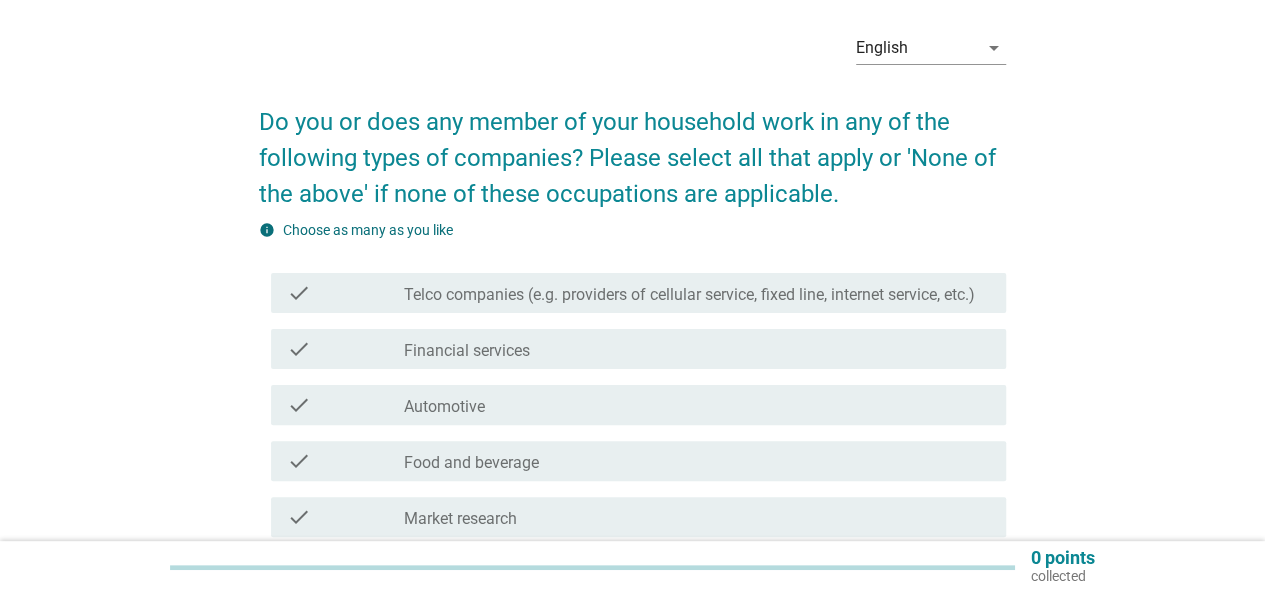 scroll, scrollTop: 100, scrollLeft: 0, axis: vertical 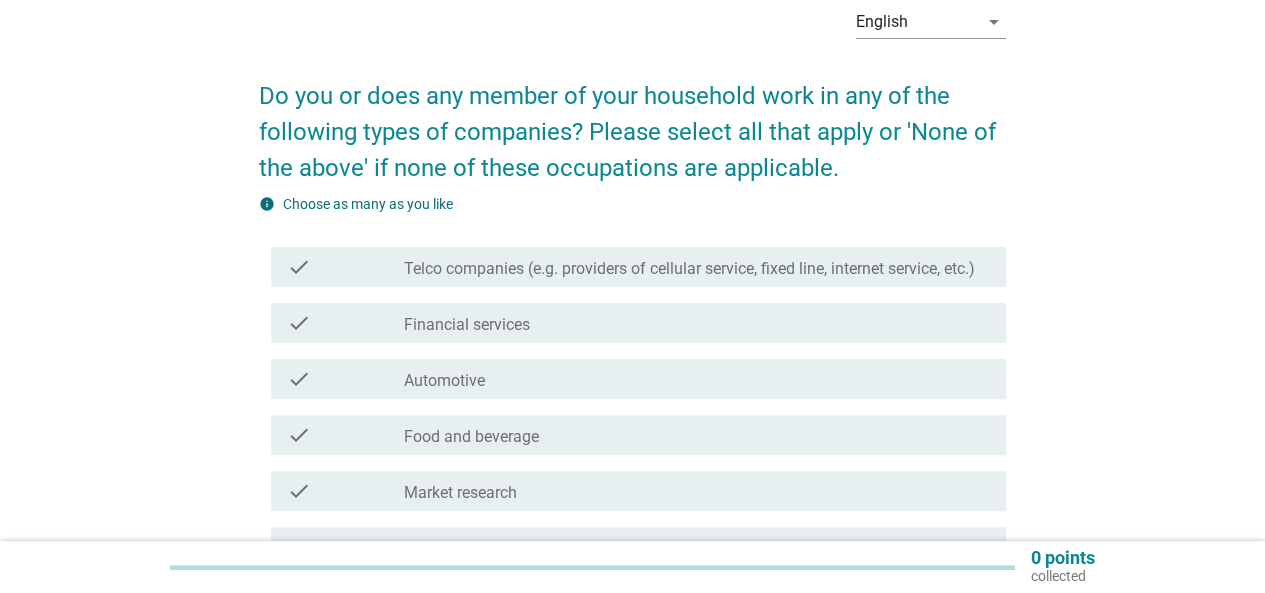 click on "info   Choose as many as you like" at bounding box center (632, 204) 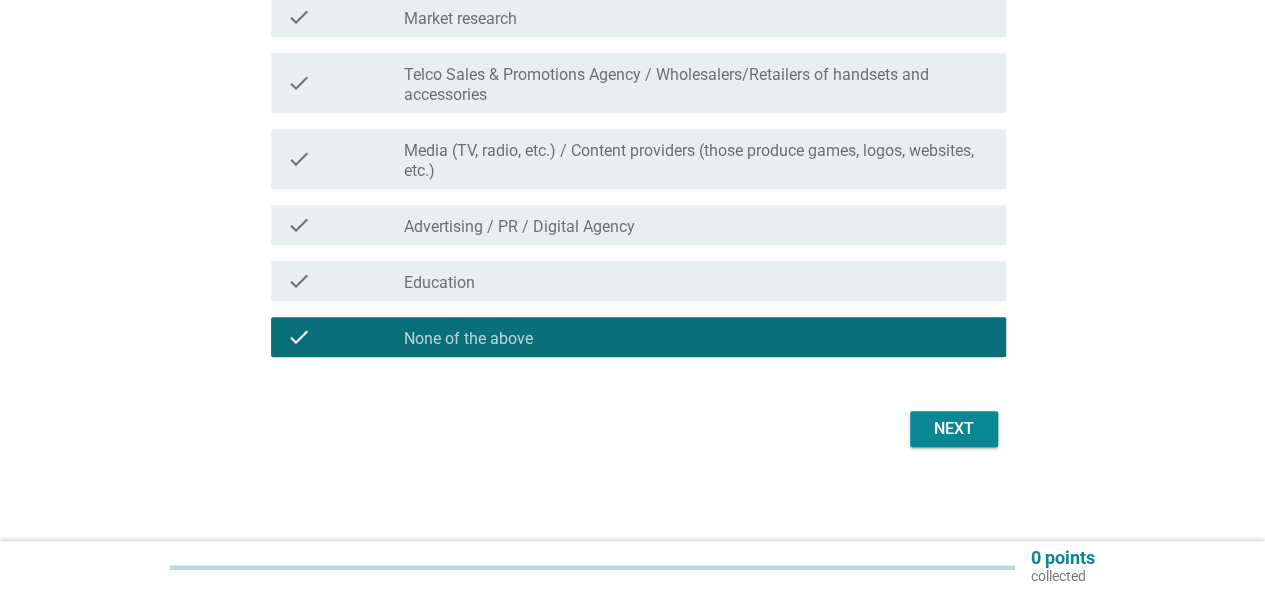 scroll, scrollTop: 576, scrollLeft: 0, axis: vertical 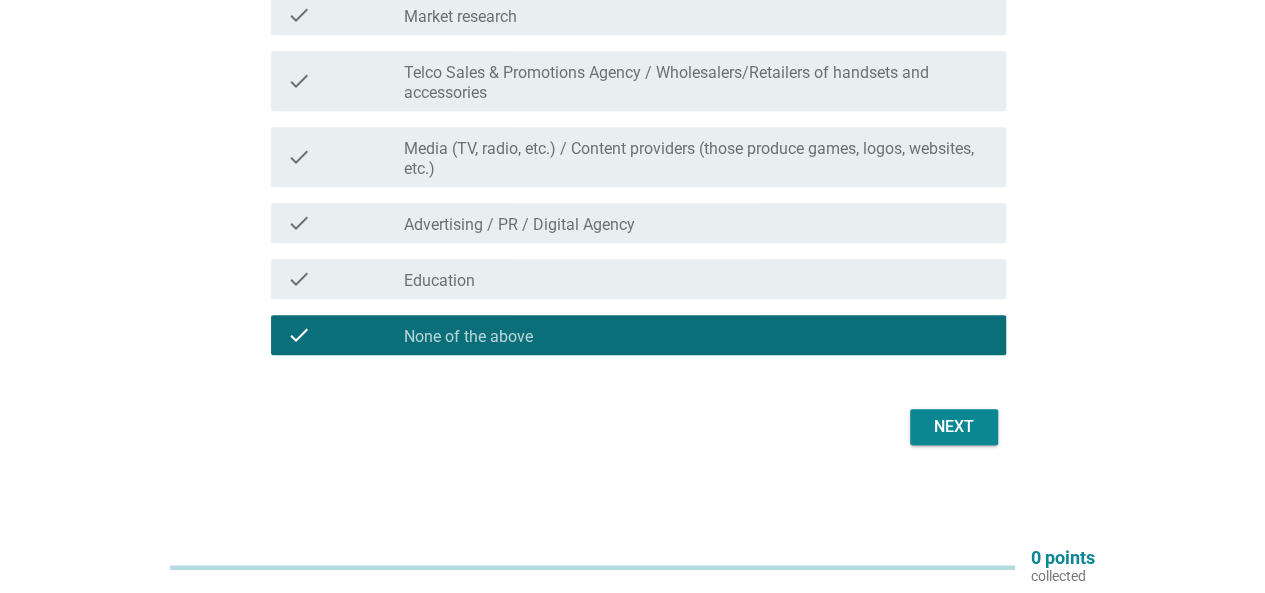 click on "Next" at bounding box center [954, 427] 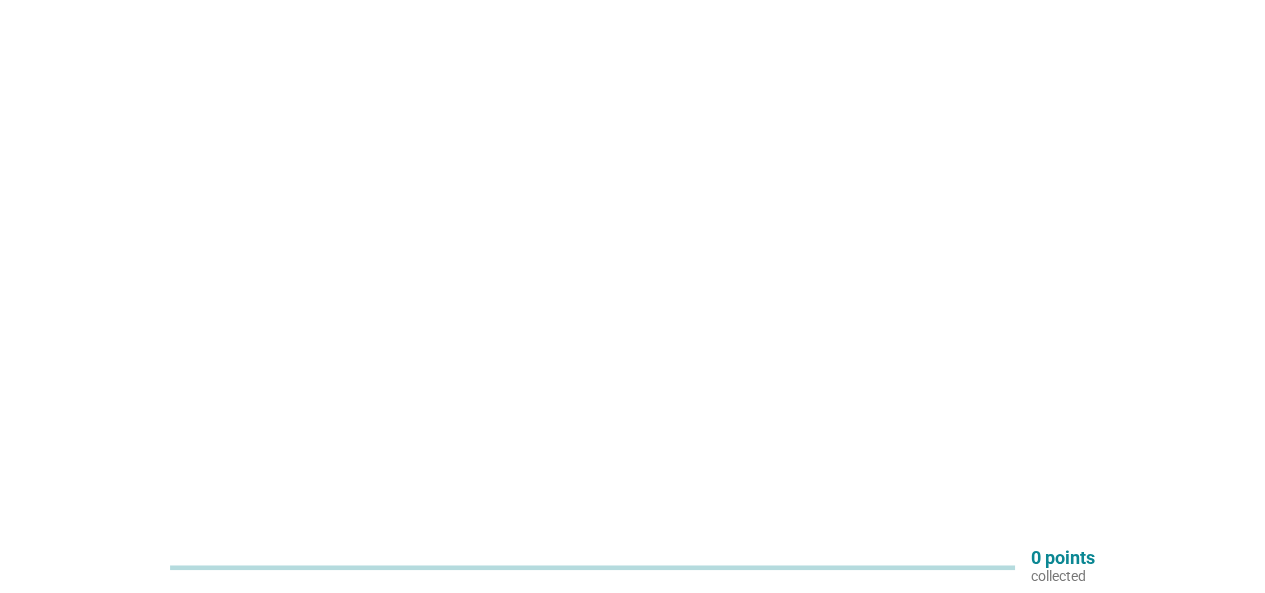 scroll, scrollTop: 0, scrollLeft: 0, axis: both 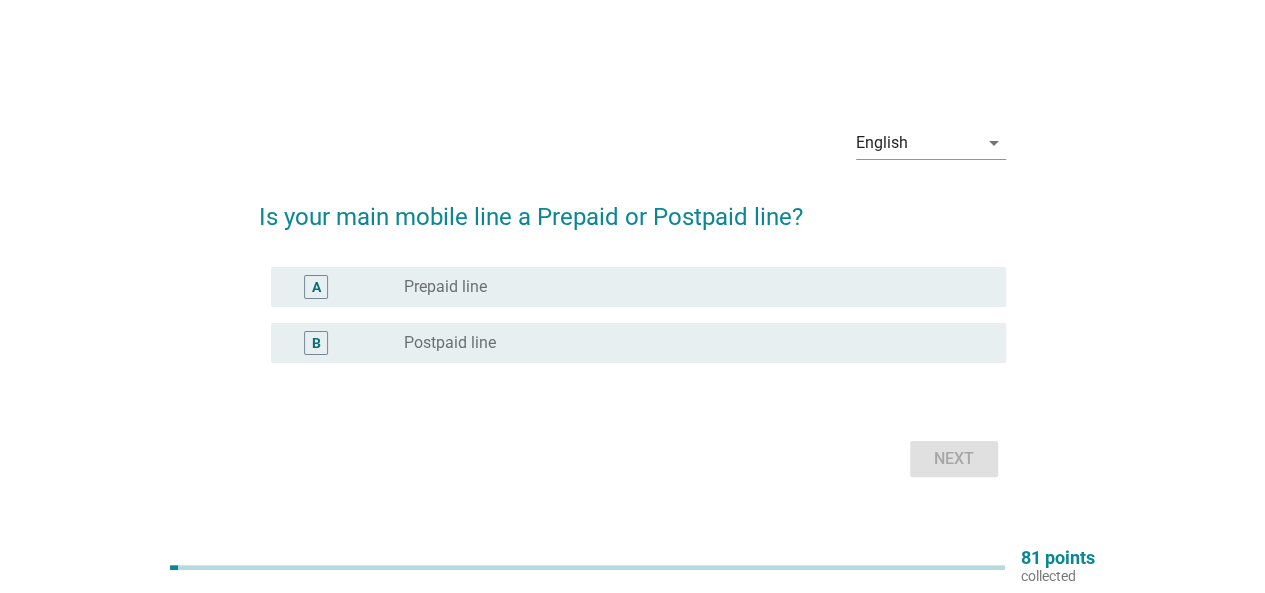 click on "B     radio_button_unchecked Postpaid line" at bounding box center (632, 343) 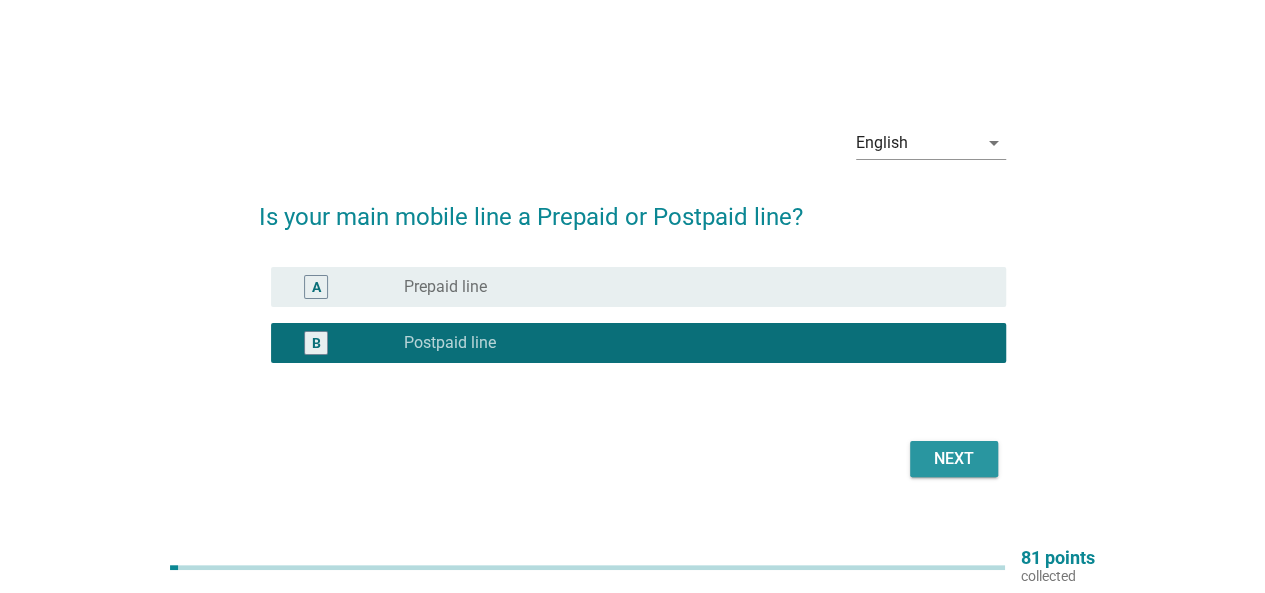 click on "Next" at bounding box center [954, 459] 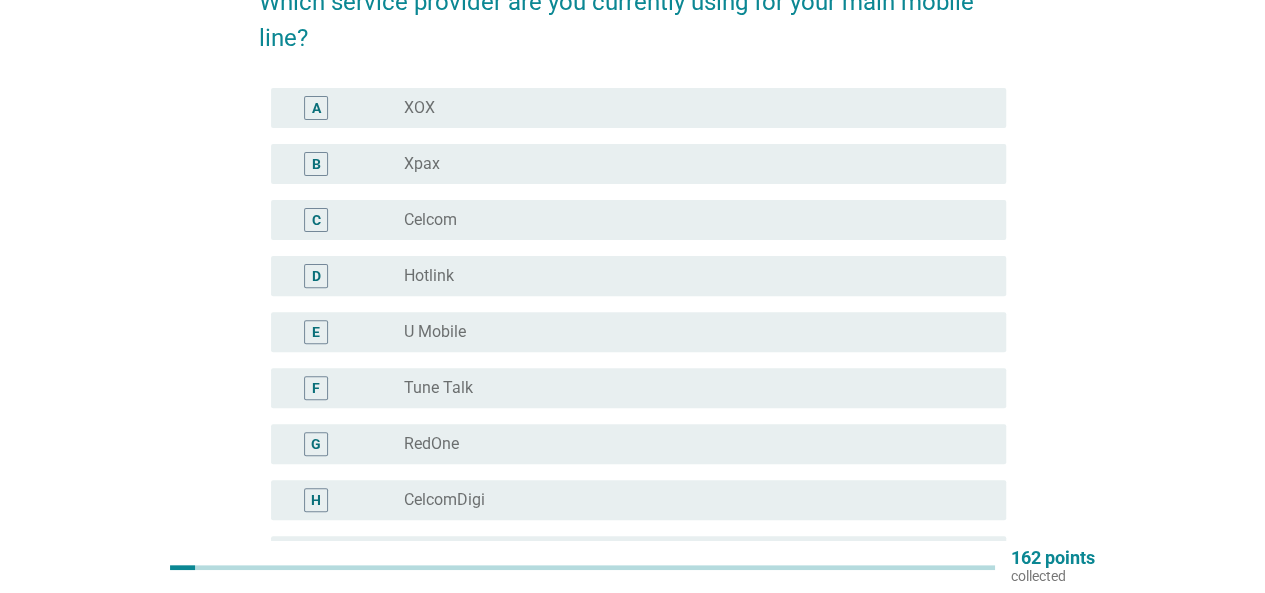 scroll, scrollTop: 200, scrollLeft: 0, axis: vertical 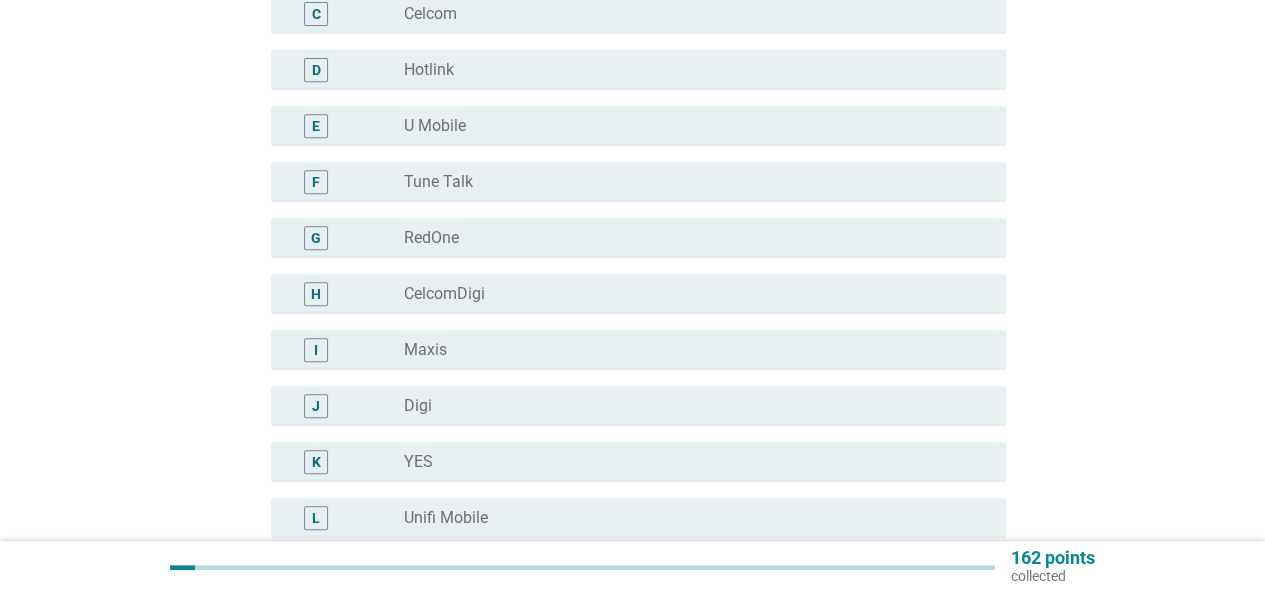 click on "radio_button_unchecked Maxis" at bounding box center [689, 350] 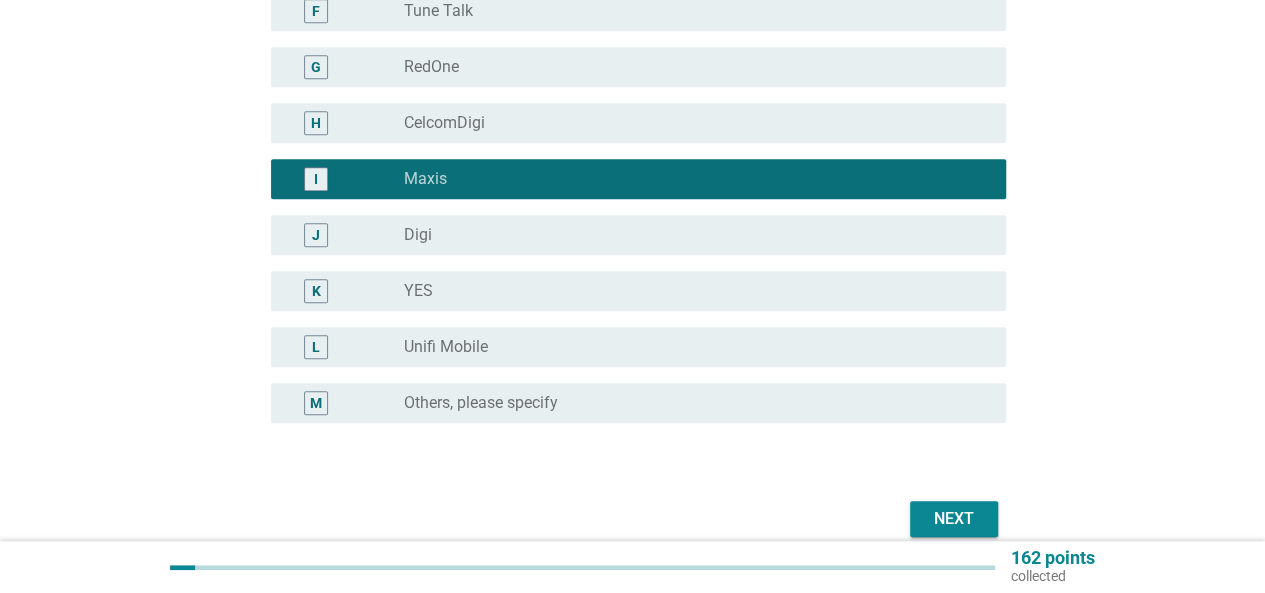 scroll, scrollTop: 662, scrollLeft: 0, axis: vertical 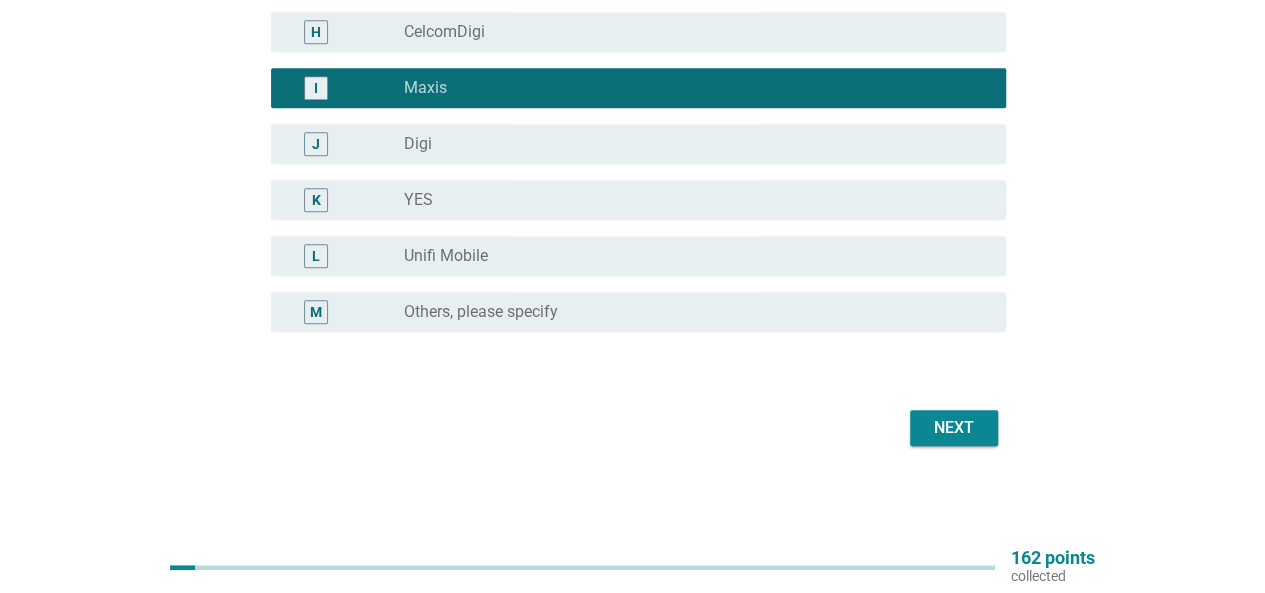 click on "Next" at bounding box center [954, 428] 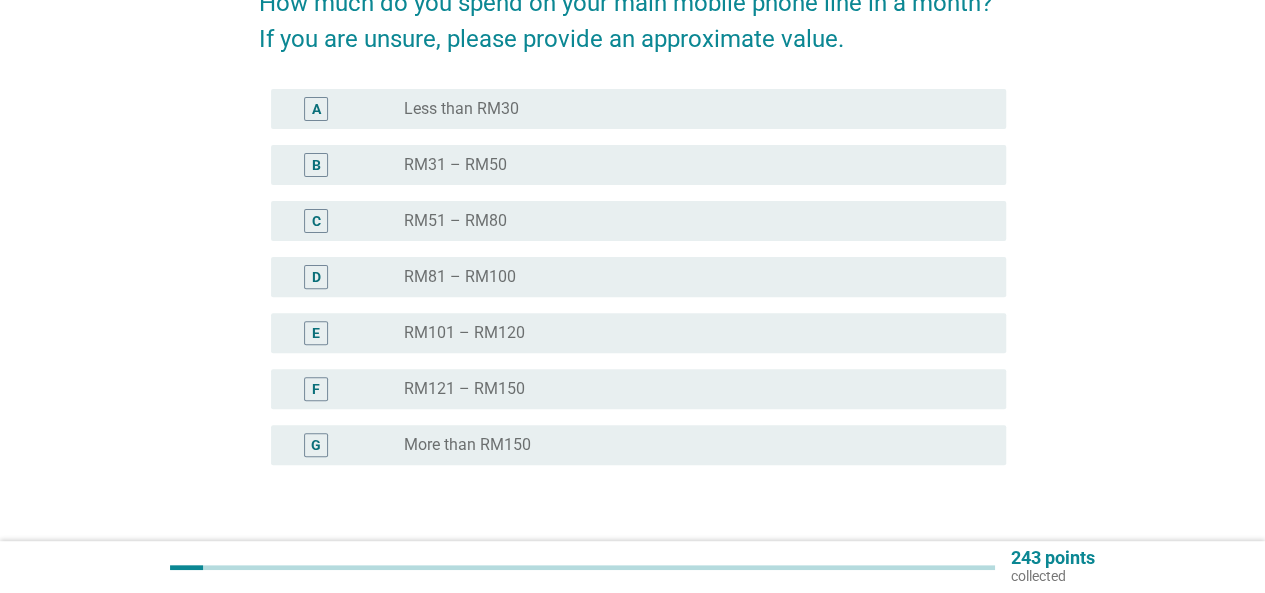 scroll, scrollTop: 326, scrollLeft: 0, axis: vertical 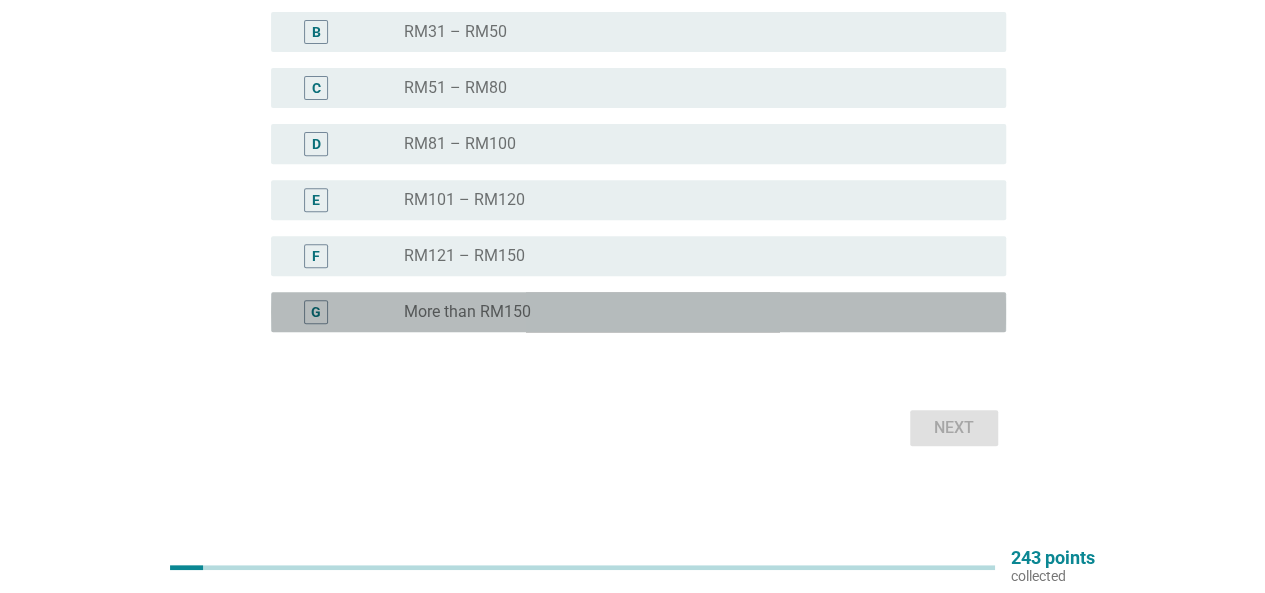 click on "radio_button_unchecked More than RM150" at bounding box center (689, 312) 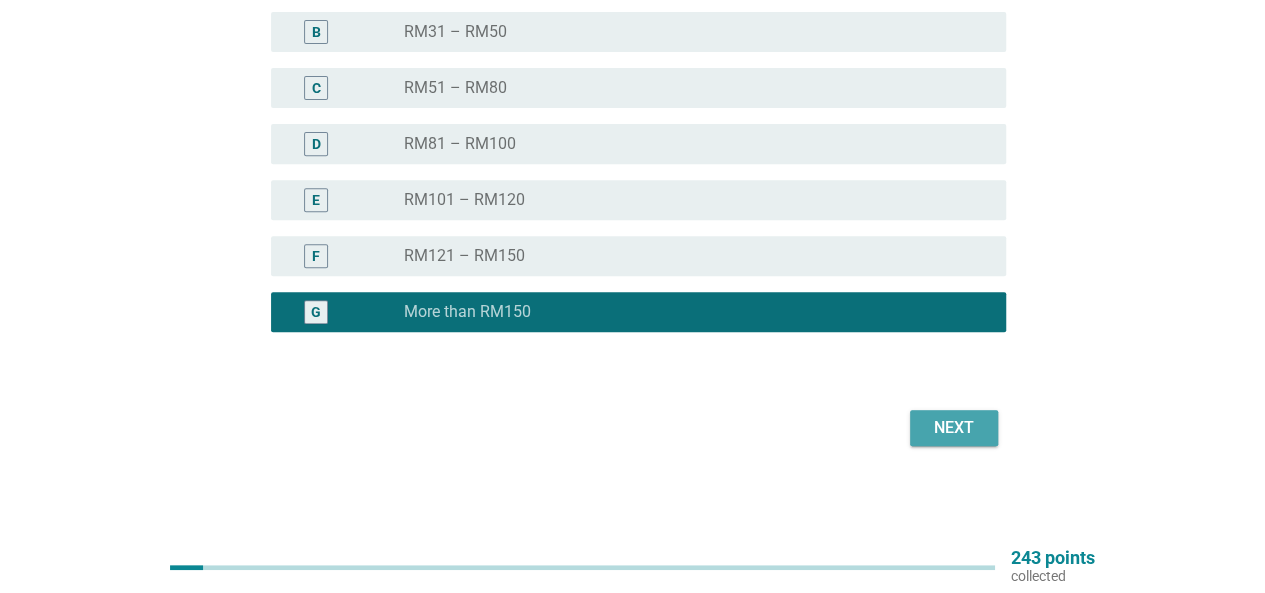 click on "Next" at bounding box center (954, 428) 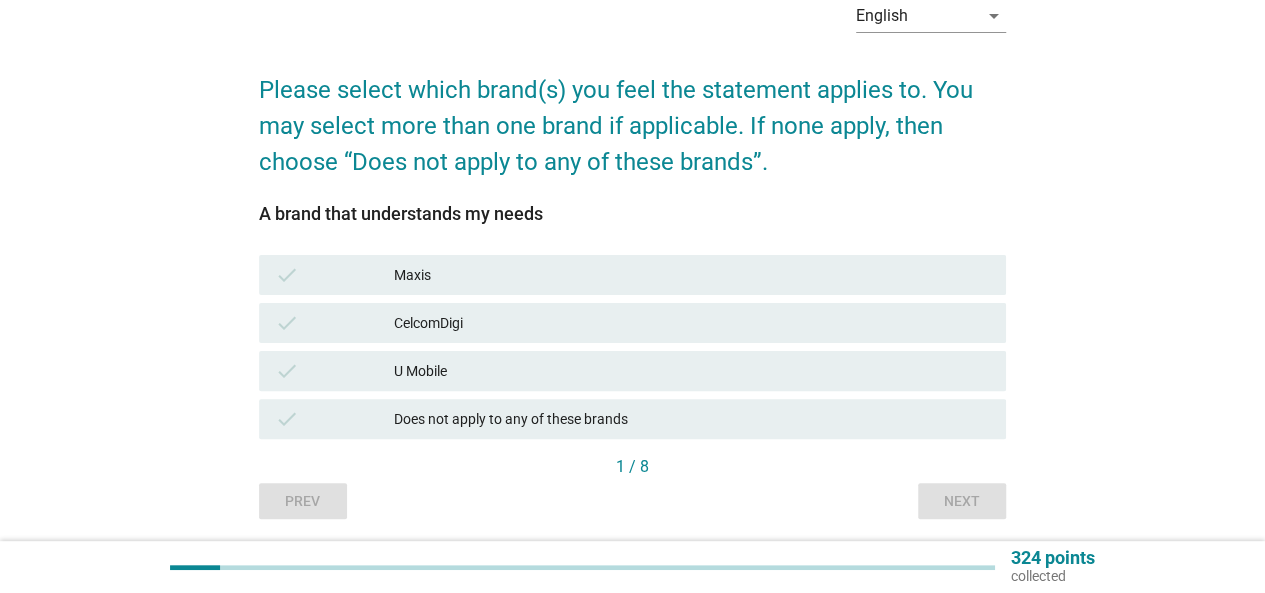 scroll, scrollTop: 174, scrollLeft: 0, axis: vertical 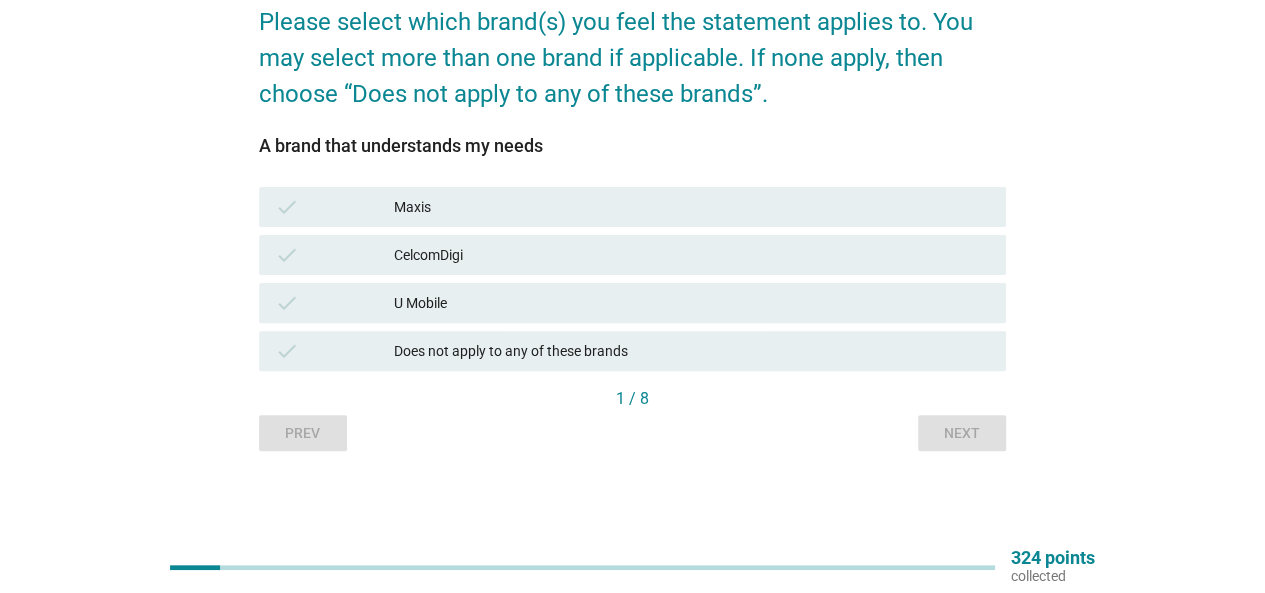click on "check   CelcomDigi" at bounding box center (632, 255) 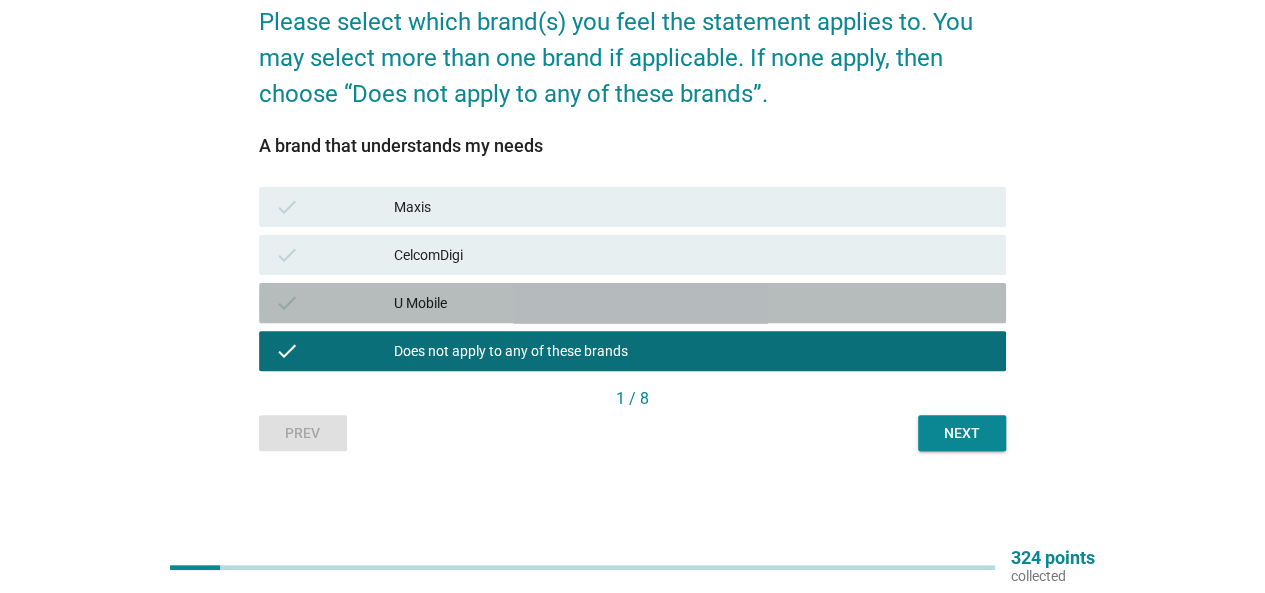 click on "U Mobile" at bounding box center [692, 303] 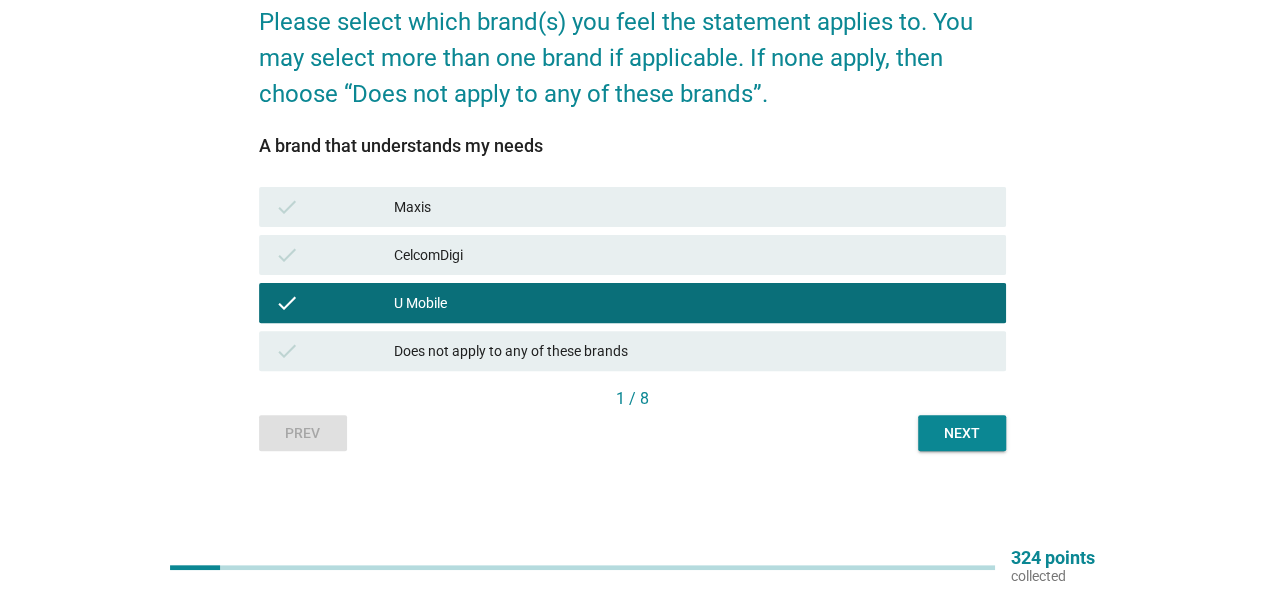 click on "CelcomDigi" at bounding box center [692, 255] 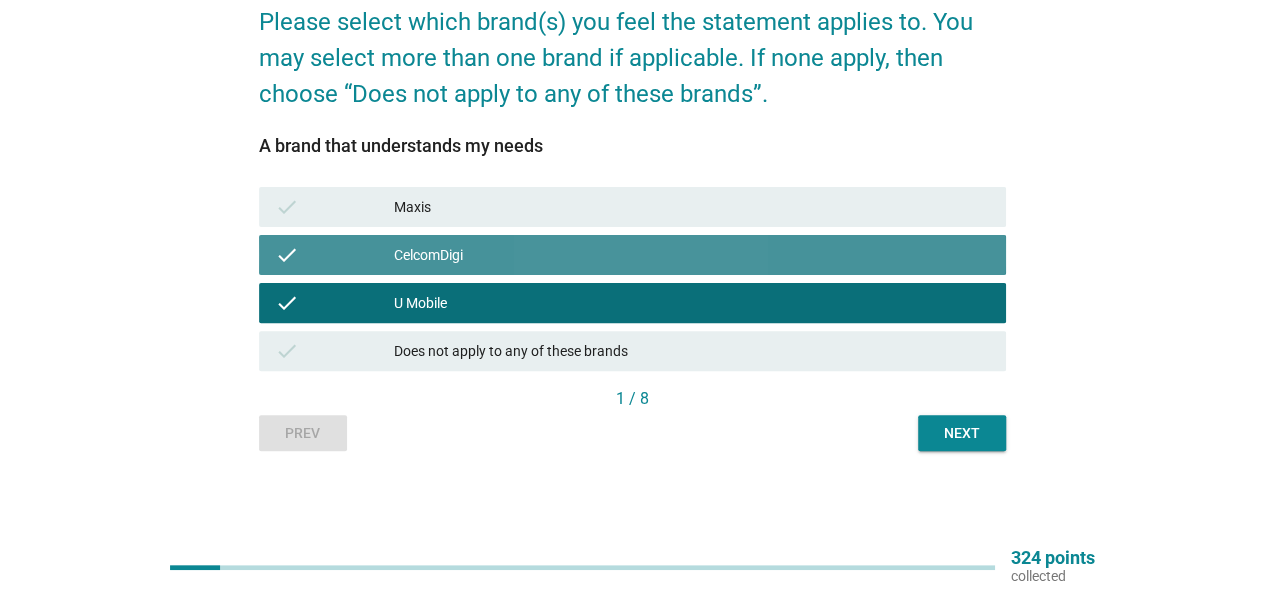 click on "Maxis" at bounding box center (692, 207) 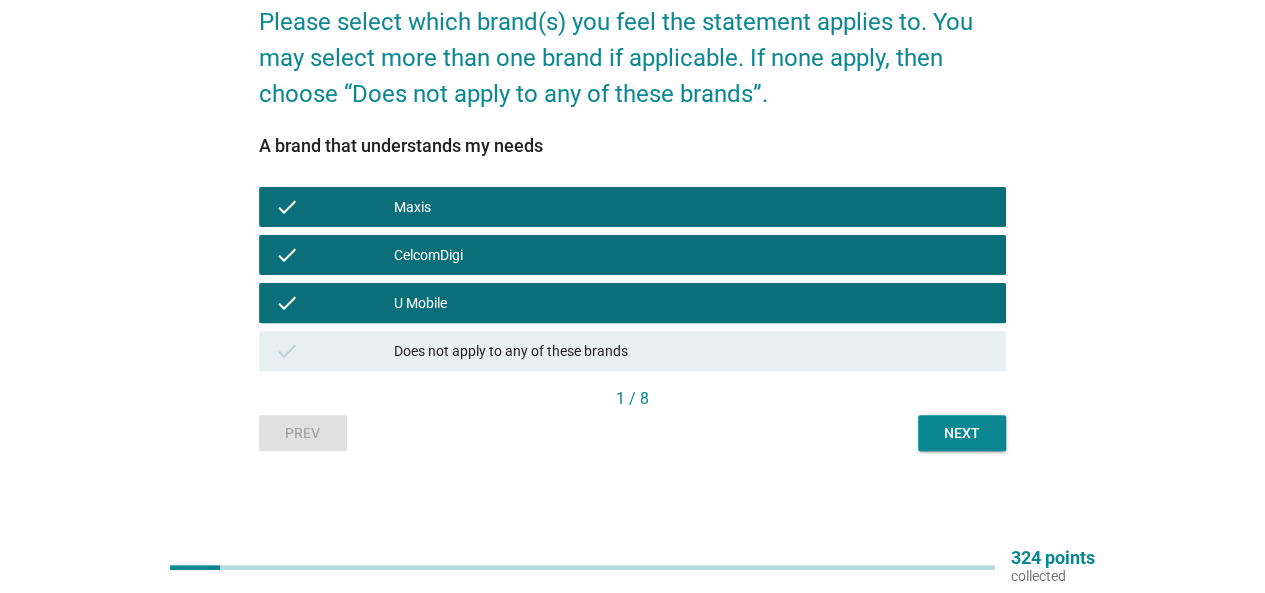 click on "CelcomDigi" at bounding box center (692, 255) 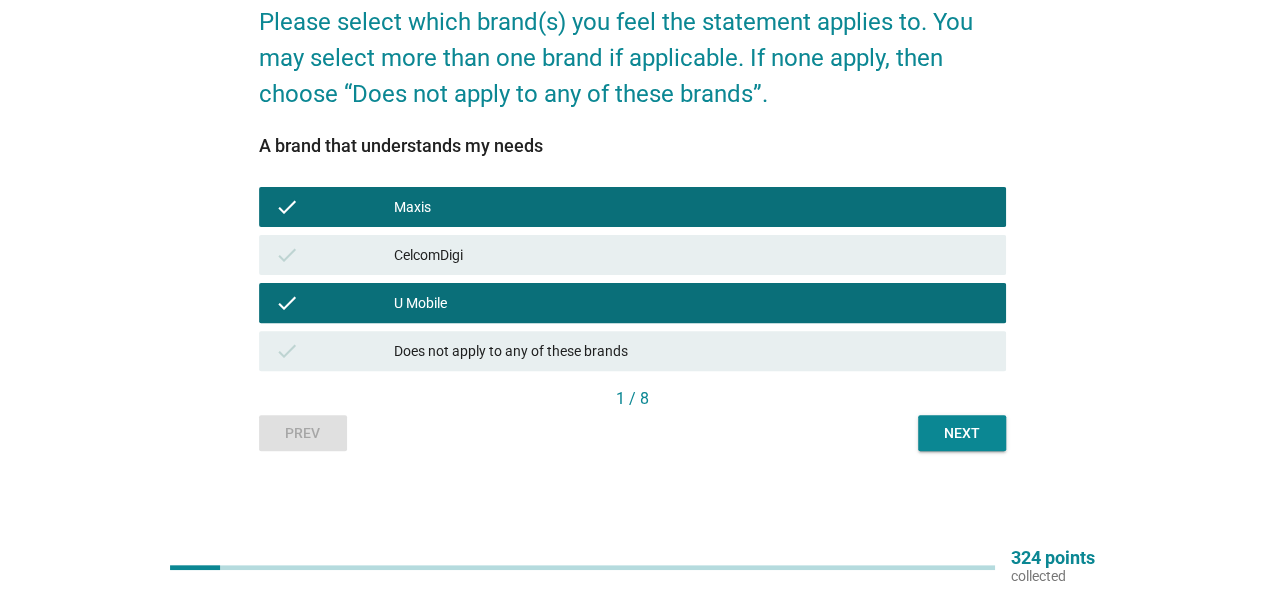 click on "U Mobile" at bounding box center (692, 303) 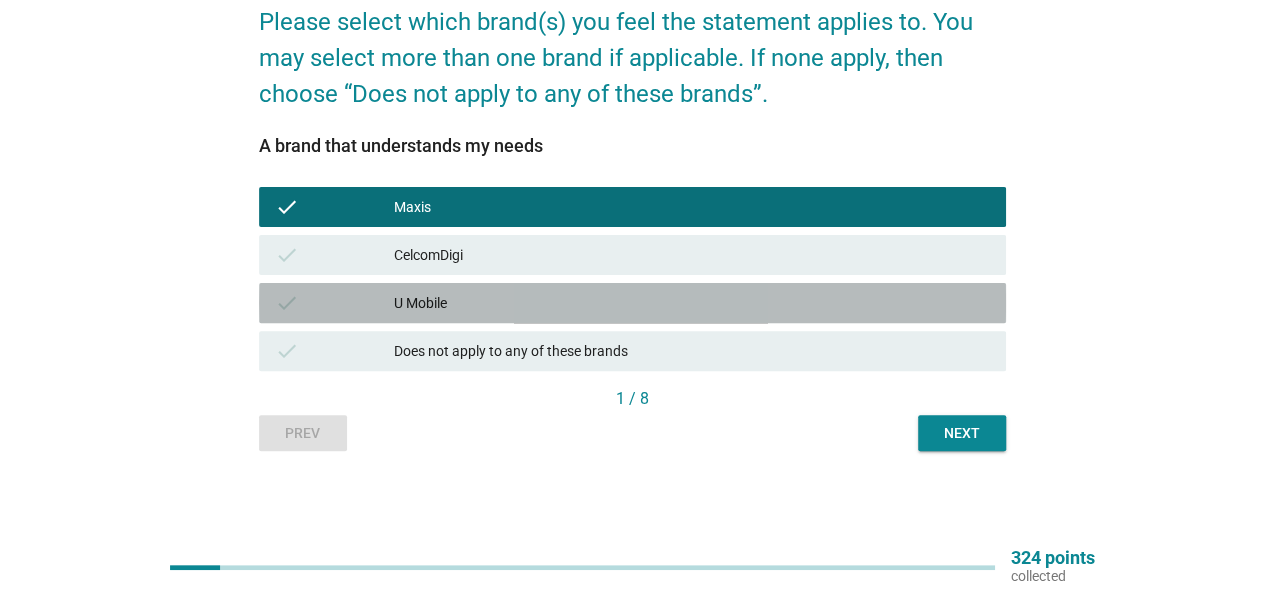 click on "CelcomDigi" at bounding box center (692, 255) 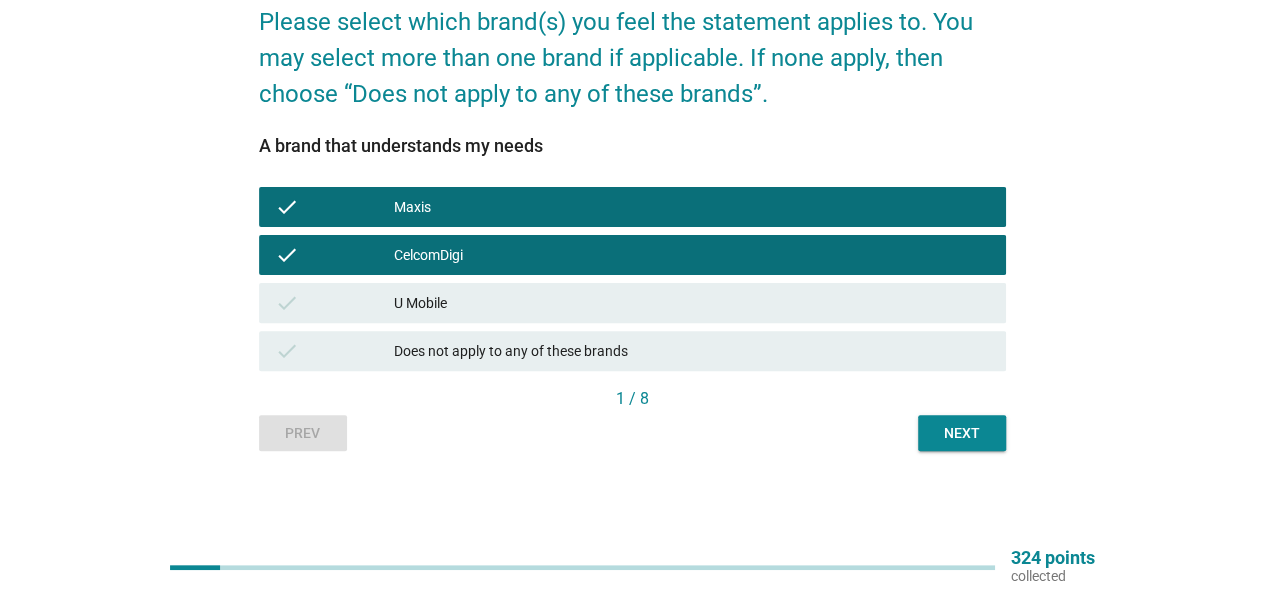 click on "U Mobile" at bounding box center [692, 303] 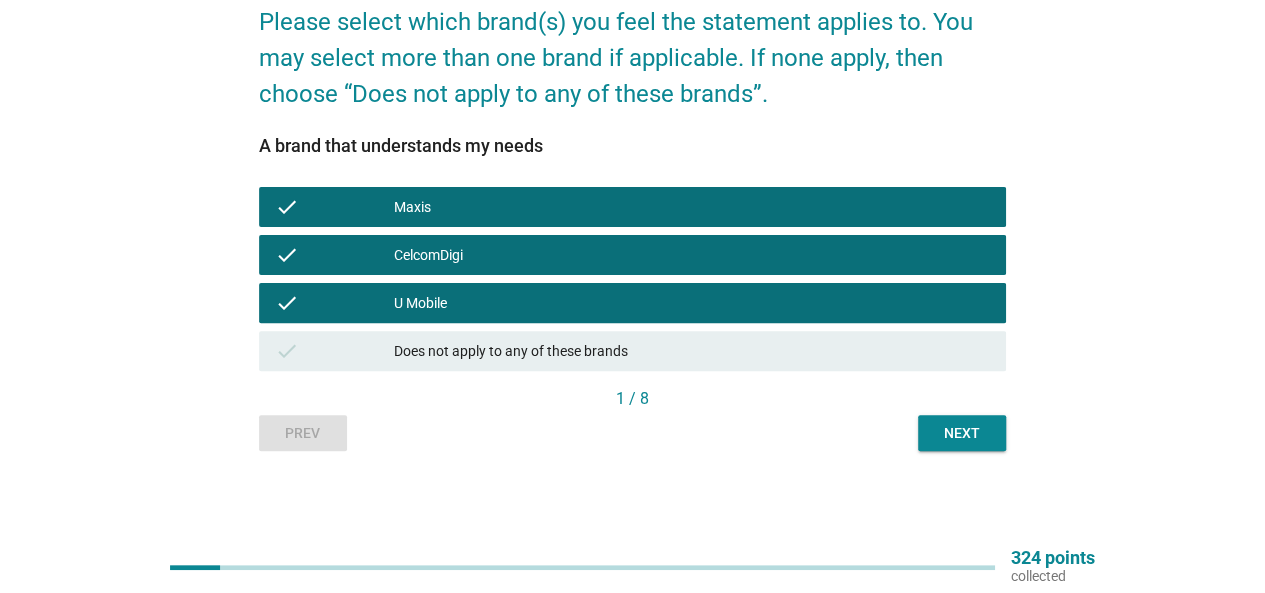 click on "Next" at bounding box center (962, 433) 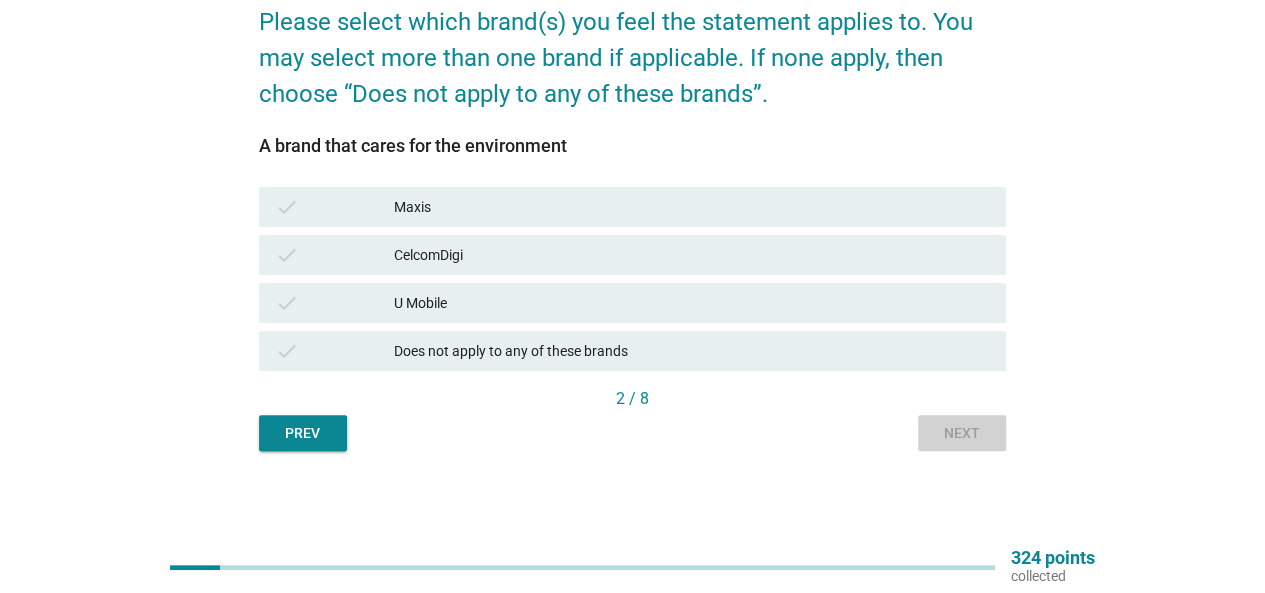 scroll, scrollTop: 0, scrollLeft: 0, axis: both 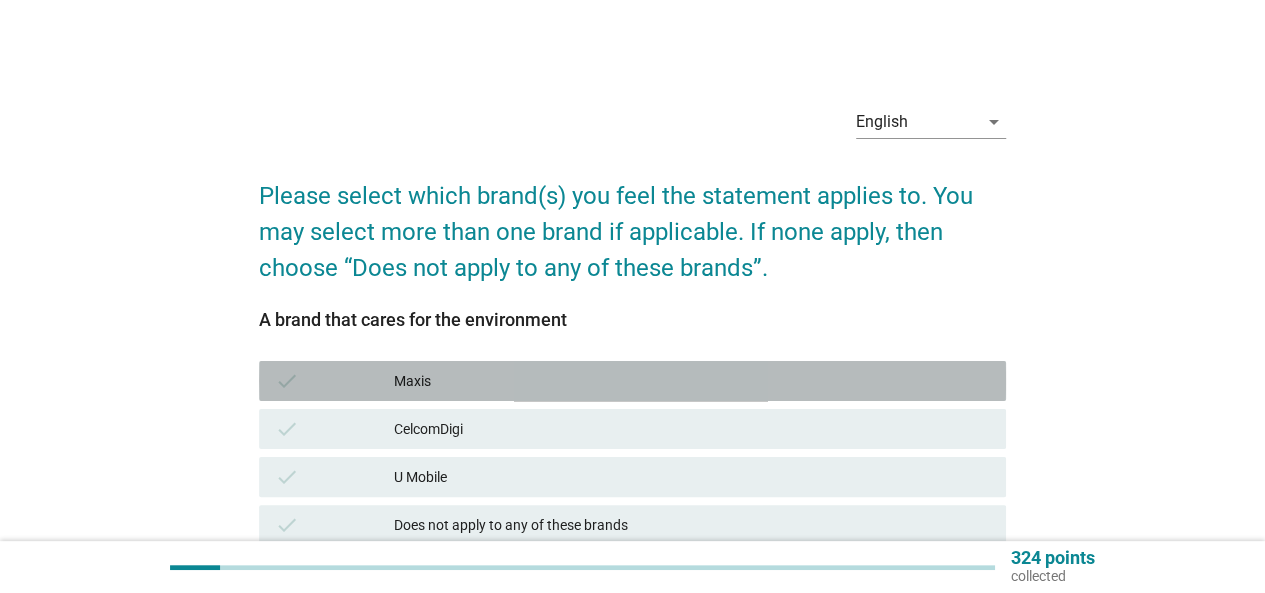 click on "Maxis" at bounding box center [692, 381] 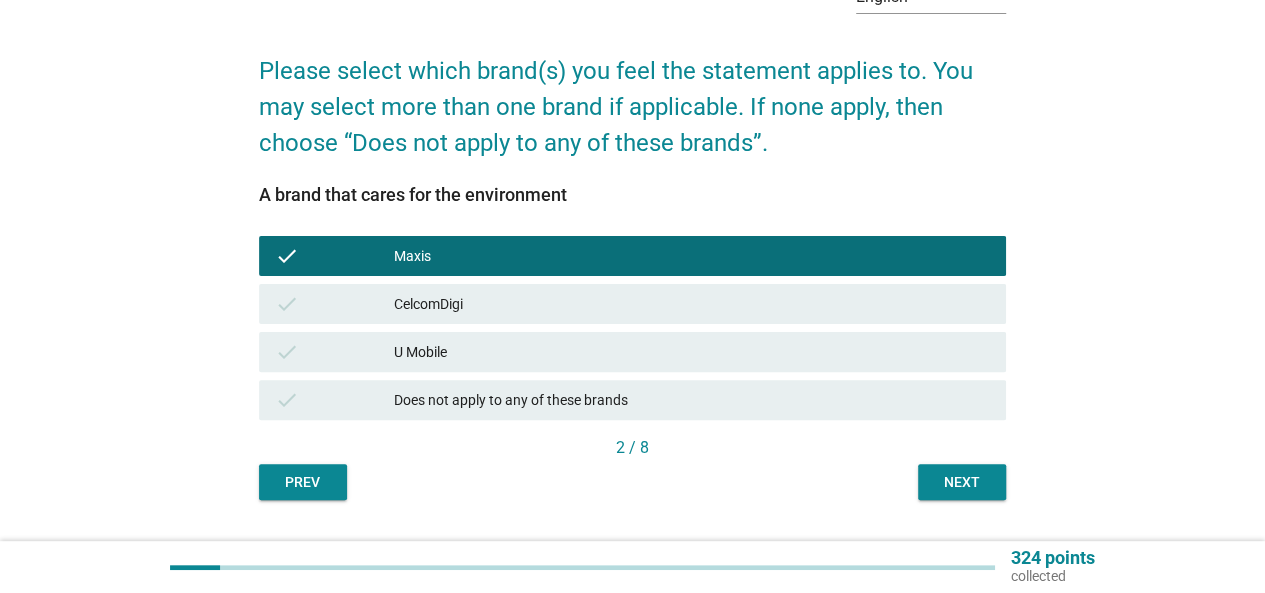 scroll, scrollTop: 174, scrollLeft: 0, axis: vertical 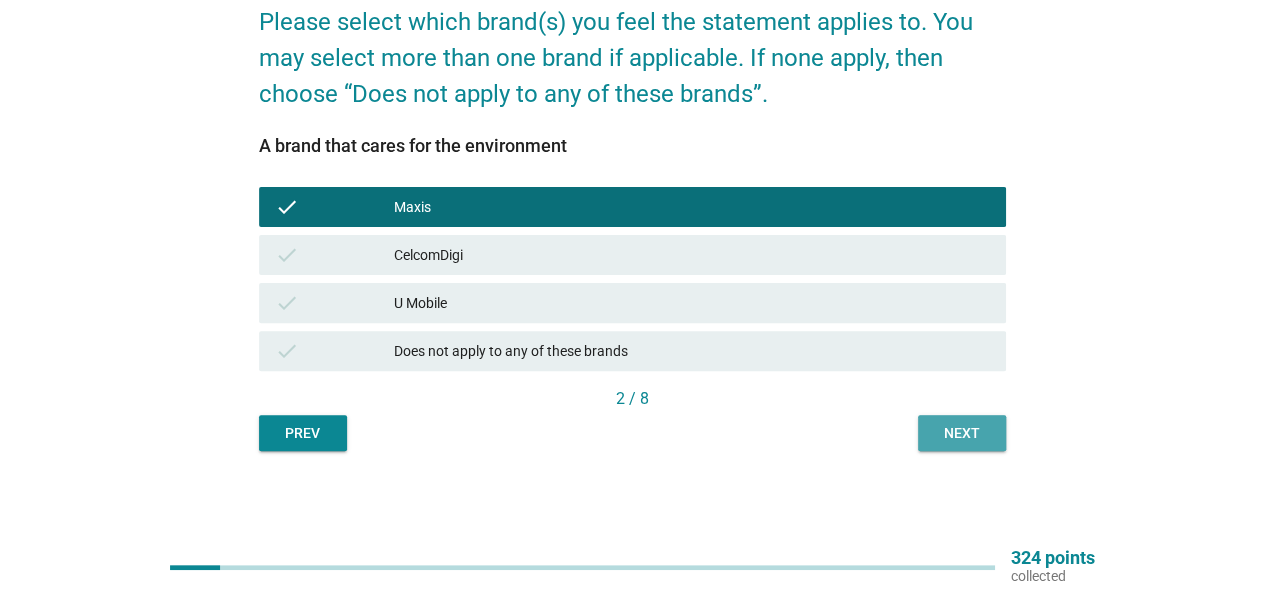 click on "Next" at bounding box center (962, 433) 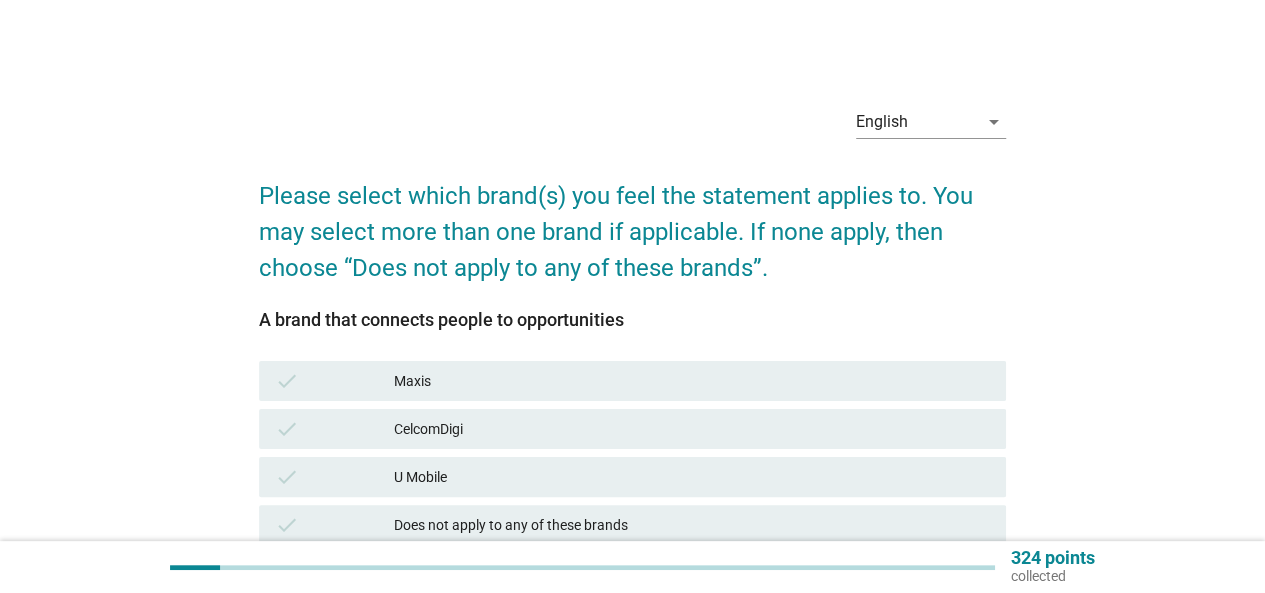 click on "CelcomDigi" at bounding box center (692, 429) 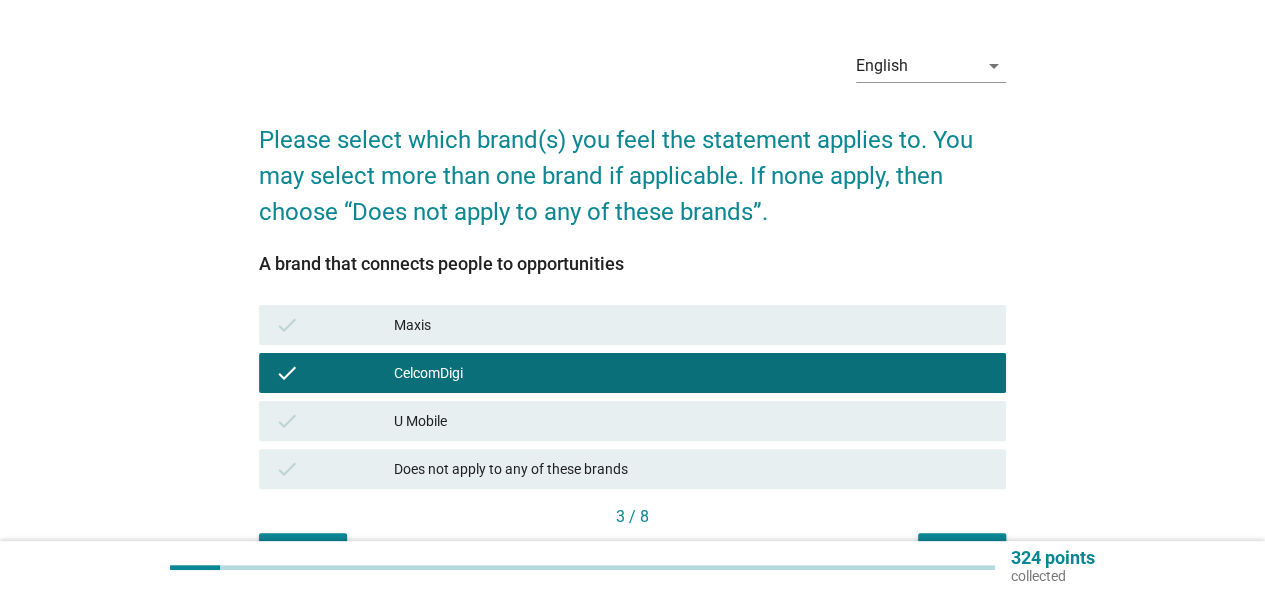scroll, scrollTop: 174, scrollLeft: 0, axis: vertical 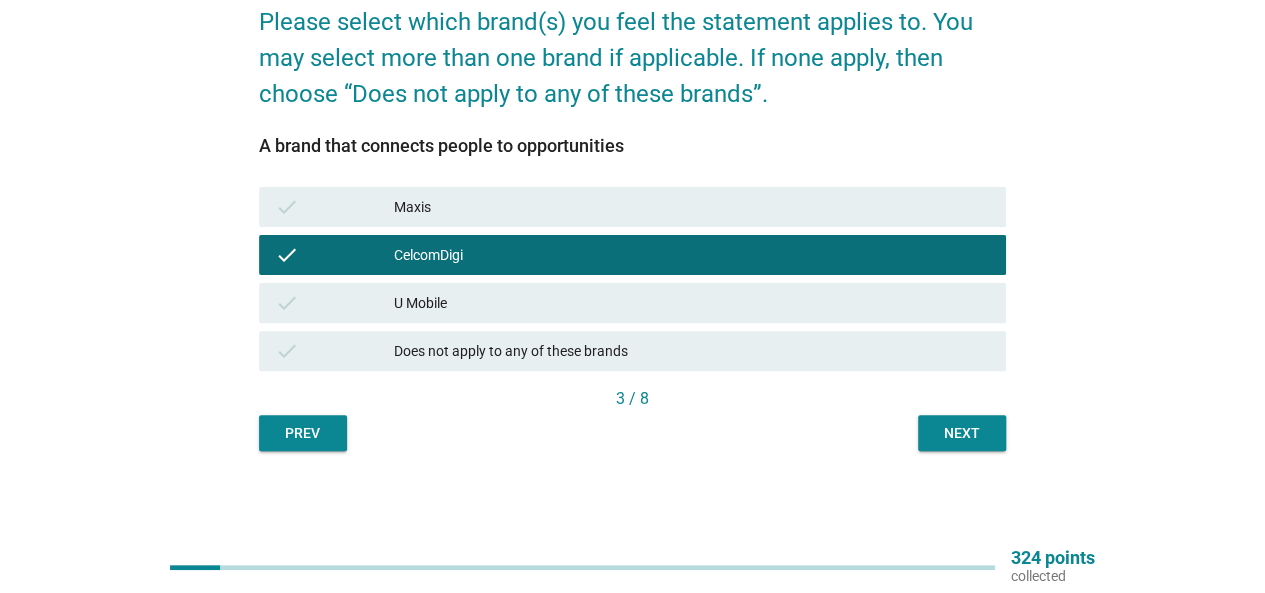 click on "Next" at bounding box center [962, 433] 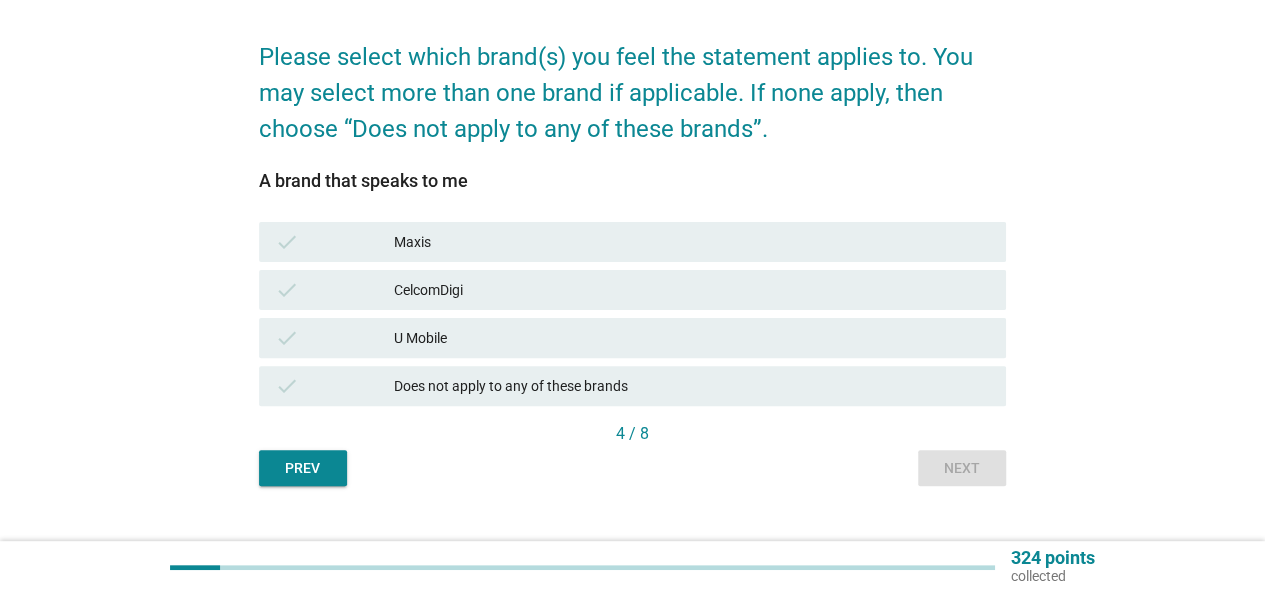 scroll, scrollTop: 174, scrollLeft: 0, axis: vertical 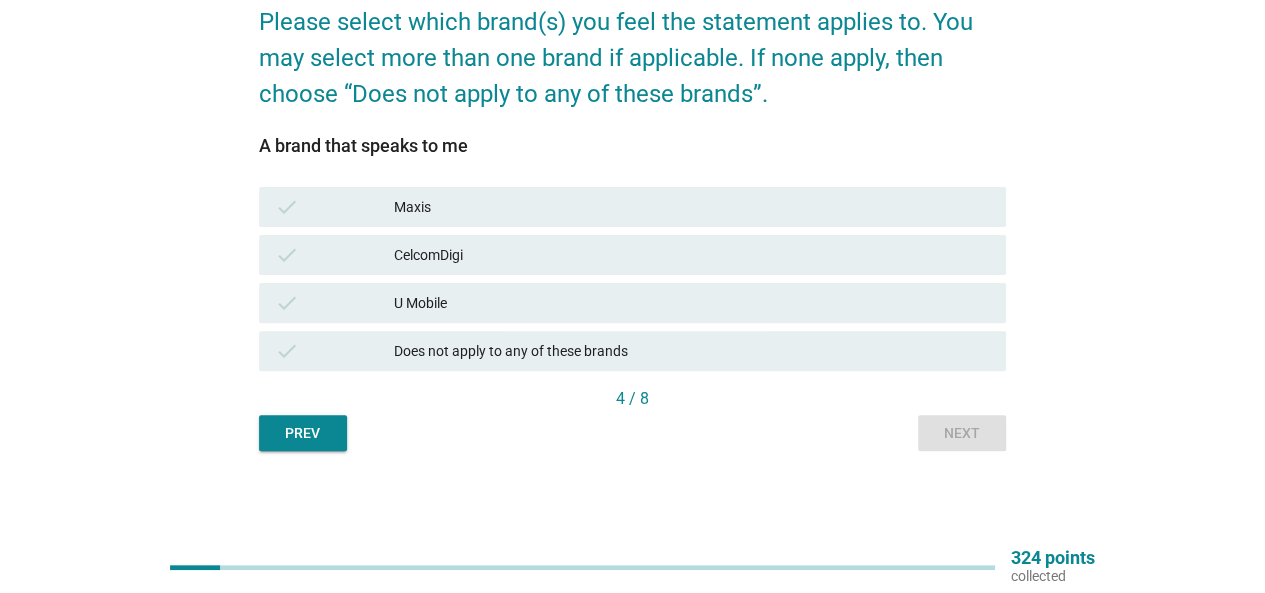 click on "Maxis" at bounding box center (692, 207) 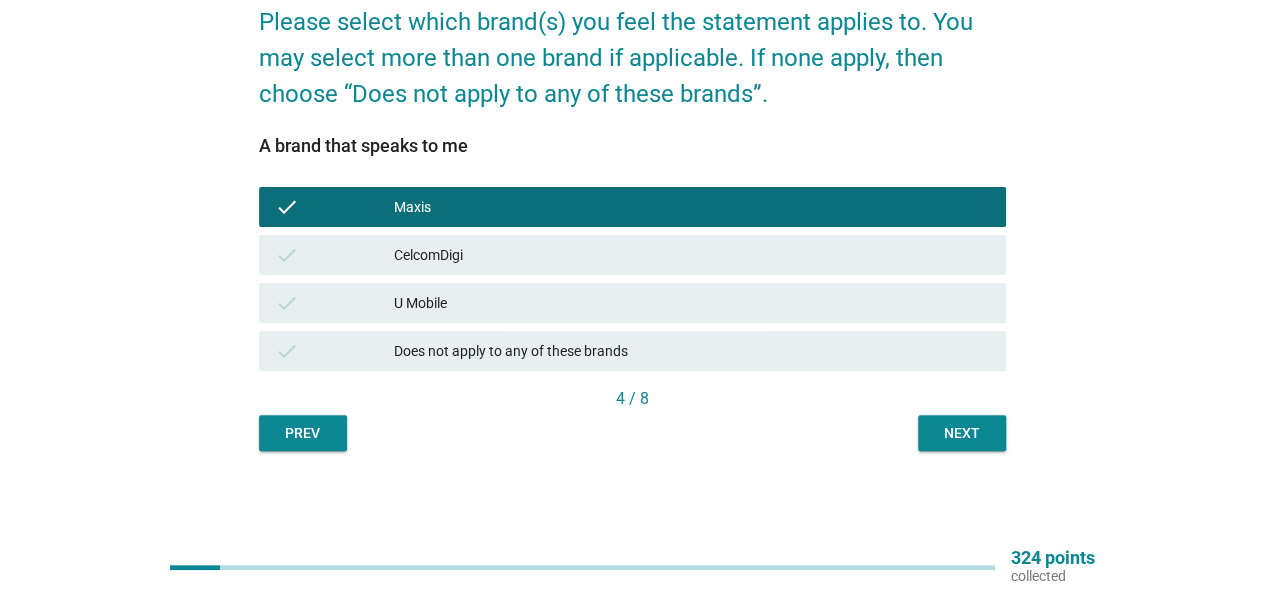 click on "Next" at bounding box center (962, 433) 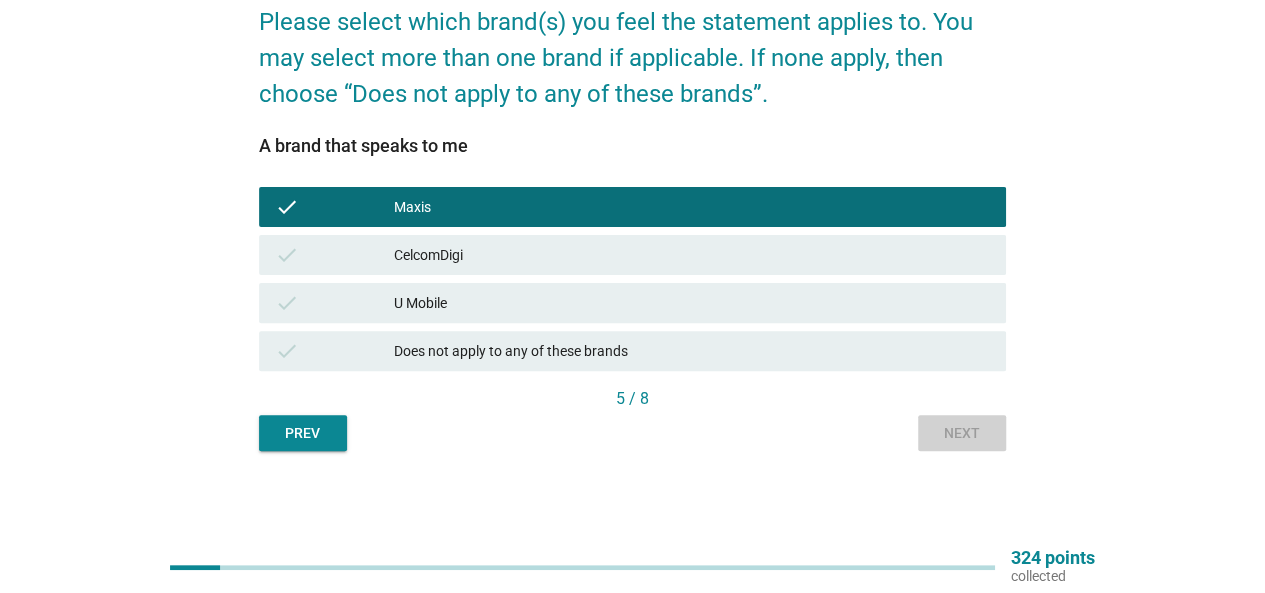 scroll, scrollTop: 0, scrollLeft: 0, axis: both 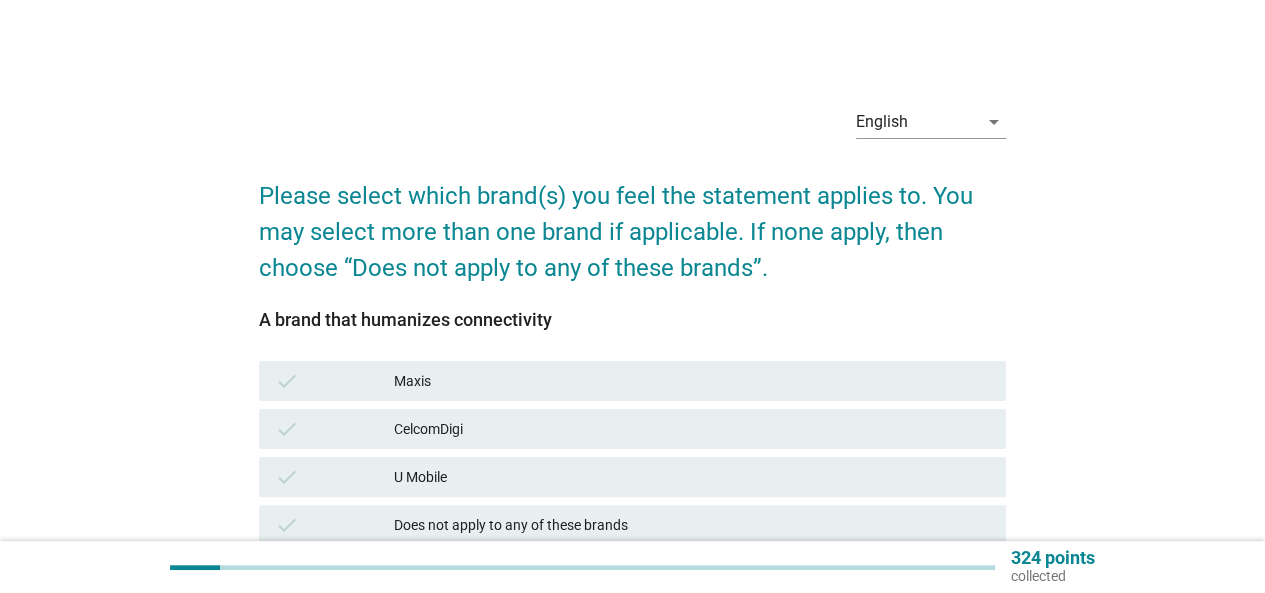 click on "U Mobile" at bounding box center (692, 477) 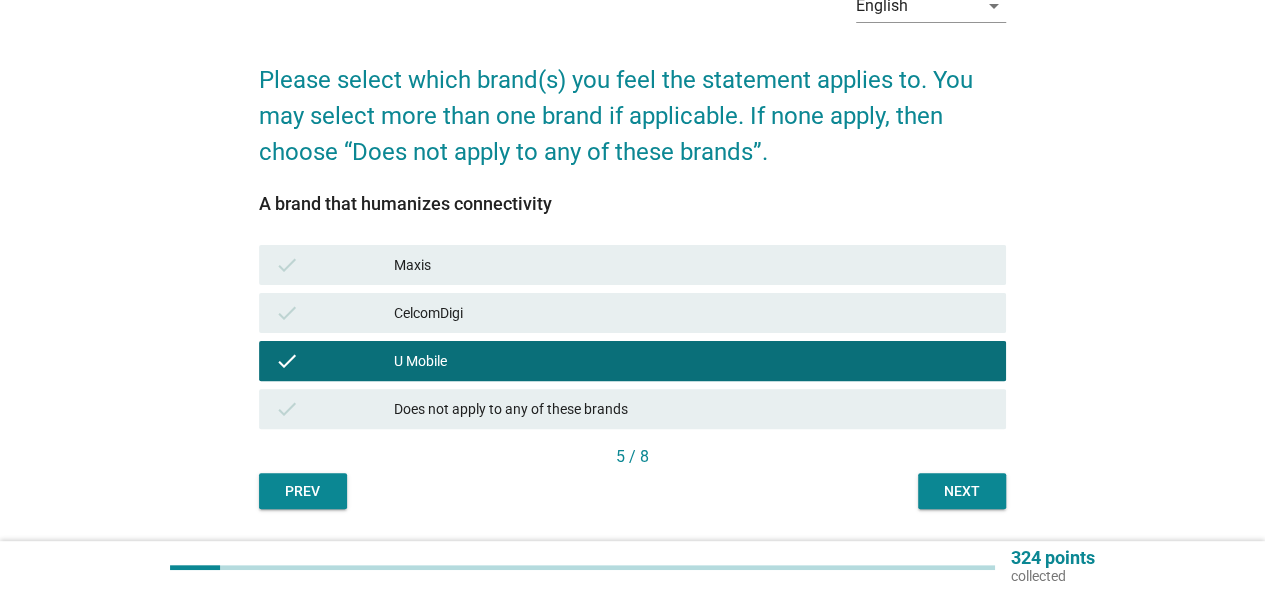 scroll, scrollTop: 174, scrollLeft: 0, axis: vertical 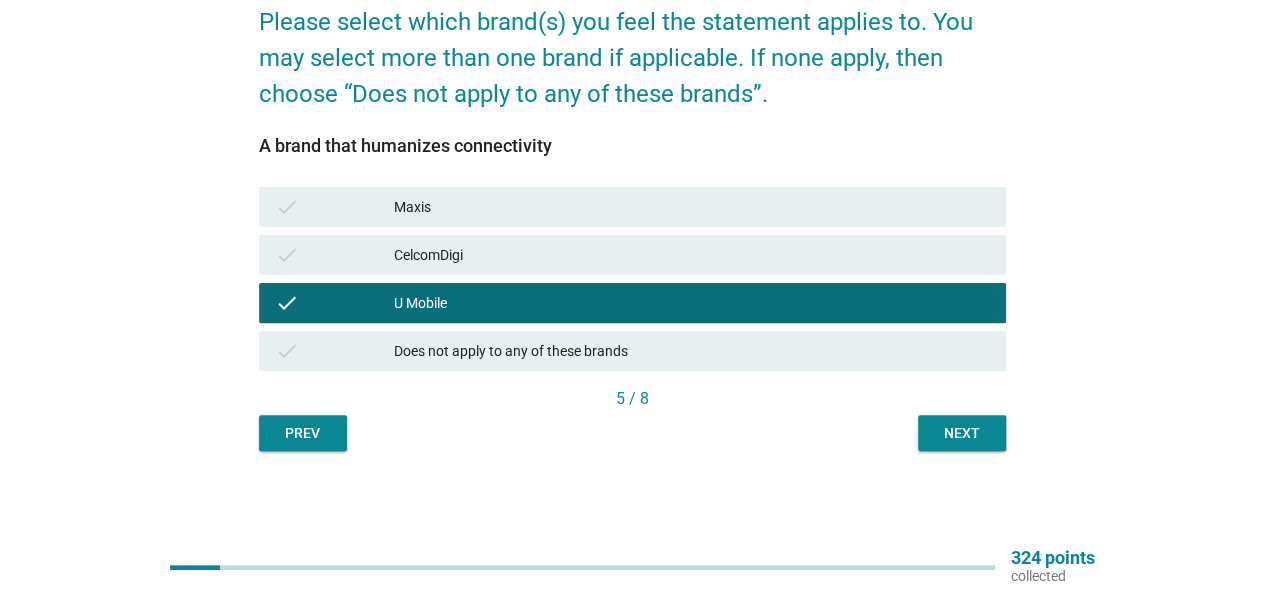 click on "Next" at bounding box center [962, 433] 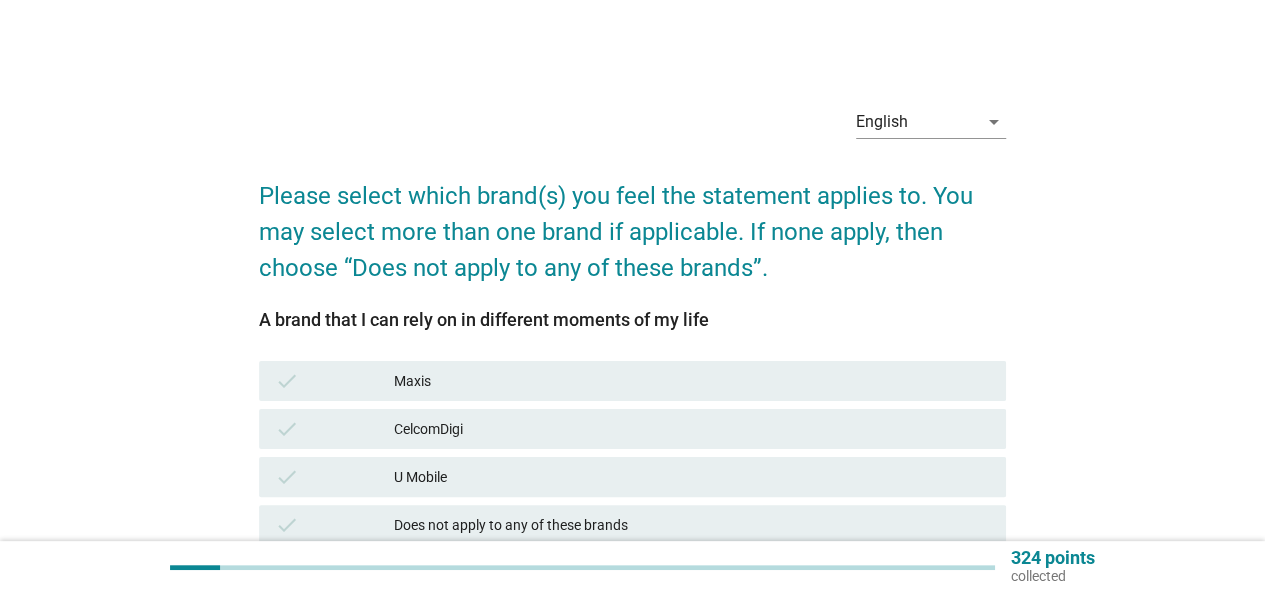 click on "CelcomDigi" at bounding box center [692, 429] 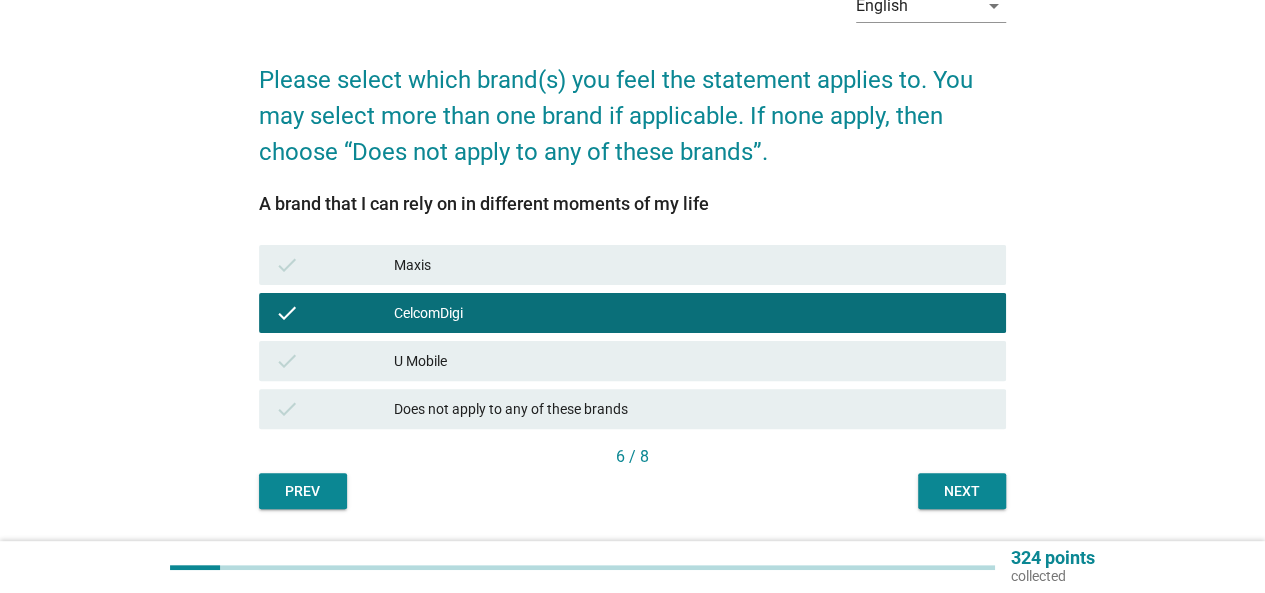 scroll, scrollTop: 174, scrollLeft: 0, axis: vertical 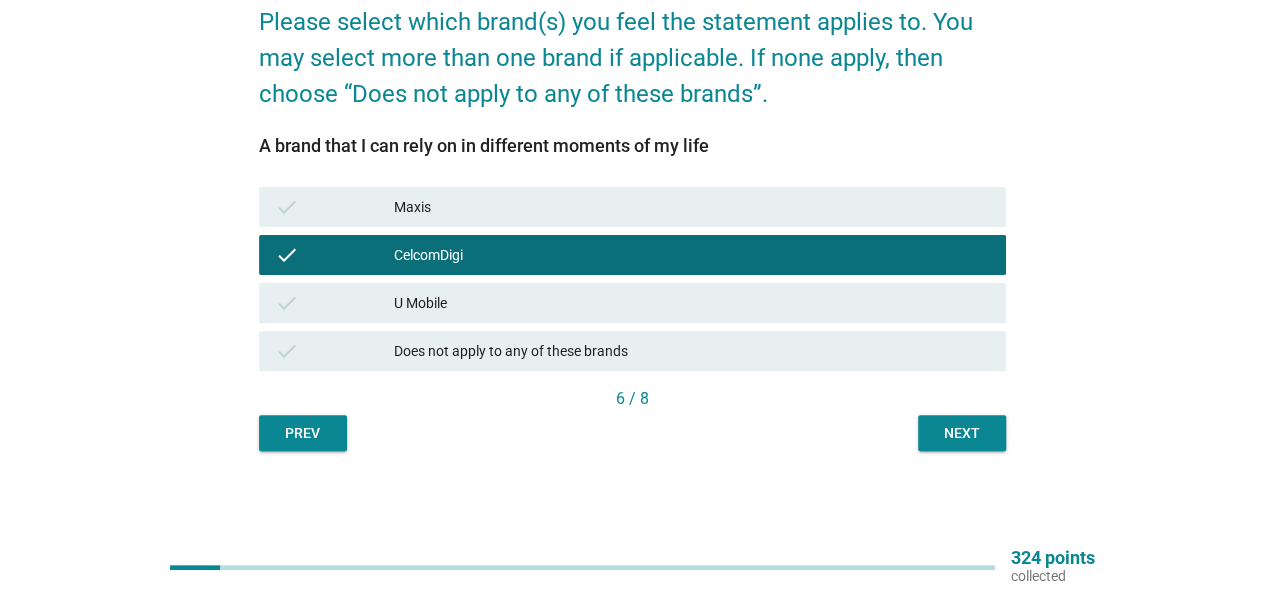 click on "Next" at bounding box center [962, 433] 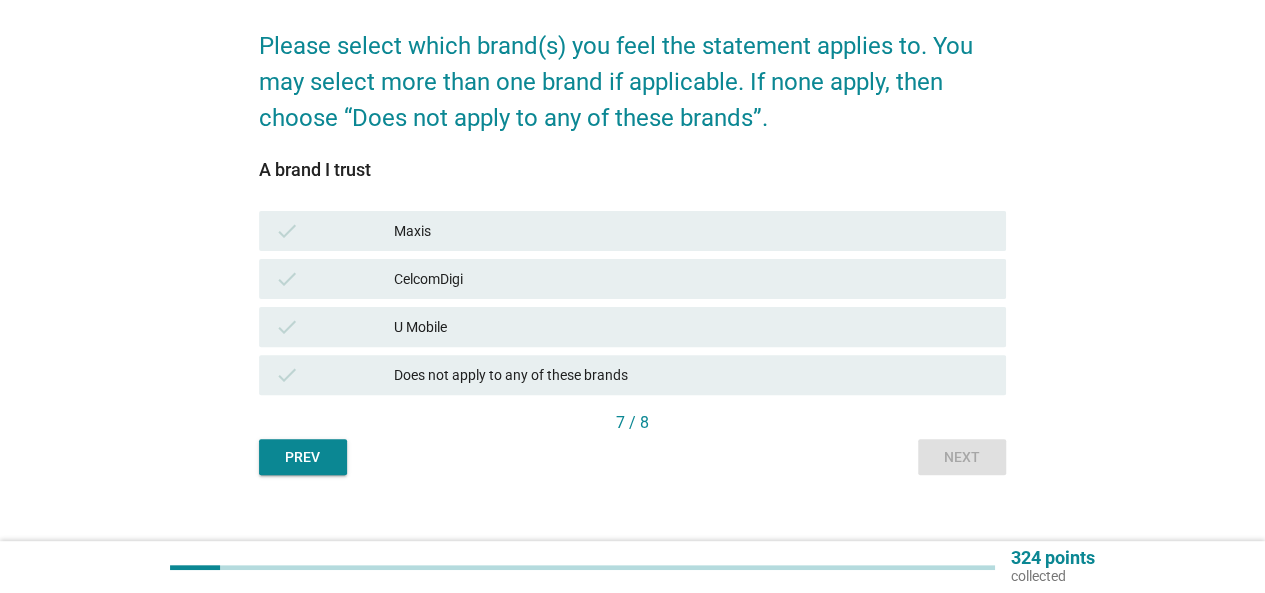 scroll, scrollTop: 174, scrollLeft: 0, axis: vertical 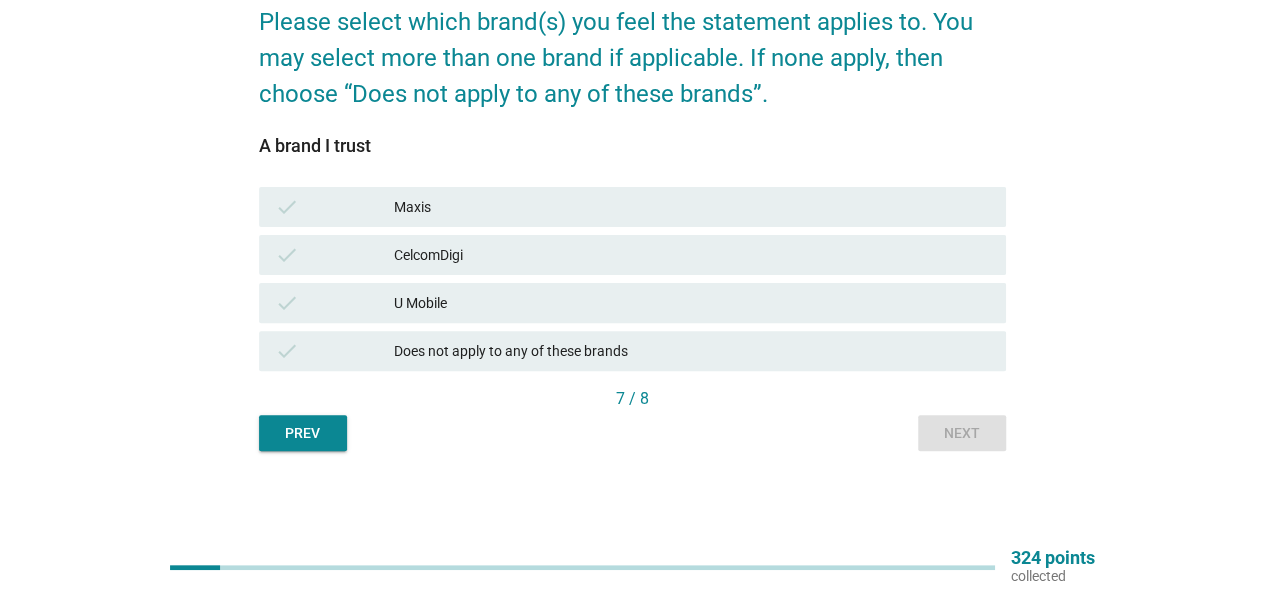 click on "check   U Mobile" at bounding box center [632, 303] 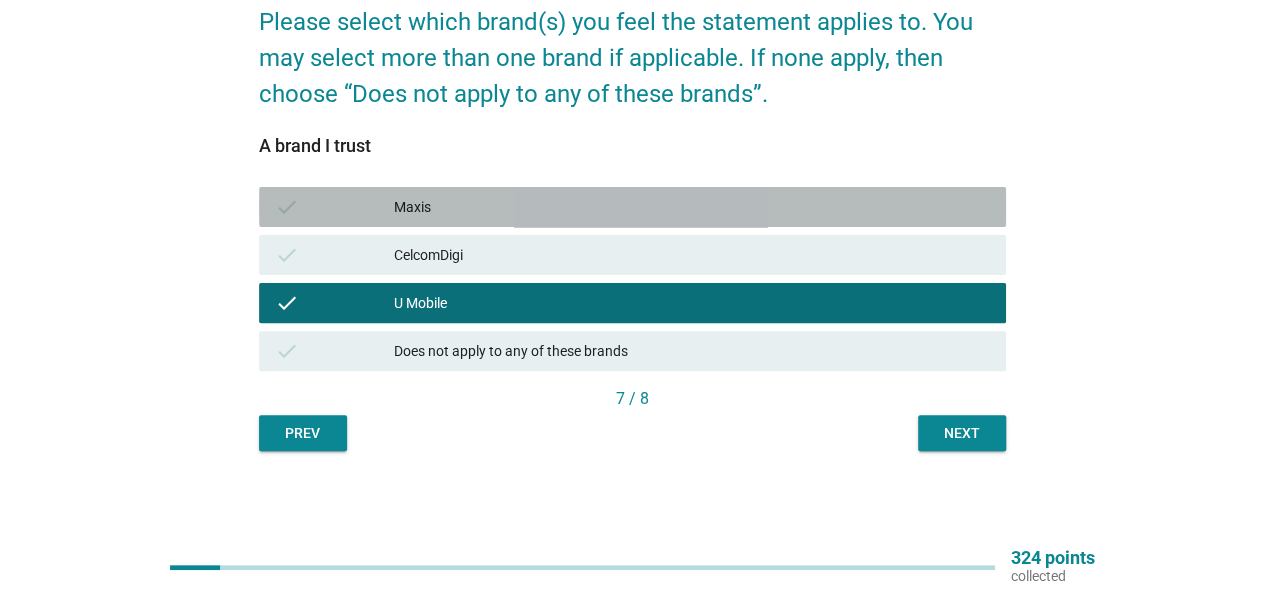 click on "Maxis" at bounding box center [692, 207] 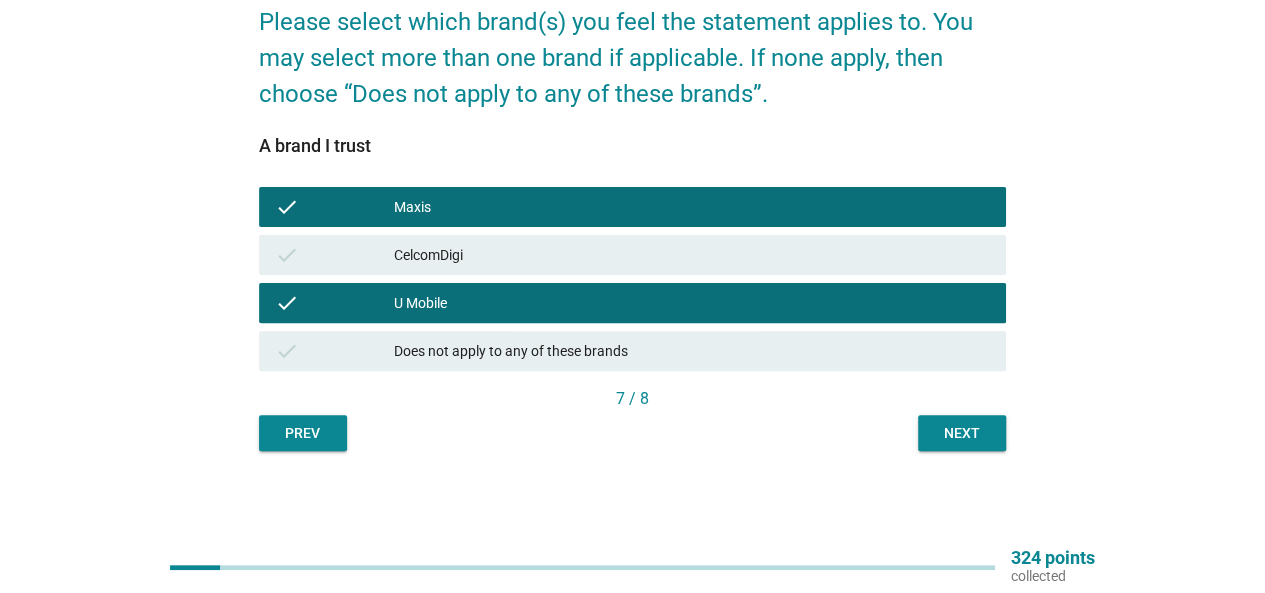 click on "English arrow_drop_down   Please select which brand(s) you feel the statement applies to. You may select more than one brand if applicable. If none apply, then choose “Does not apply to any of these brands”.
A brand I trust
check   Maxis check   CelcomDigi check   U Mobile check   Does not apply to any of these brands
7 / 8
Prev   Next" at bounding box center (632, 183) 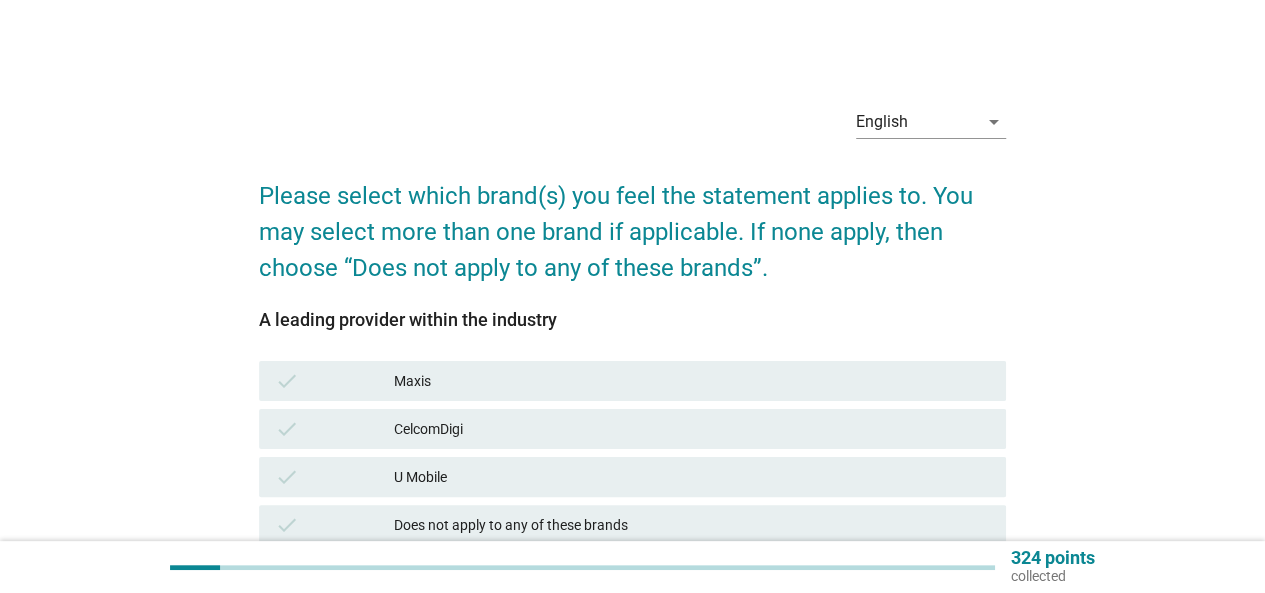 click on "Maxis" at bounding box center (692, 381) 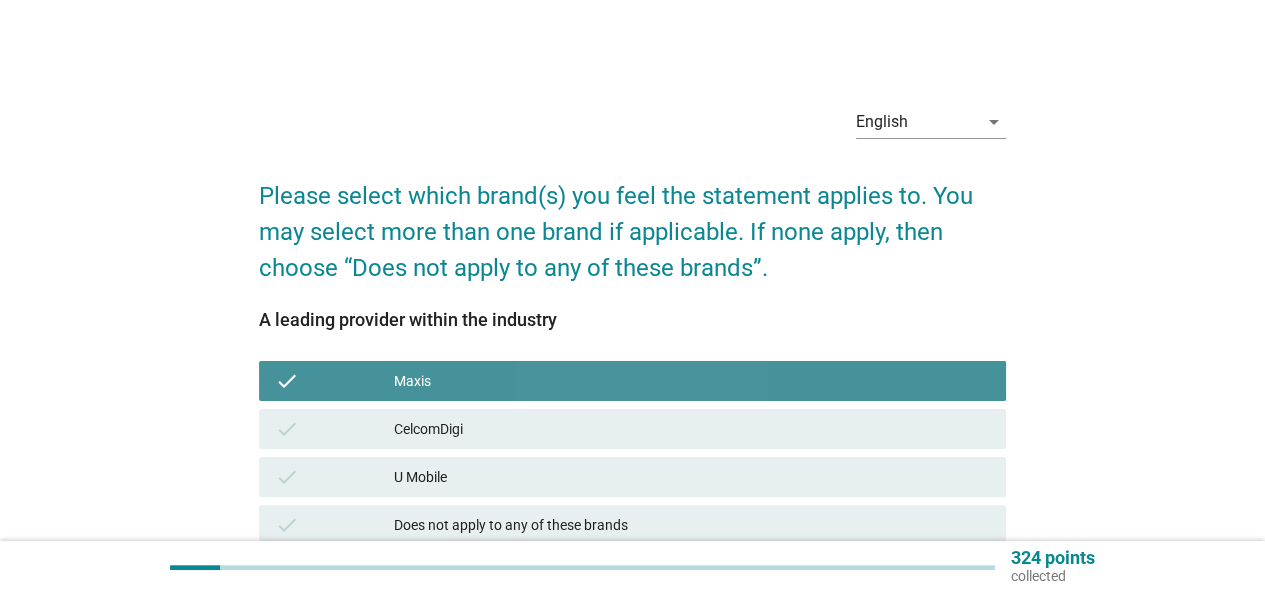 click on "Maxis" at bounding box center (692, 381) 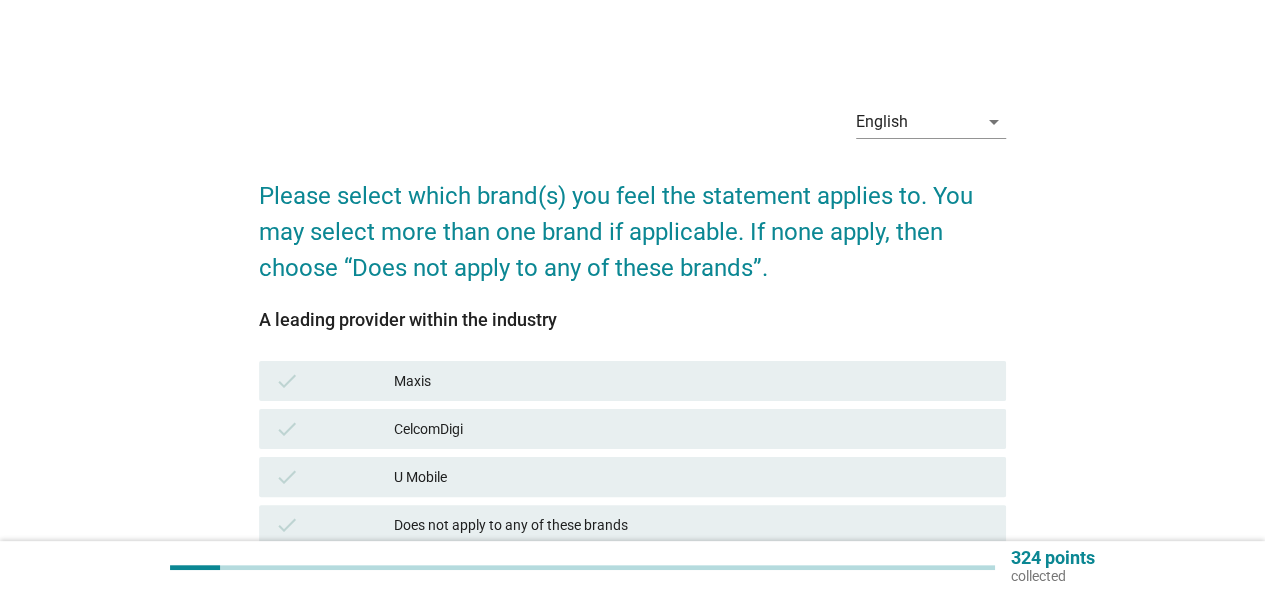 click on "CelcomDigi" at bounding box center [692, 429] 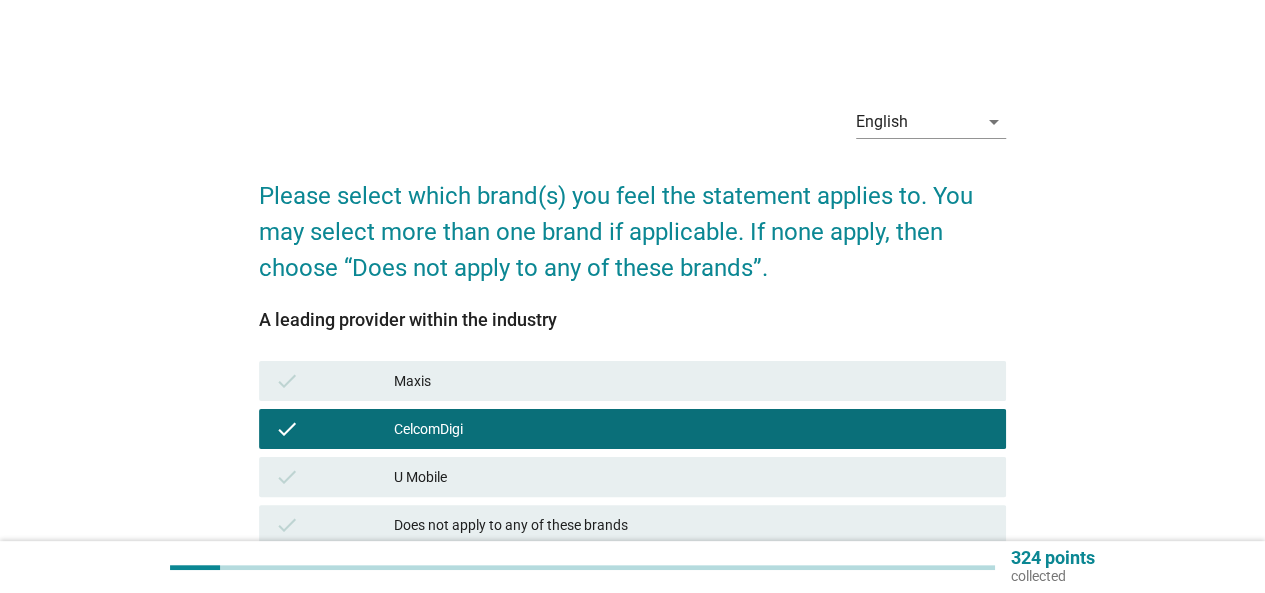 click on "Maxis" at bounding box center (692, 381) 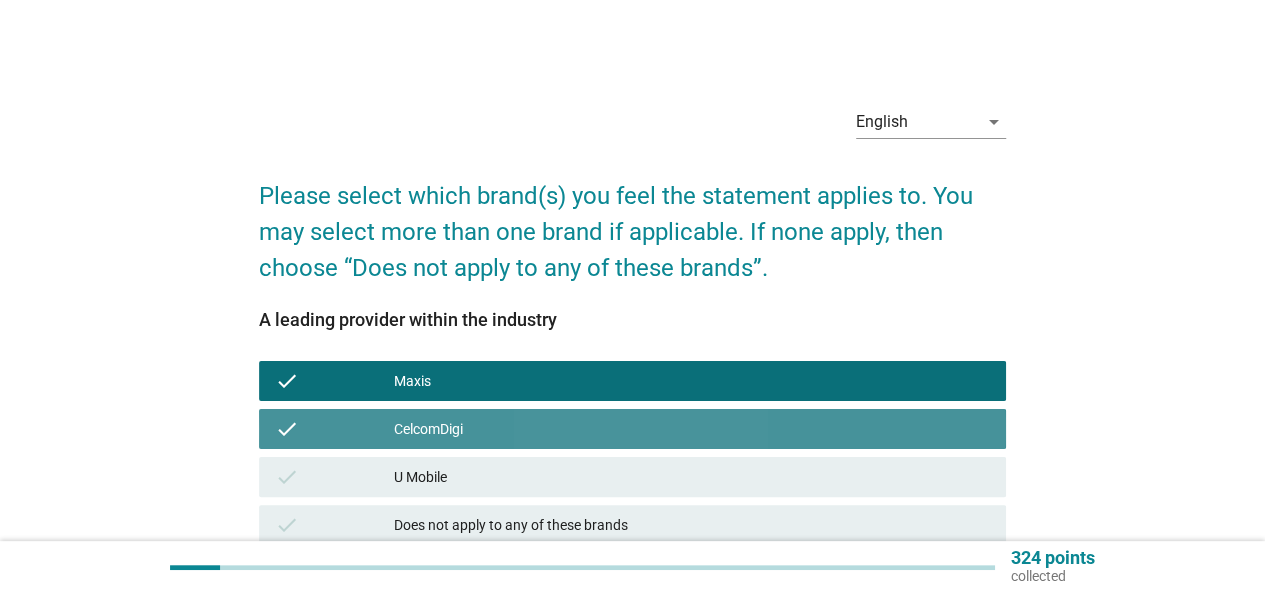click on "check   CelcomDigi" at bounding box center [632, 429] 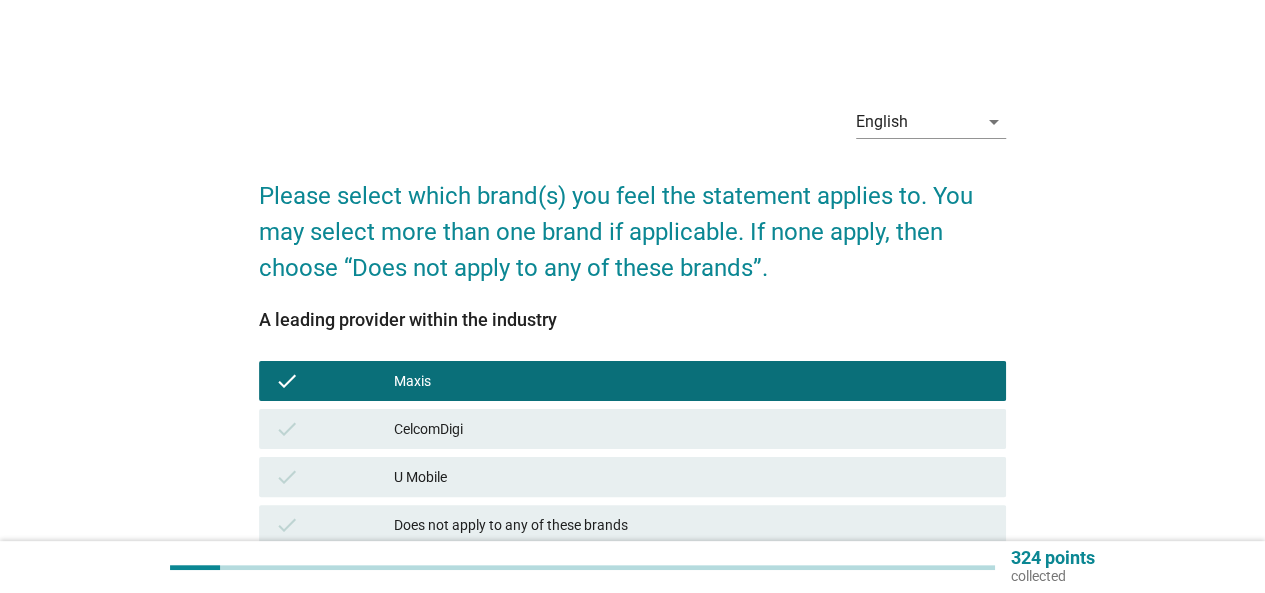 click on "check   Maxis" at bounding box center [632, 381] 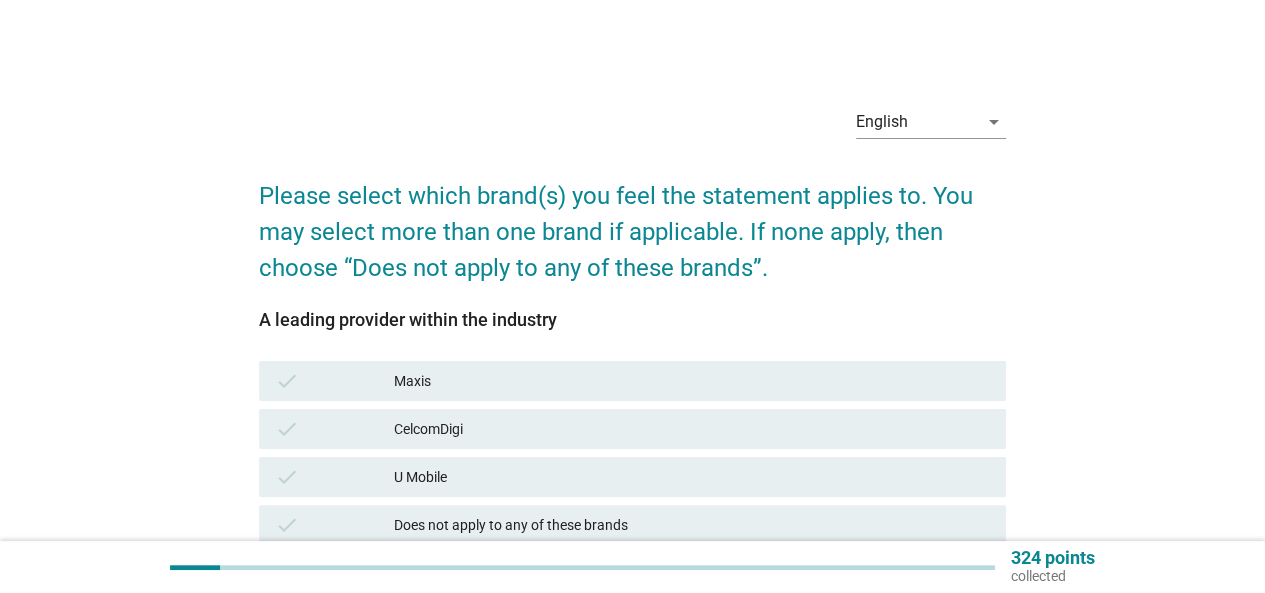 click on "Maxis" at bounding box center (692, 381) 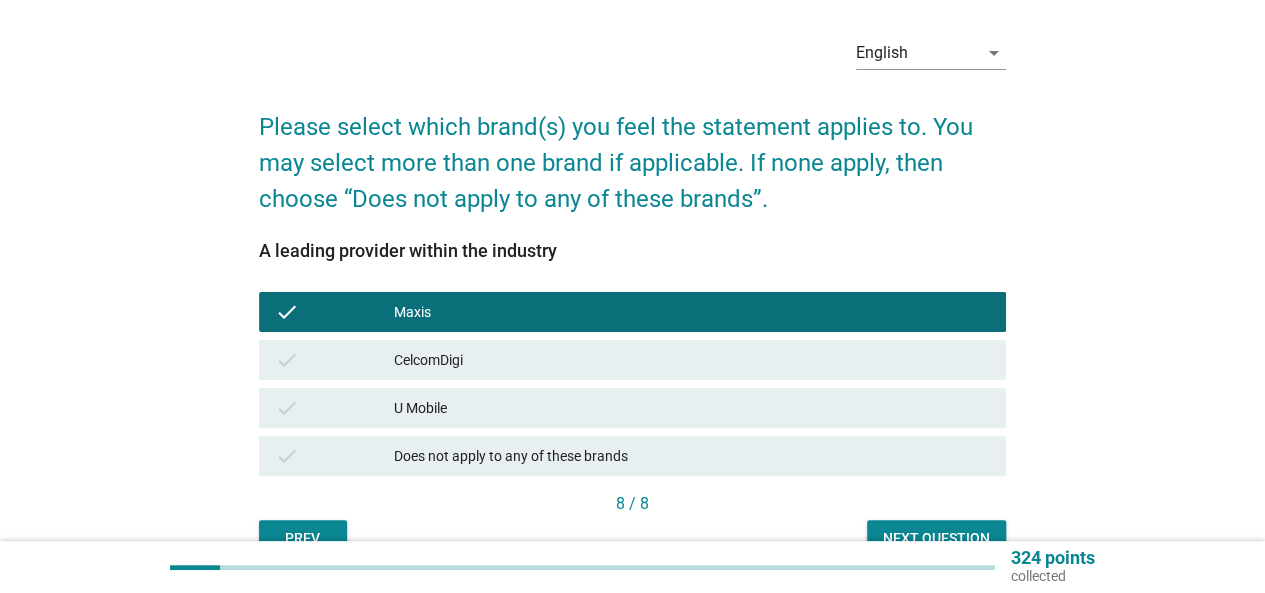 scroll, scrollTop: 100, scrollLeft: 0, axis: vertical 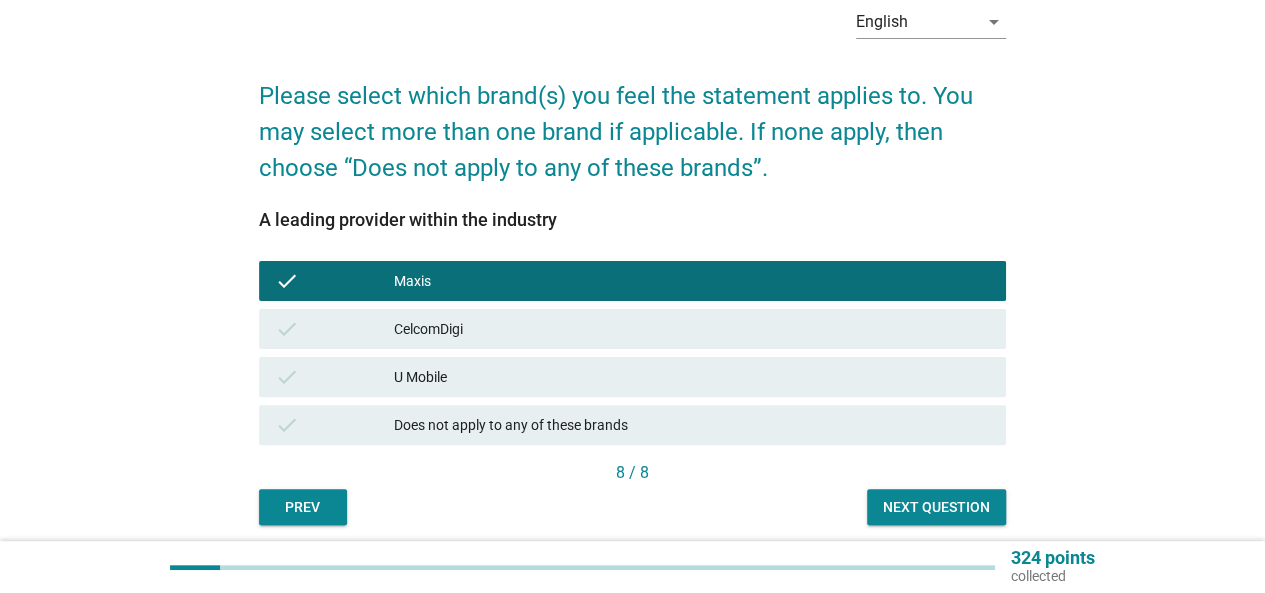 click on "Next question" at bounding box center (936, 507) 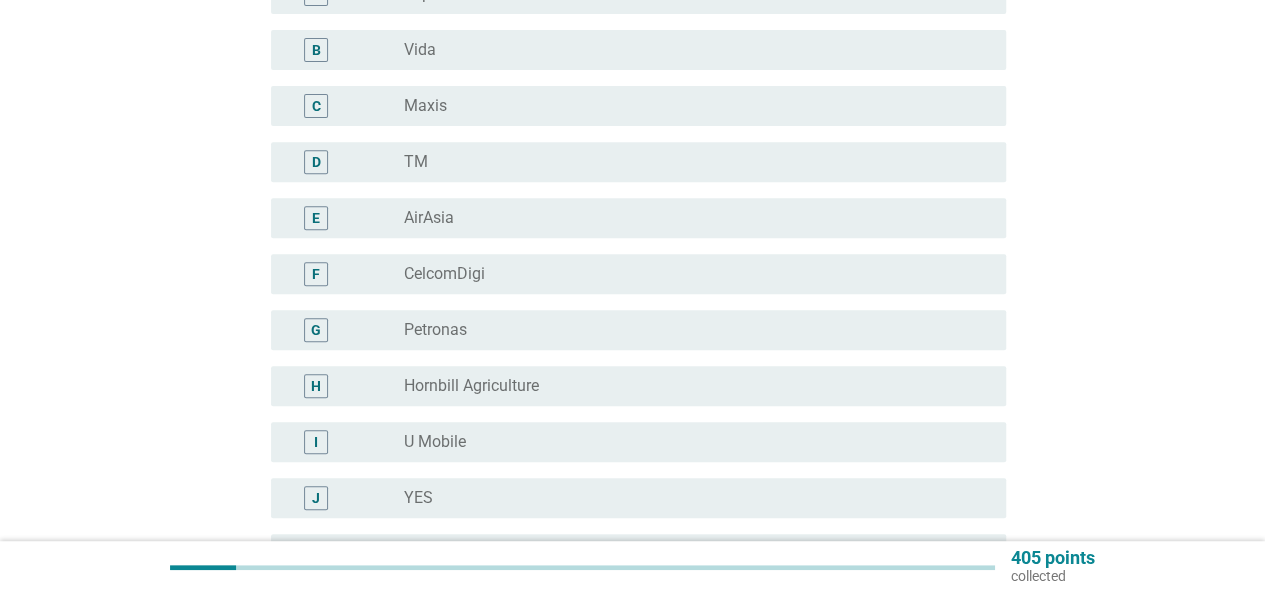 scroll, scrollTop: 386, scrollLeft: 0, axis: vertical 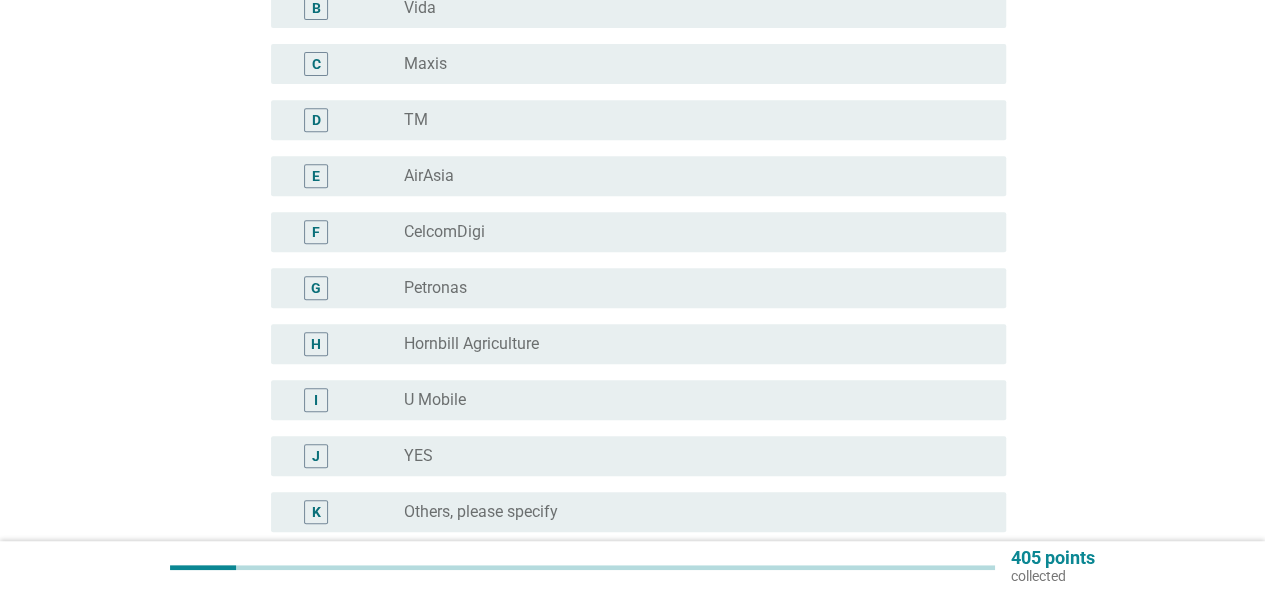 click on "radio_button_unchecked Hornbill Agriculture" at bounding box center (697, 344) 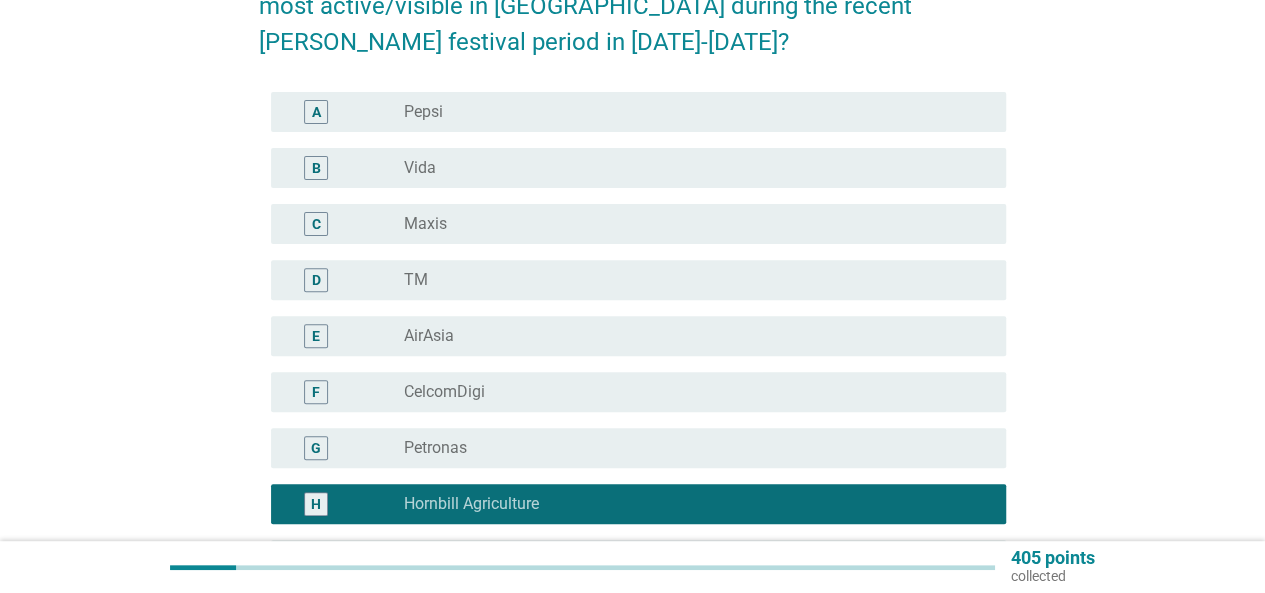 scroll, scrollTop: 186, scrollLeft: 0, axis: vertical 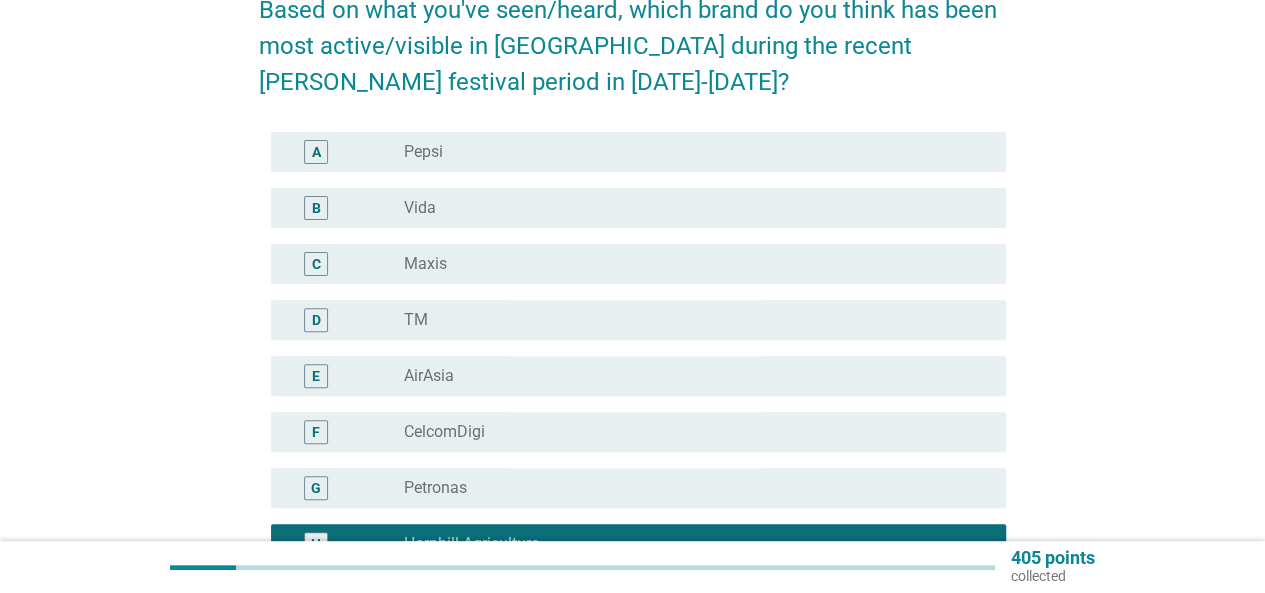click on "radio_button_unchecked Maxis" at bounding box center [689, 264] 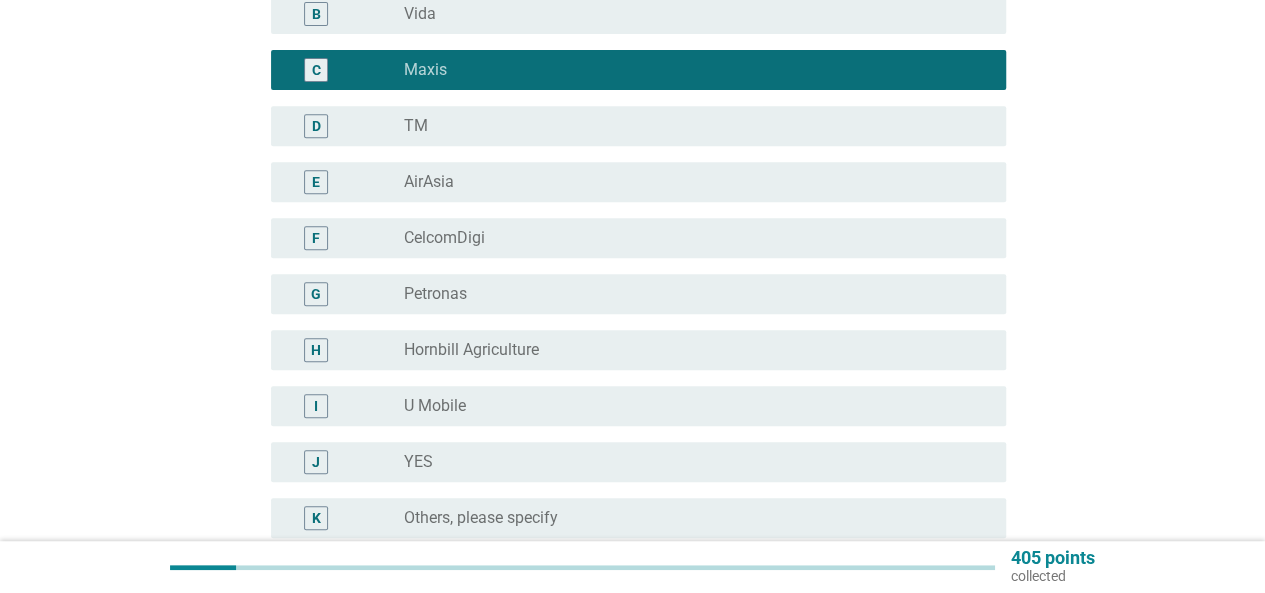 scroll, scrollTop: 186, scrollLeft: 0, axis: vertical 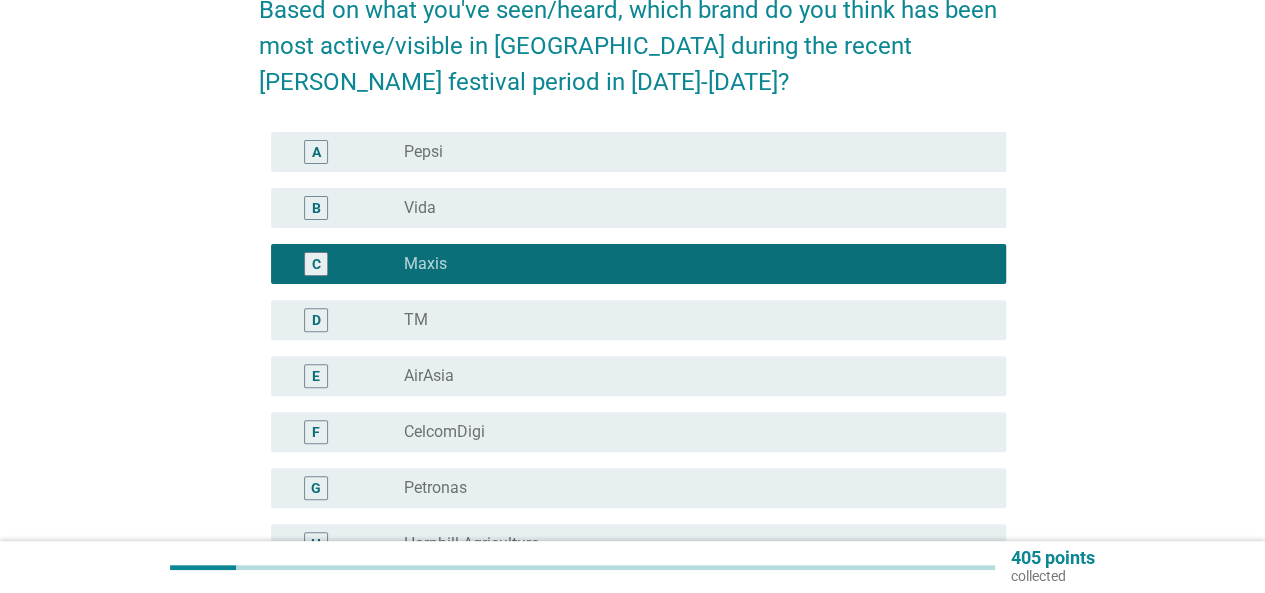 click on "radio_button_unchecked Pepsi" at bounding box center [689, 152] 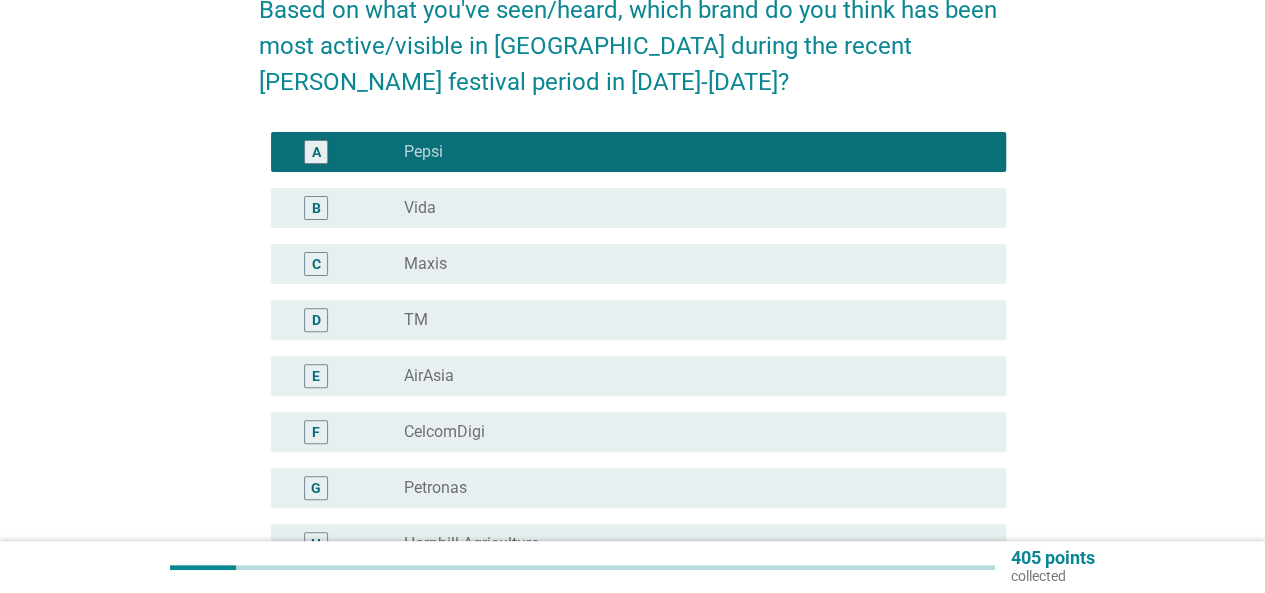 click on "B     radio_button_unchecked Vida" at bounding box center [632, 208] 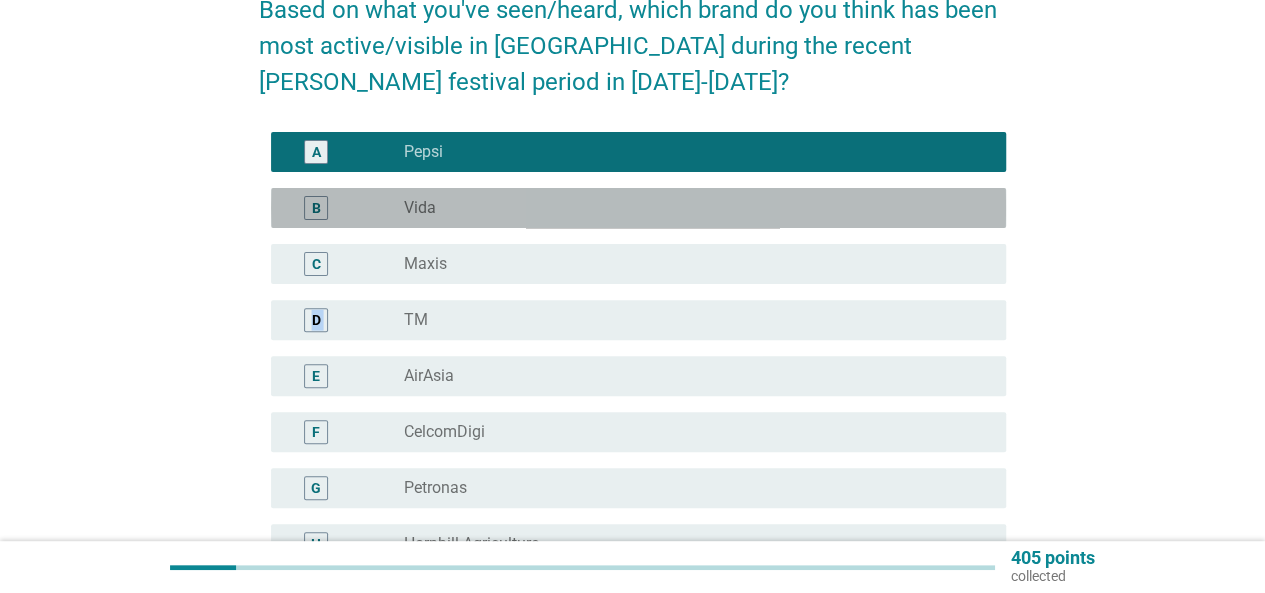 click on "A     radio_button_checked Pepsi   B     radio_button_unchecked Vida   C     radio_button_unchecked Maxis   D     radio_button_unchecked TM   E     radio_button_unchecked AirAsia   F     radio_button_unchecked CelcomDigi   G     radio_button_unchecked Petronas   H     radio_button_unchecked Hornbill Agriculture   I     radio_button_unchecked U Mobile   J     radio_button_unchecked YES   K     radio_button_unchecked Others, please specify" at bounding box center [632, 432] 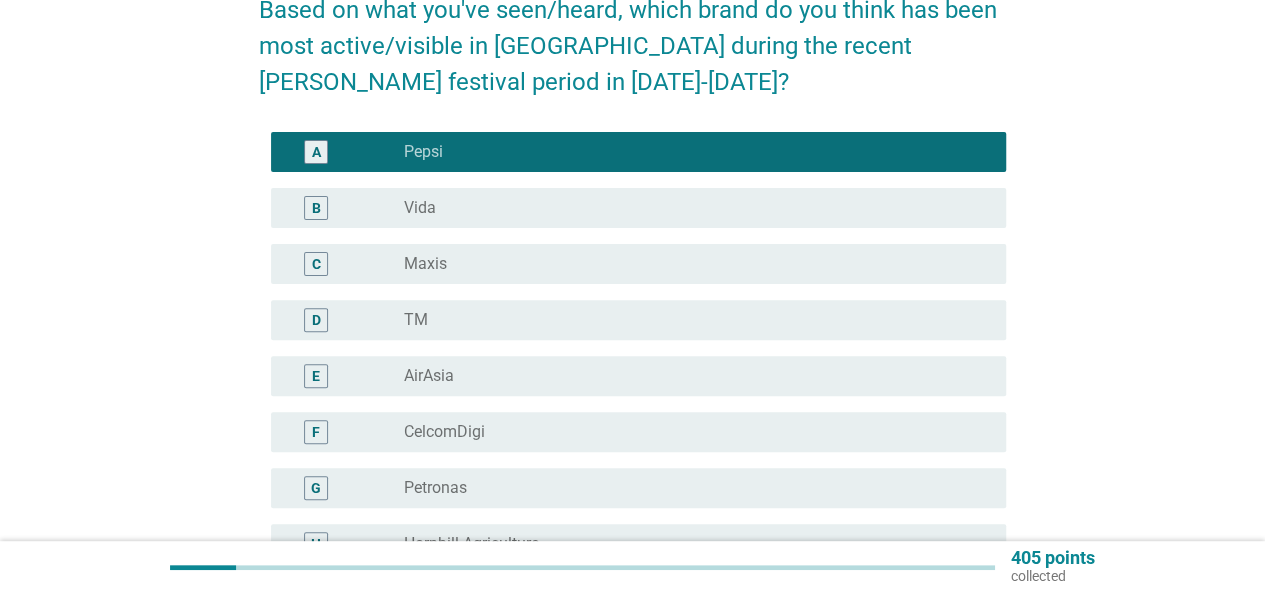 click on "radio_button_unchecked Maxis" at bounding box center [689, 264] 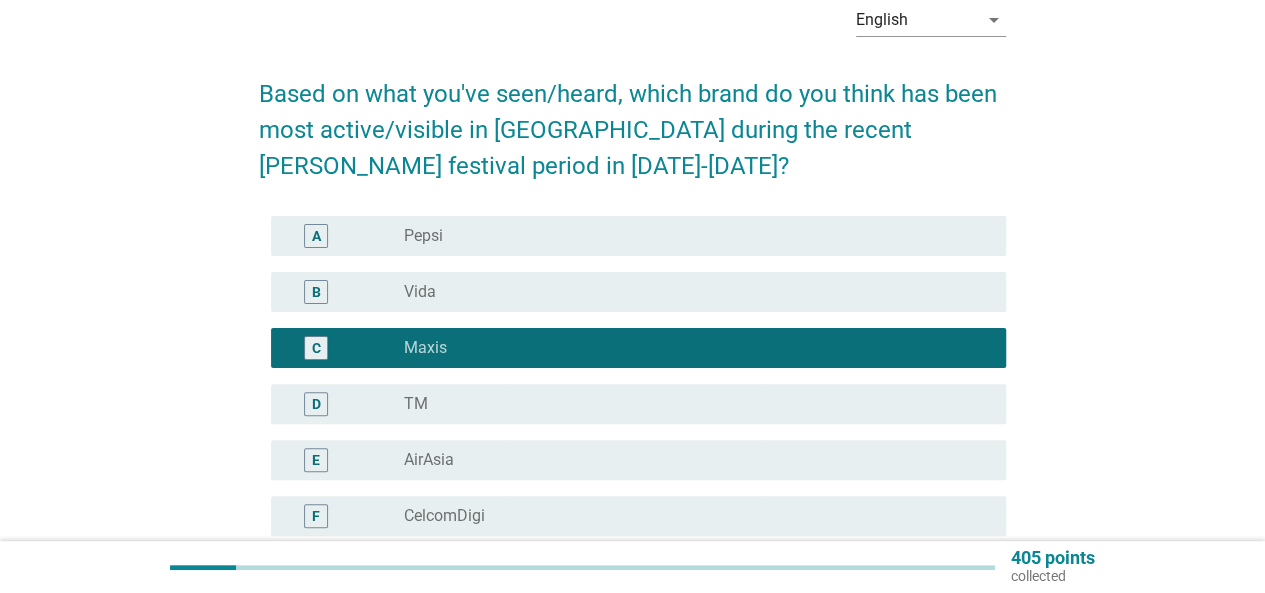 scroll, scrollTop: 200, scrollLeft: 0, axis: vertical 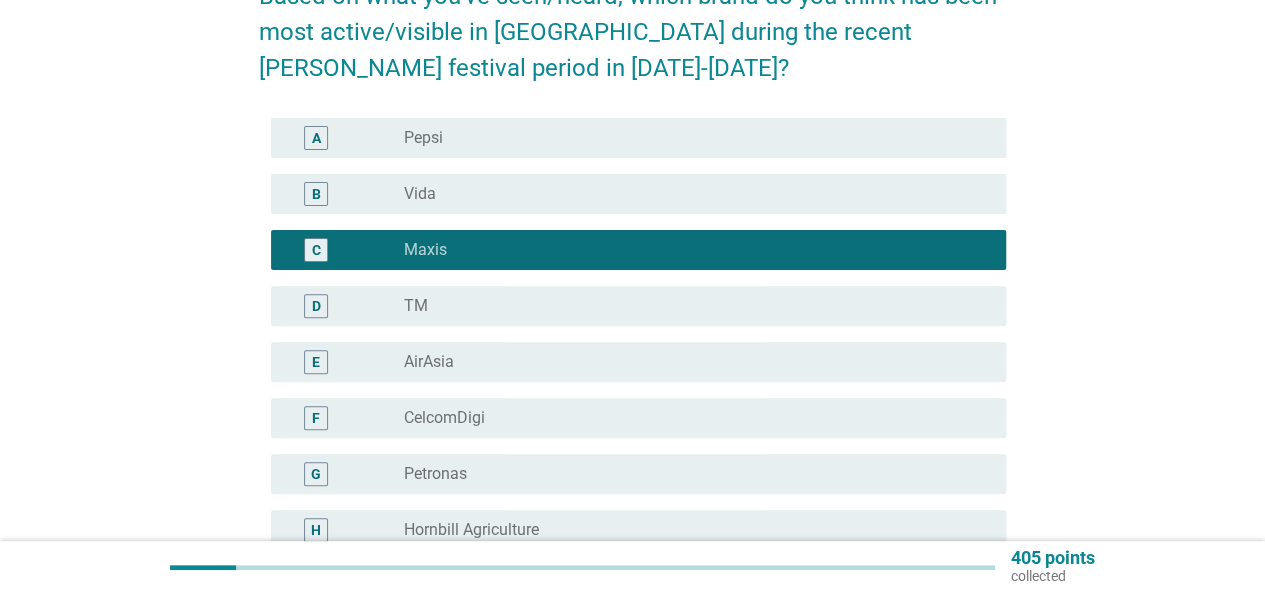 click on "radio_button_unchecked Hornbill Agriculture" at bounding box center (689, 530) 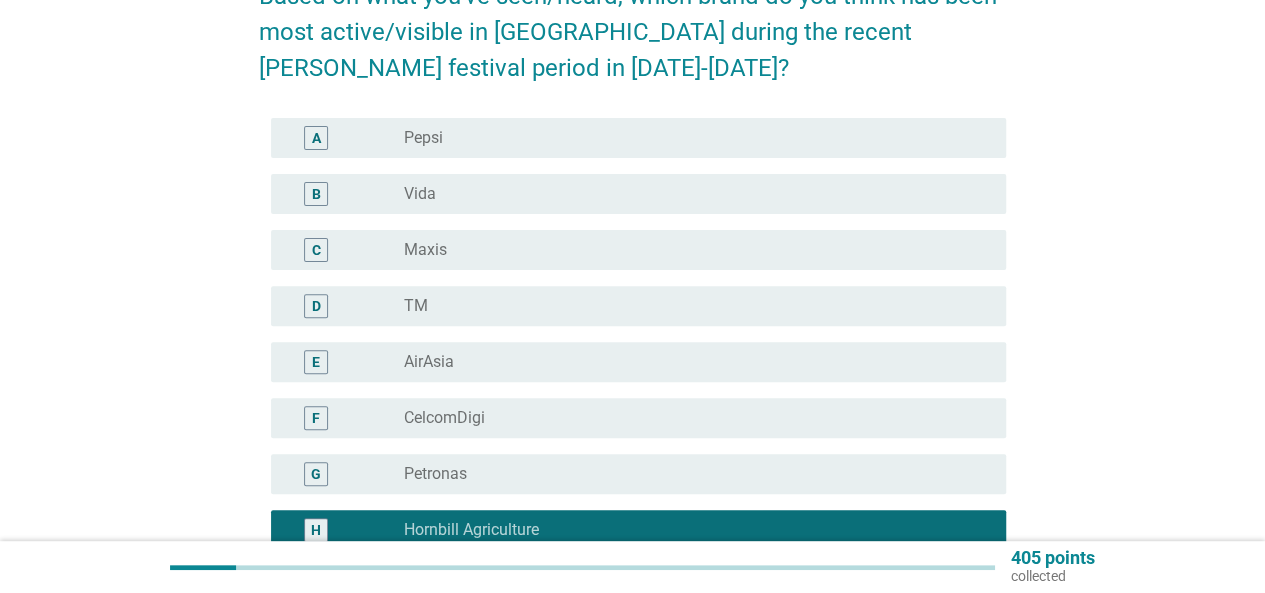 scroll, scrollTop: 586, scrollLeft: 0, axis: vertical 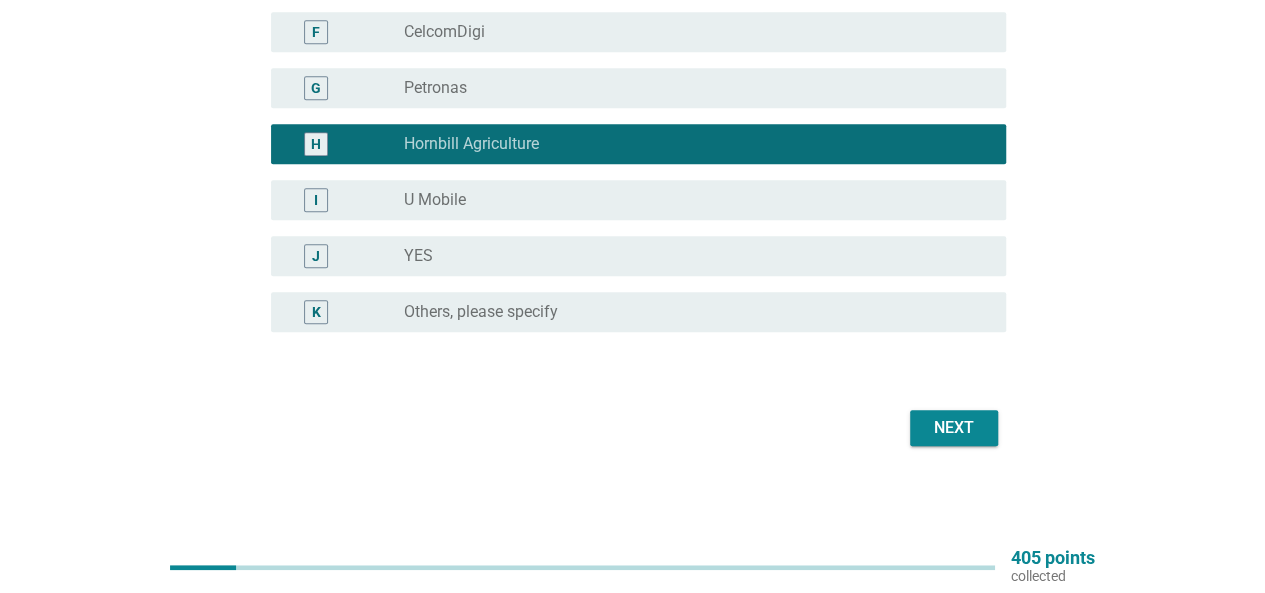 click on "Next" at bounding box center [954, 428] 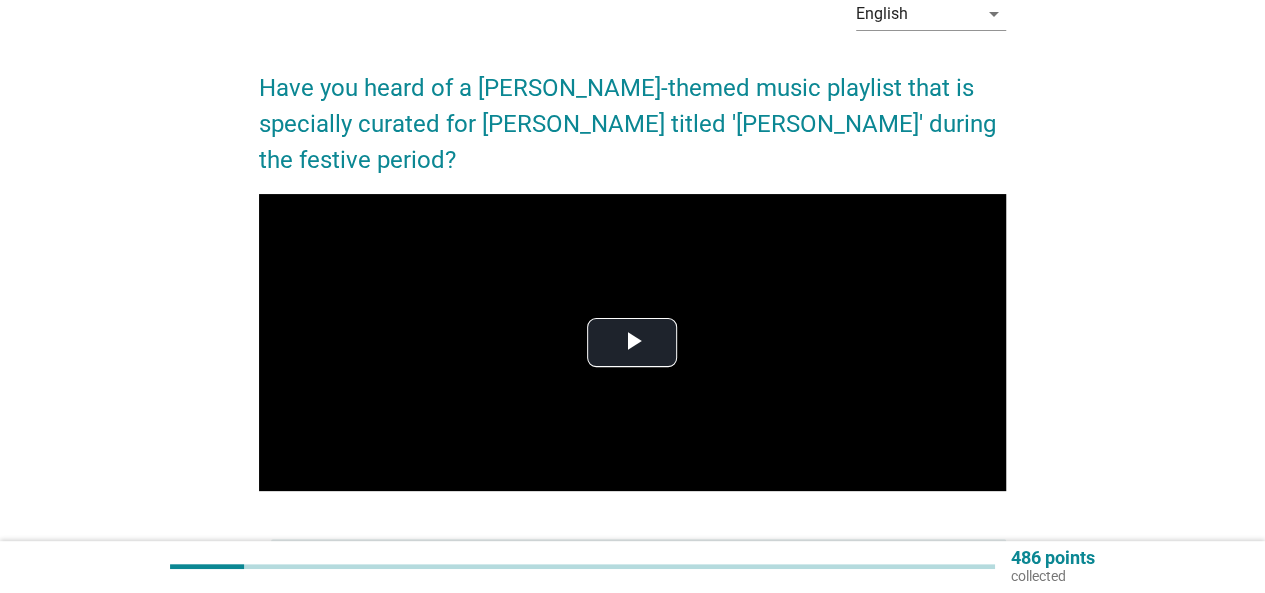 scroll, scrollTop: 300, scrollLeft: 0, axis: vertical 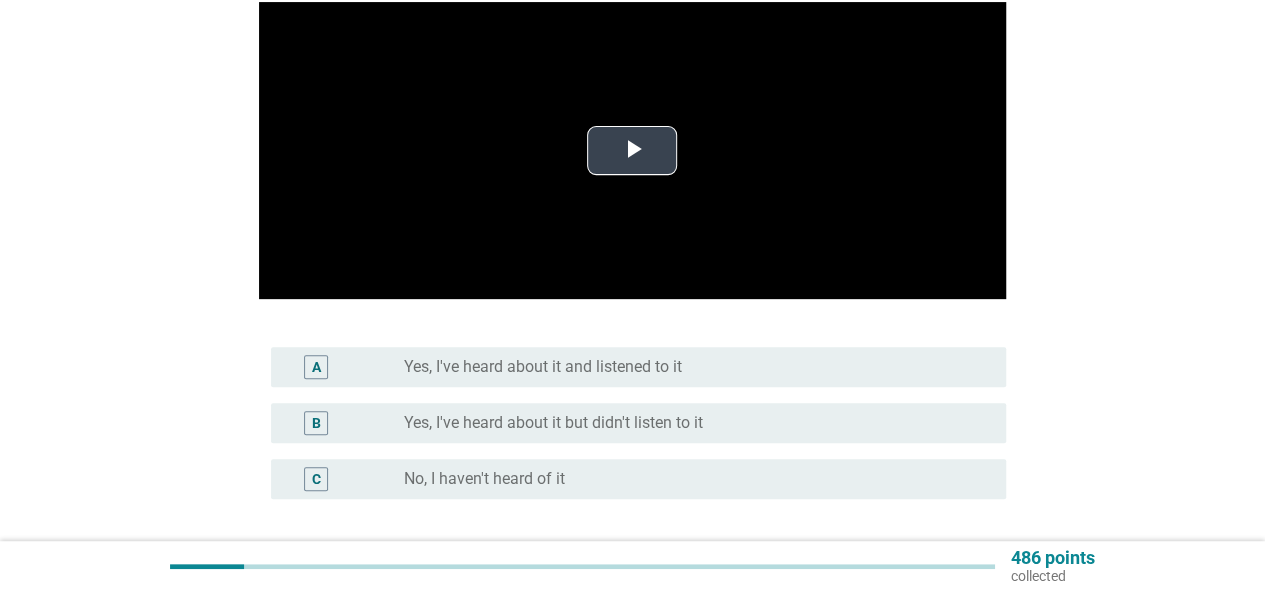 click at bounding box center [632, 150] 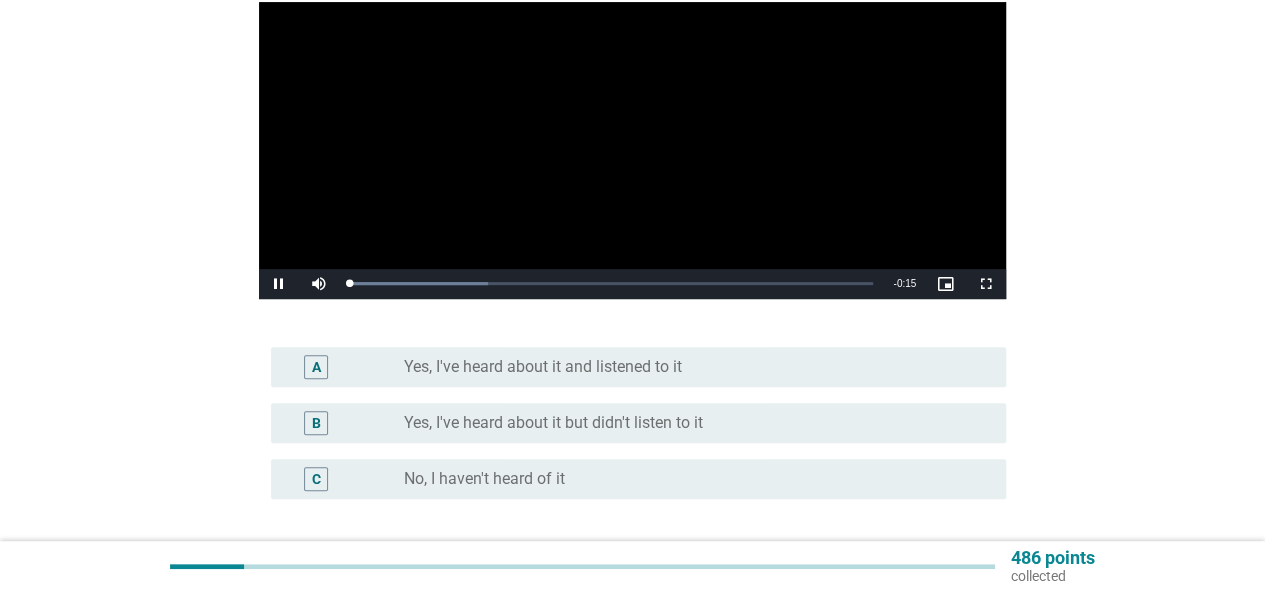 scroll, scrollTop: 266, scrollLeft: 0, axis: vertical 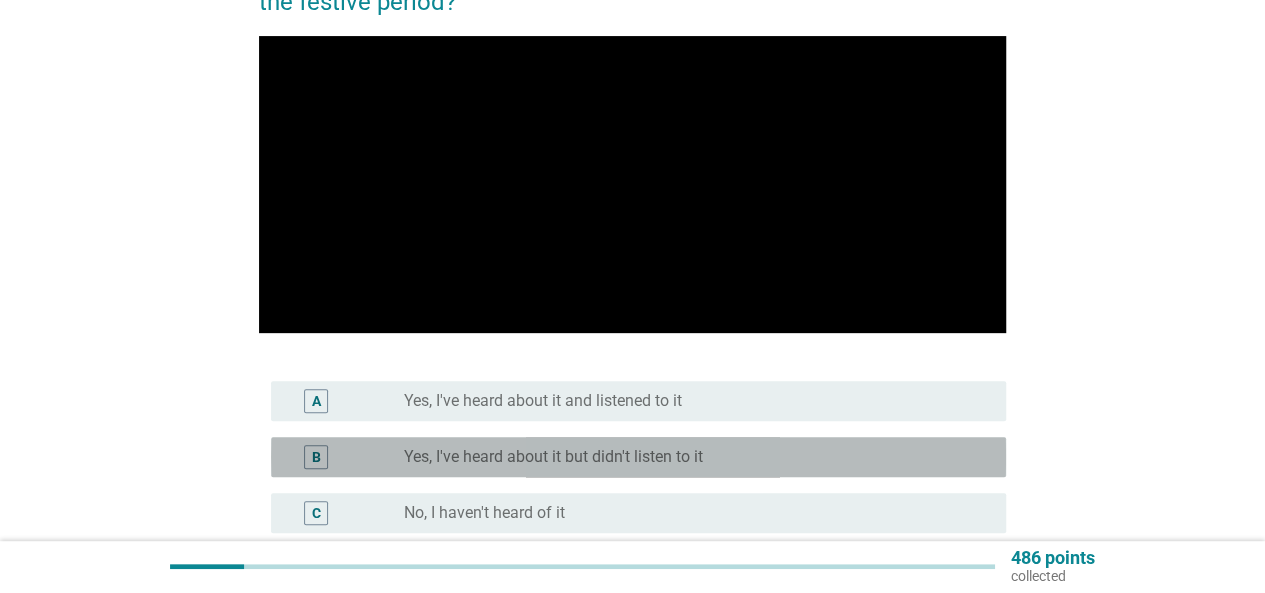 click on "Yes, I've heard about it but didn't listen to it" at bounding box center (553, 457) 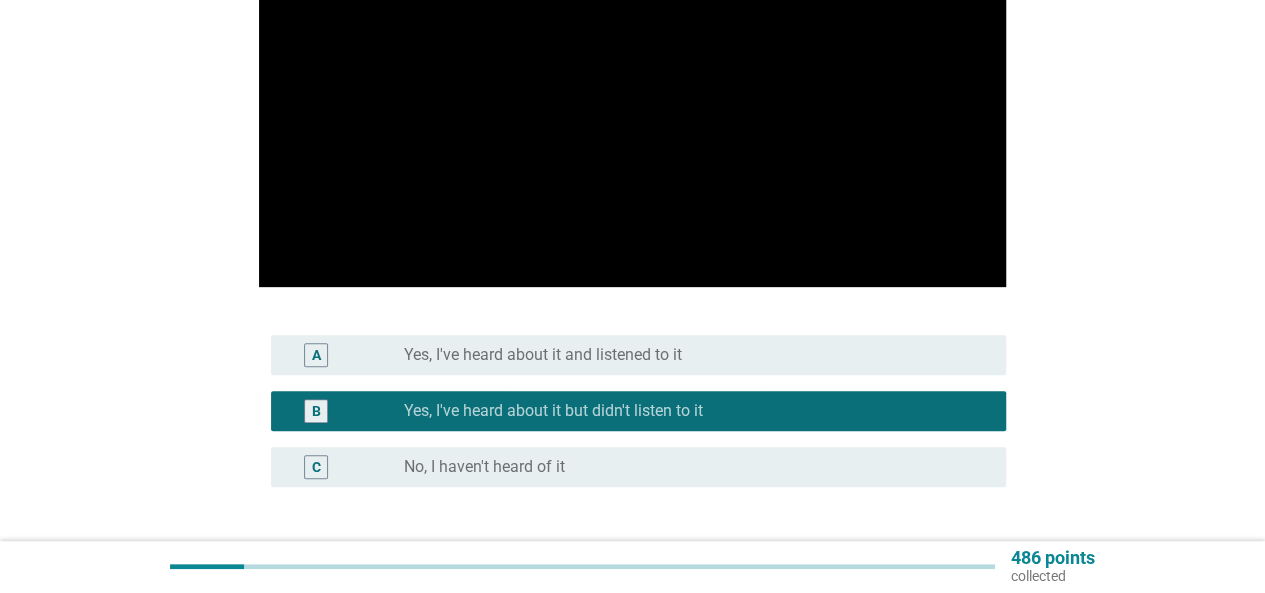 scroll, scrollTop: 431, scrollLeft: 0, axis: vertical 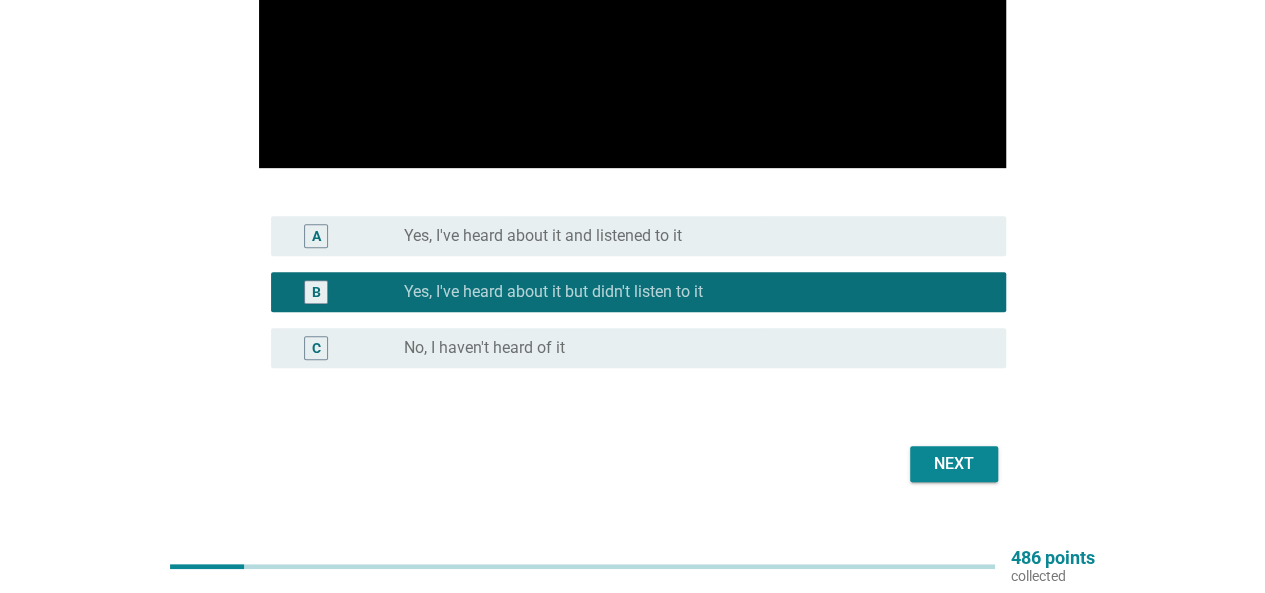 click on "Next" at bounding box center [954, 464] 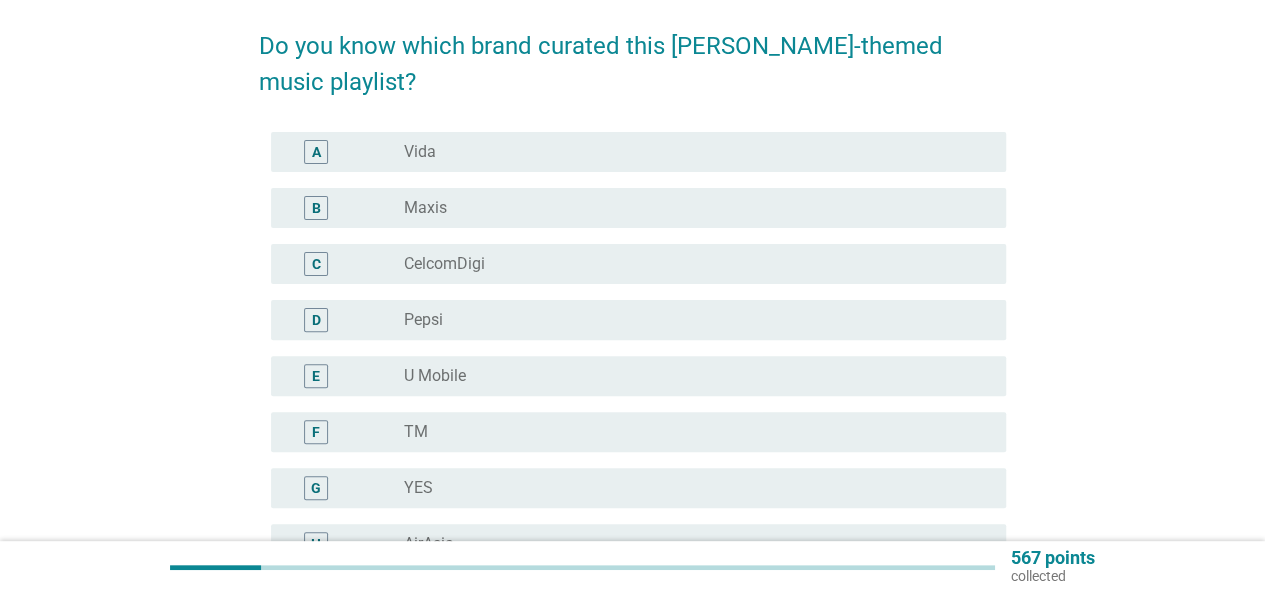 scroll, scrollTop: 400, scrollLeft: 0, axis: vertical 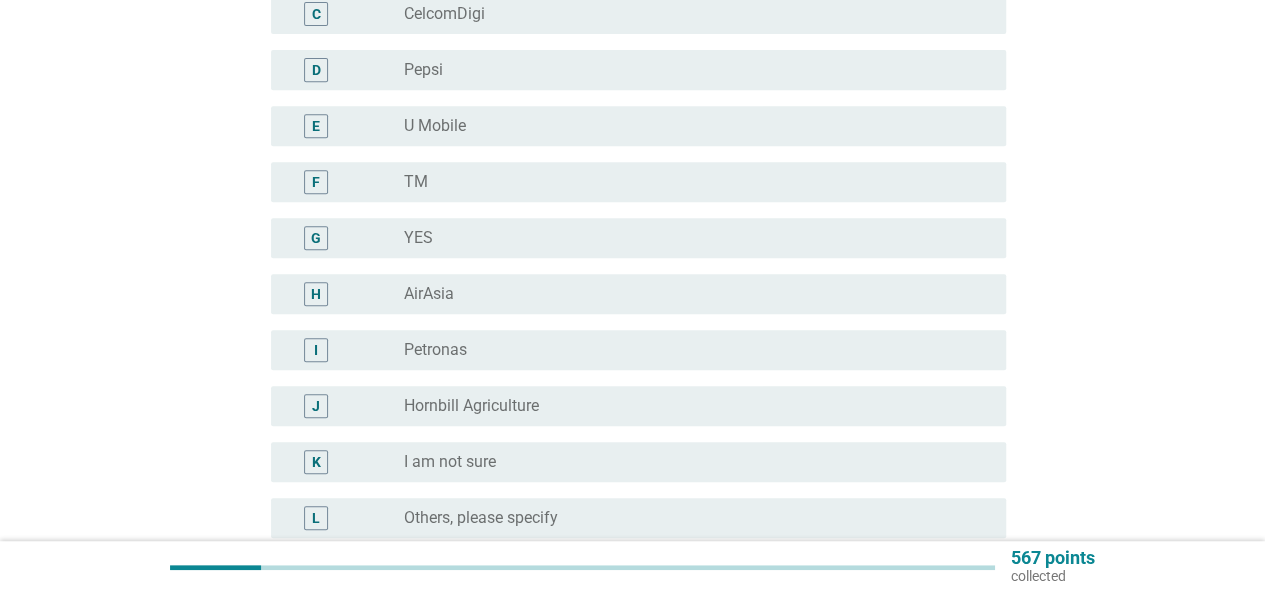 click on "radio_button_unchecked I am not sure" at bounding box center [689, 462] 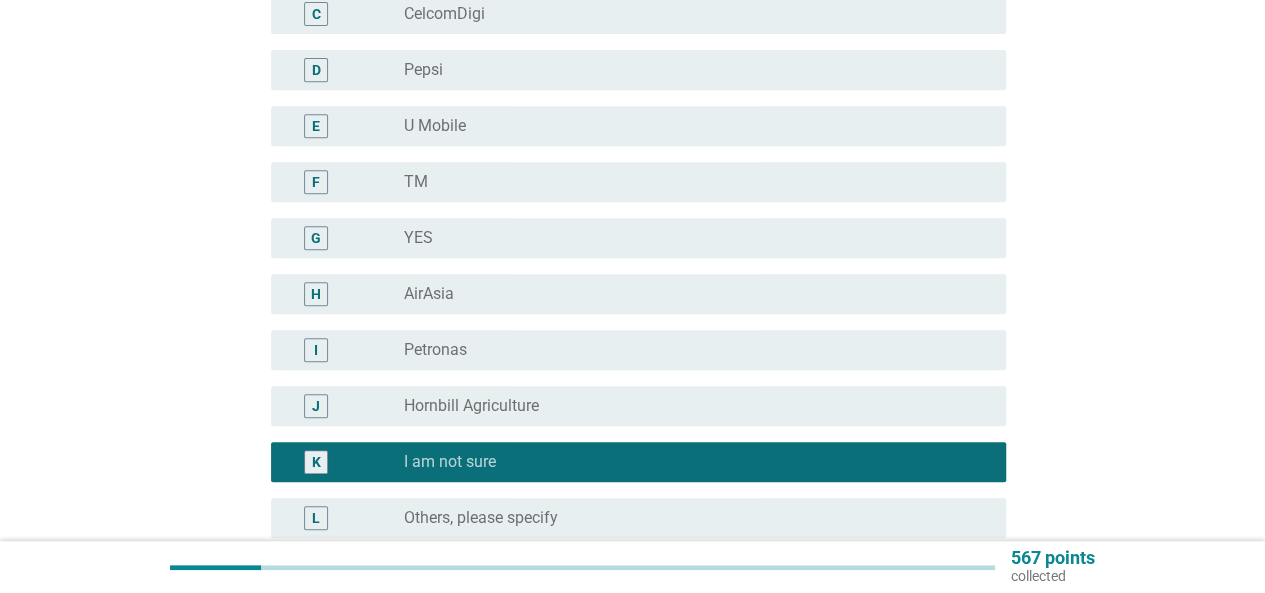 scroll, scrollTop: 570, scrollLeft: 0, axis: vertical 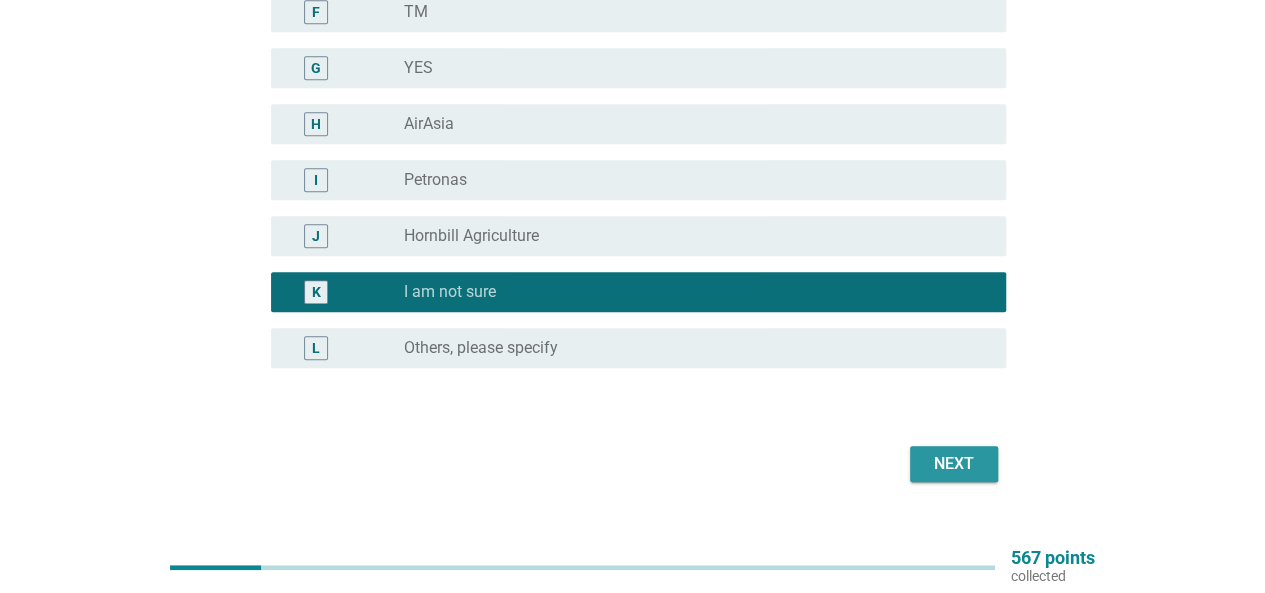 click on "Next" at bounding box center (954, 464) 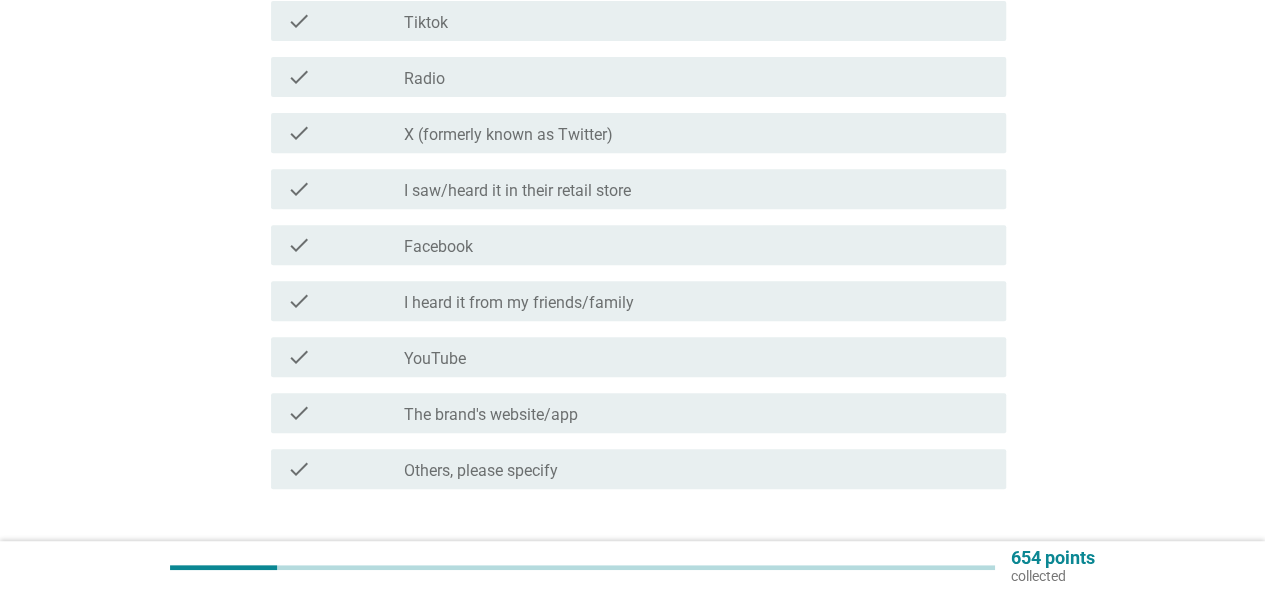 scroll, scrollTop: 300, scrollLeft: 0, axis: vertical 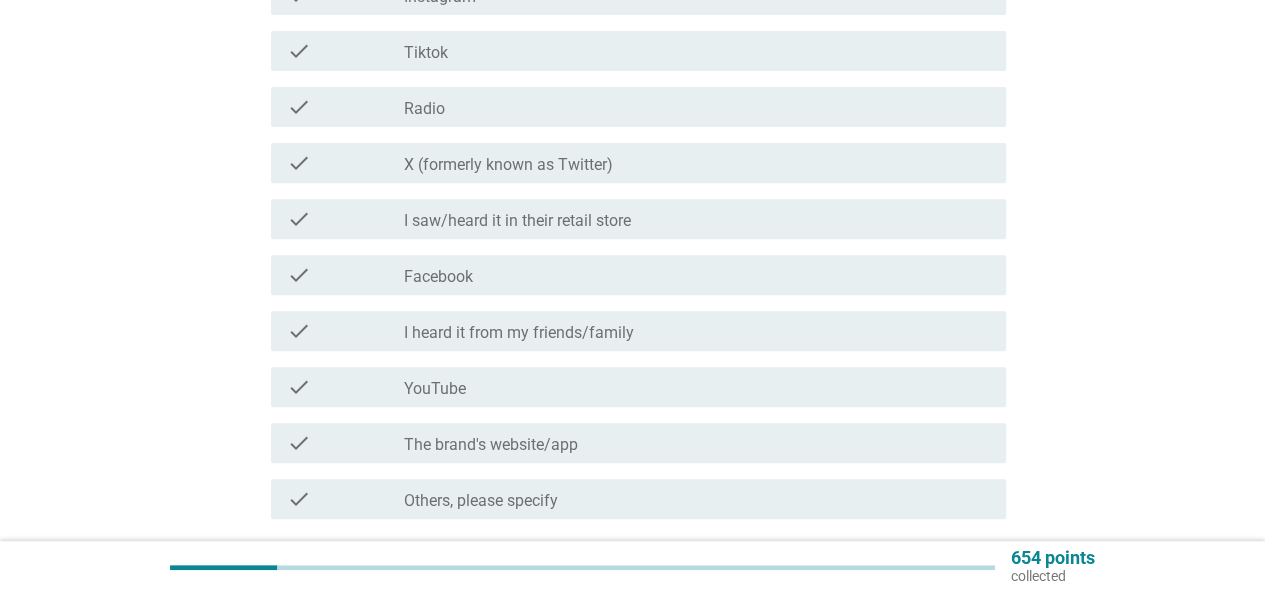 click on "check     check_box_outline_blank Tiktok" at bounding box center (632, 51) 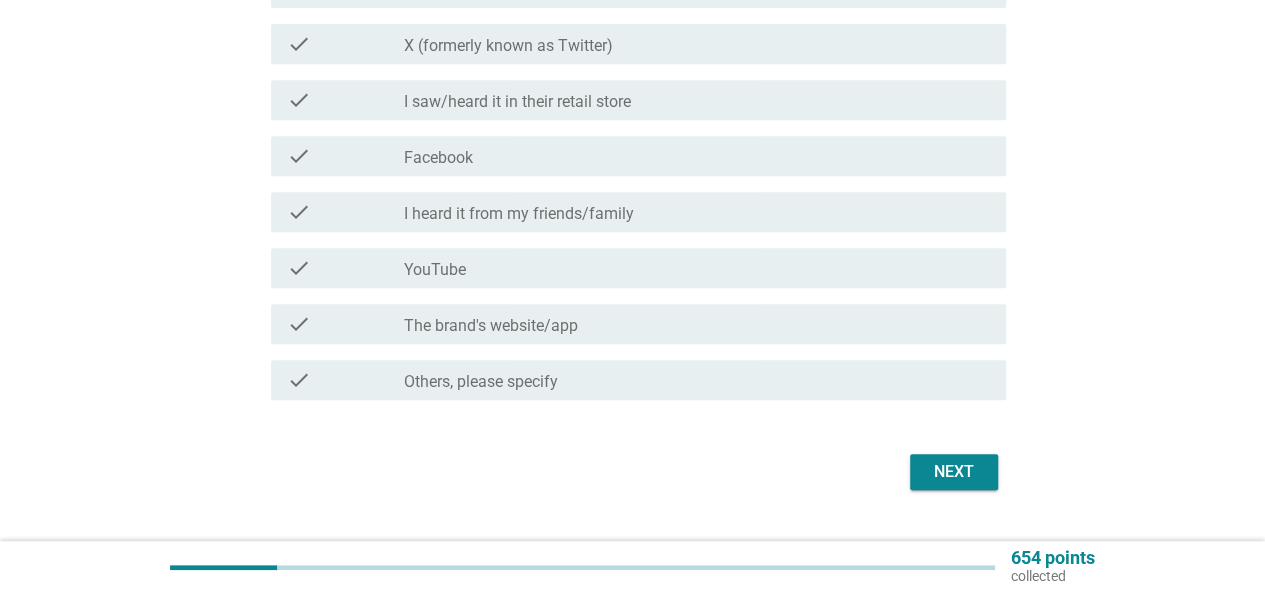 scroll, scrollTop: 464, scrollLeft: 0, axis: vertical 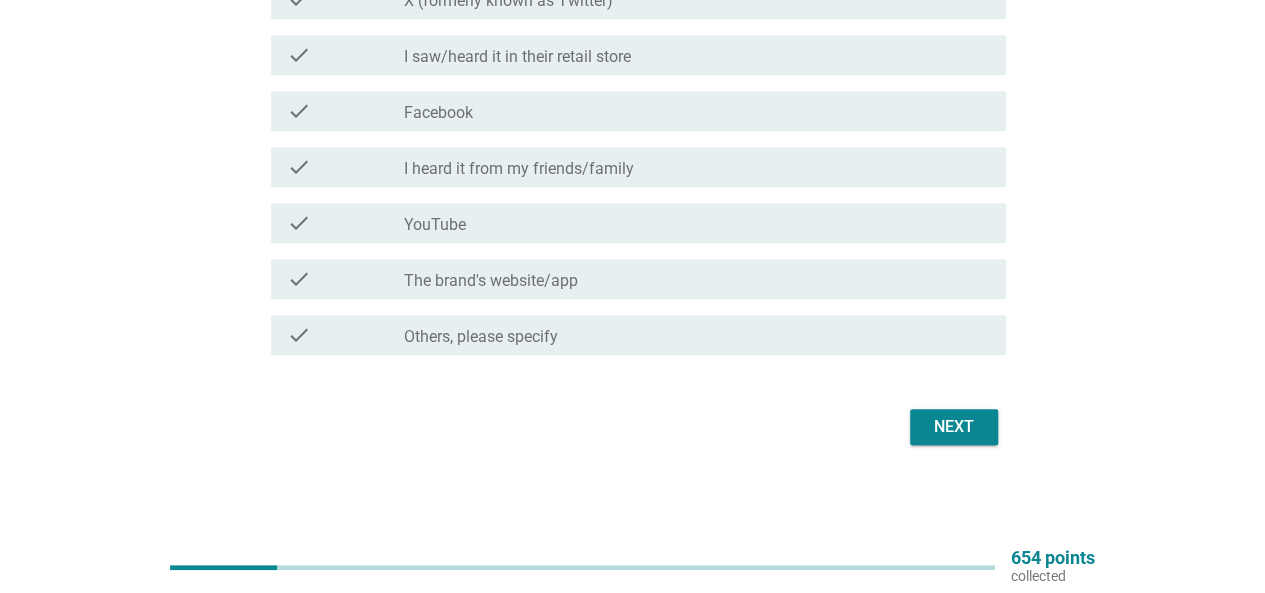click on "Next" at bounding box center (954, 427) 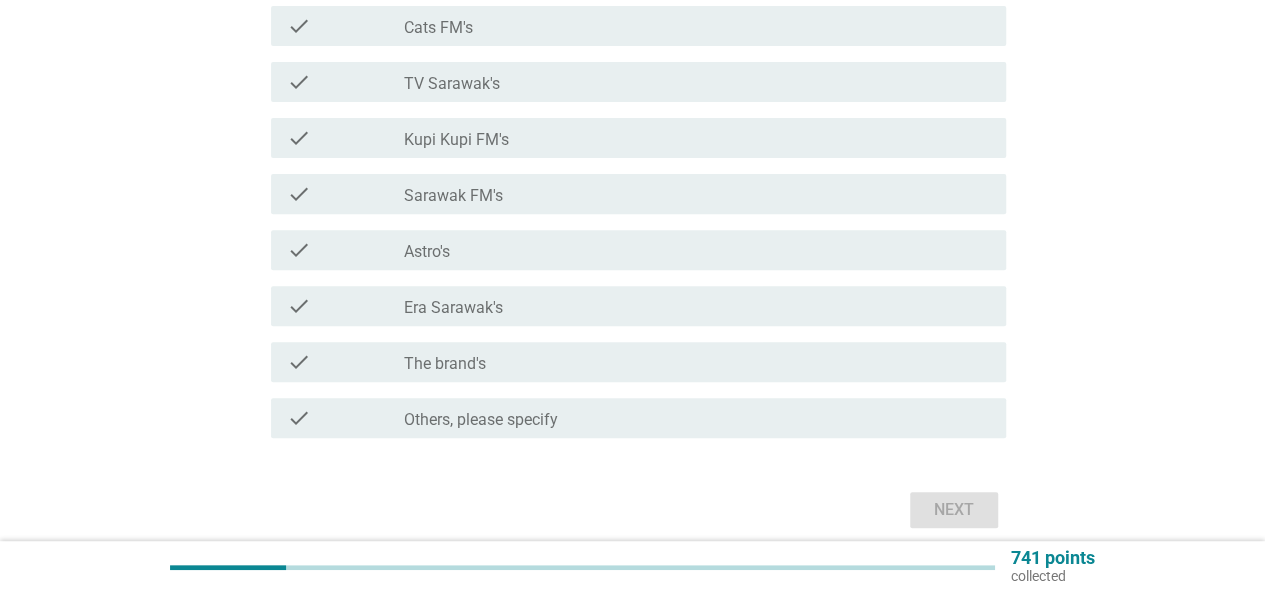 scroll, scrollTop: 300, scrollLeft: 0, axis: vertical 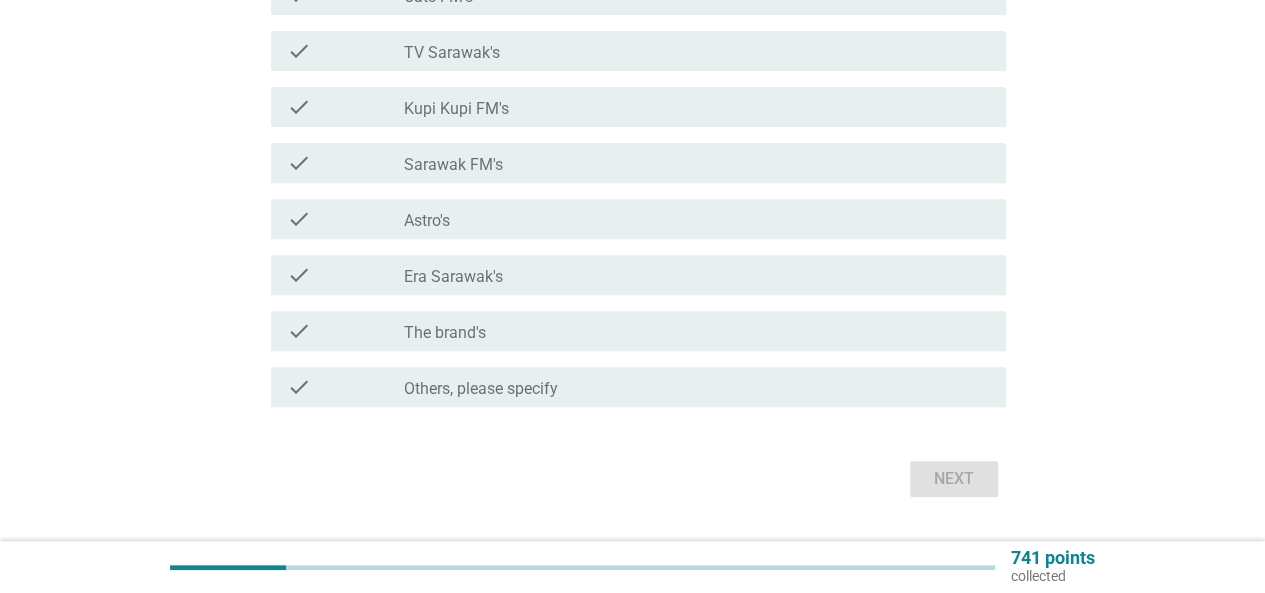 click on "check     check_box_outline_blank Astro's" at bounding box center (632, 219) 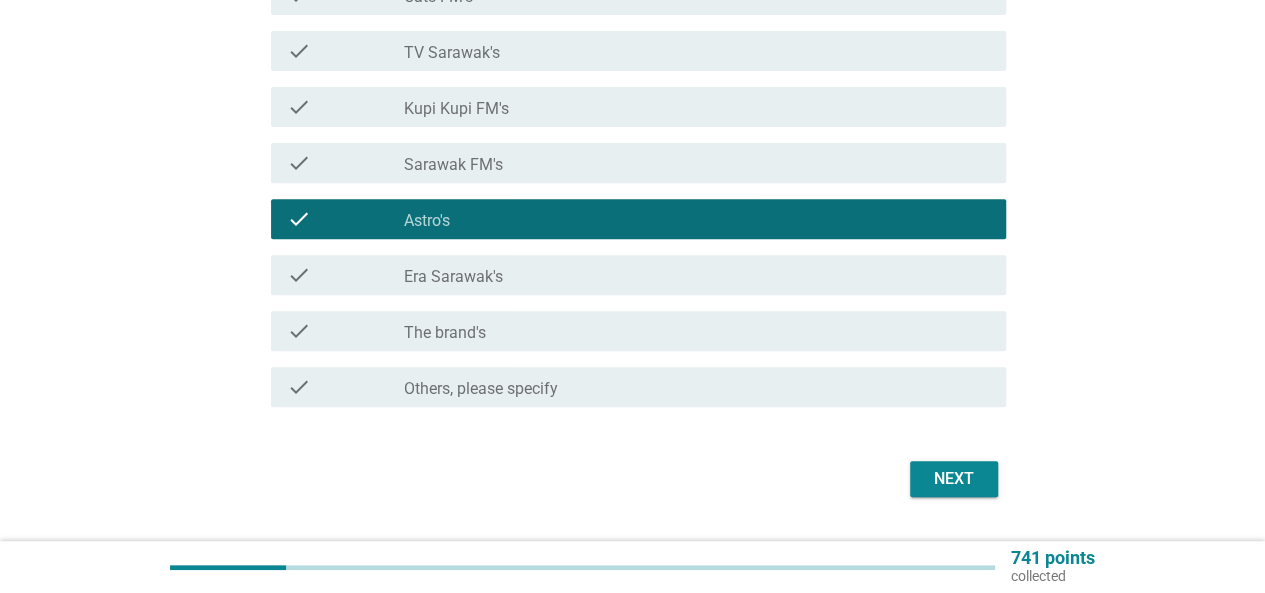 click on "Next" at bounding box center [954, 479] 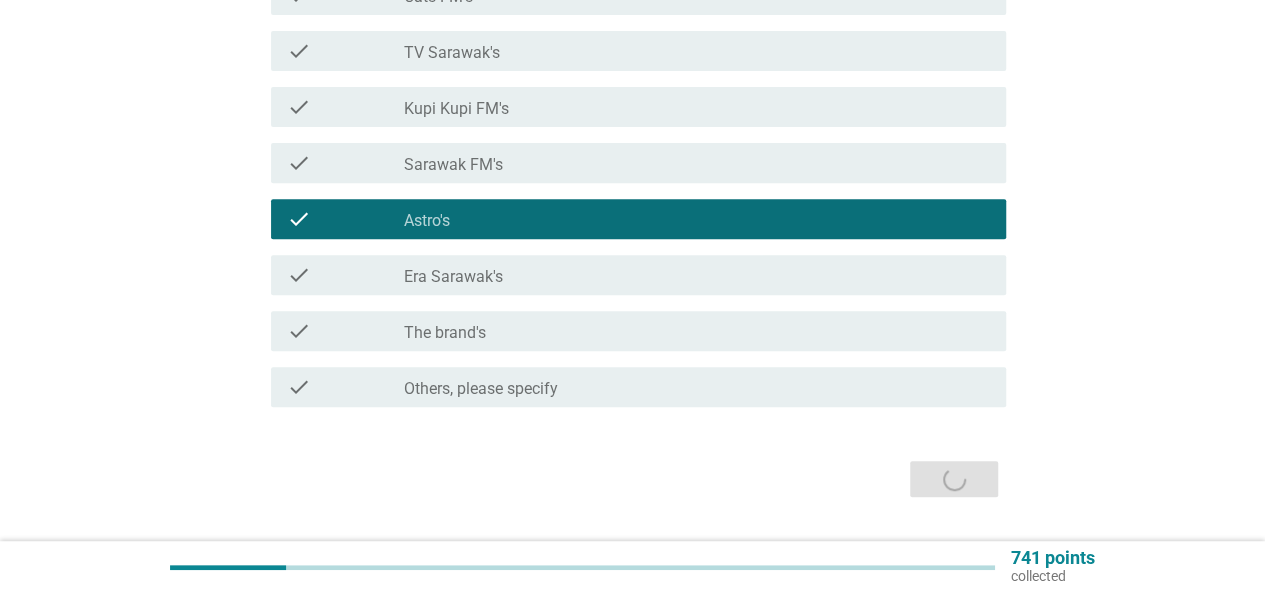 scroll, scrollTop: 0, scrollLeft: 0, axis: both 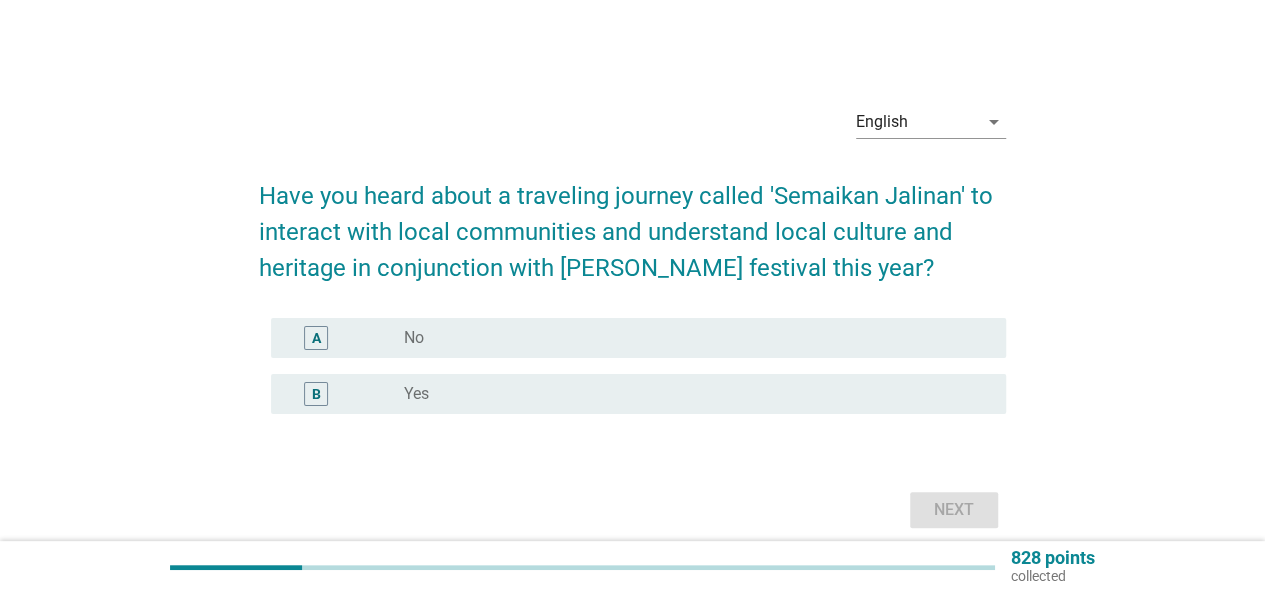 click on "A     radio_button_unchecked No" at bounding box center (638, 338) 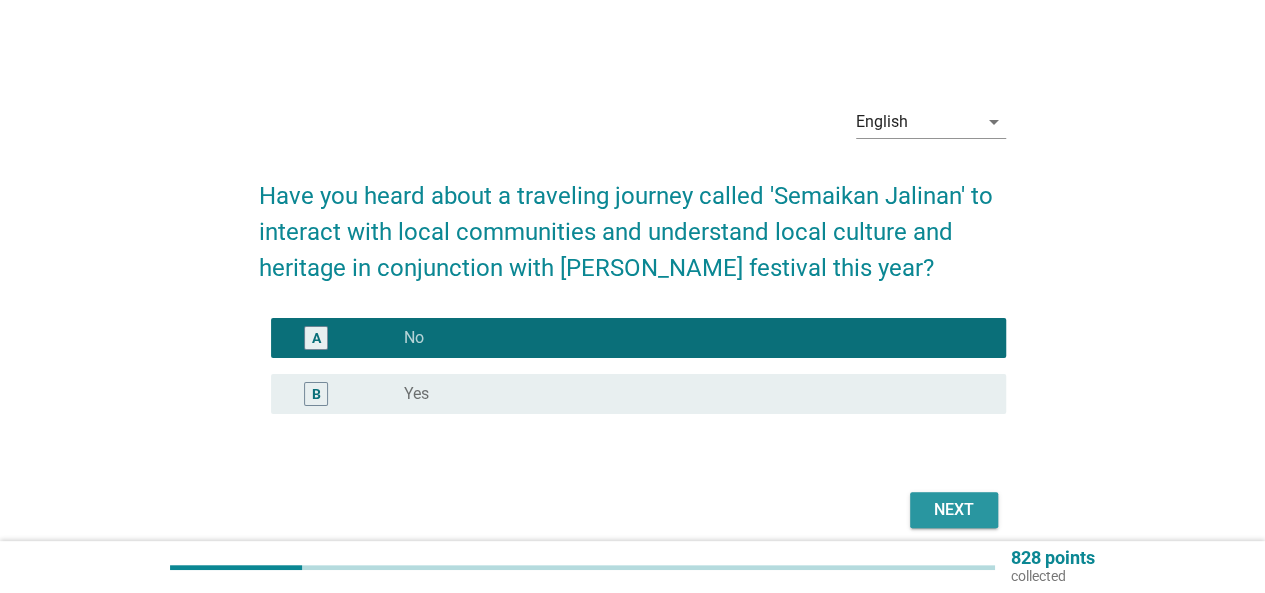 click on "Next" at bounding box center (954, 510) 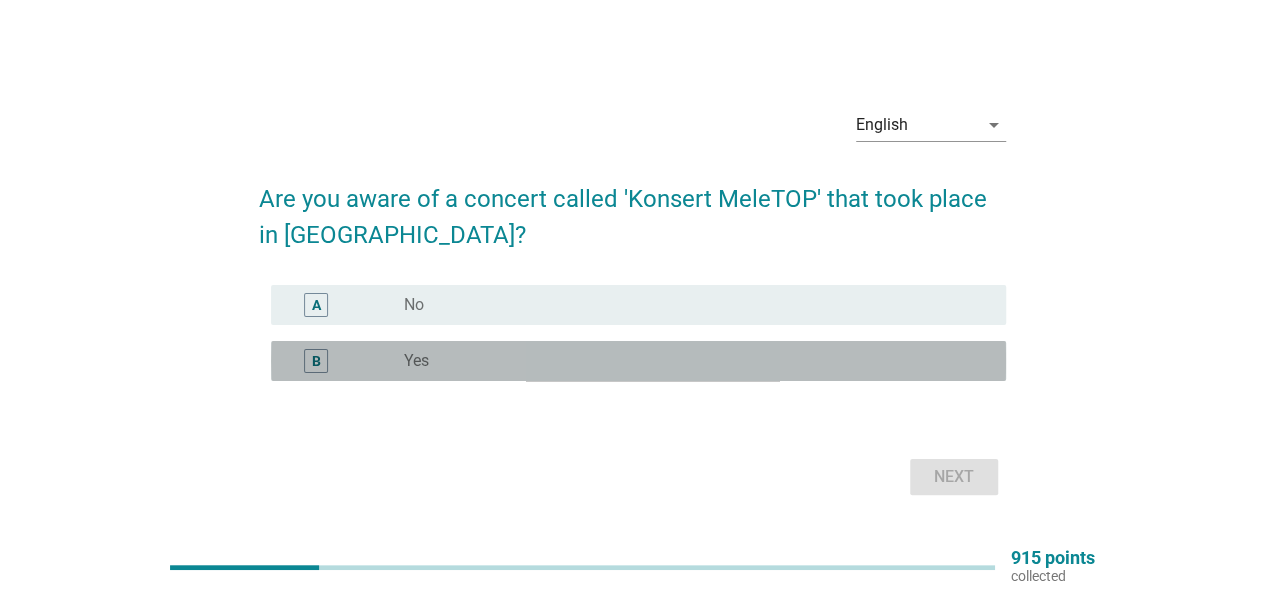 click on "radio_button_unchecked Yes" at bounding box center [697, 361] 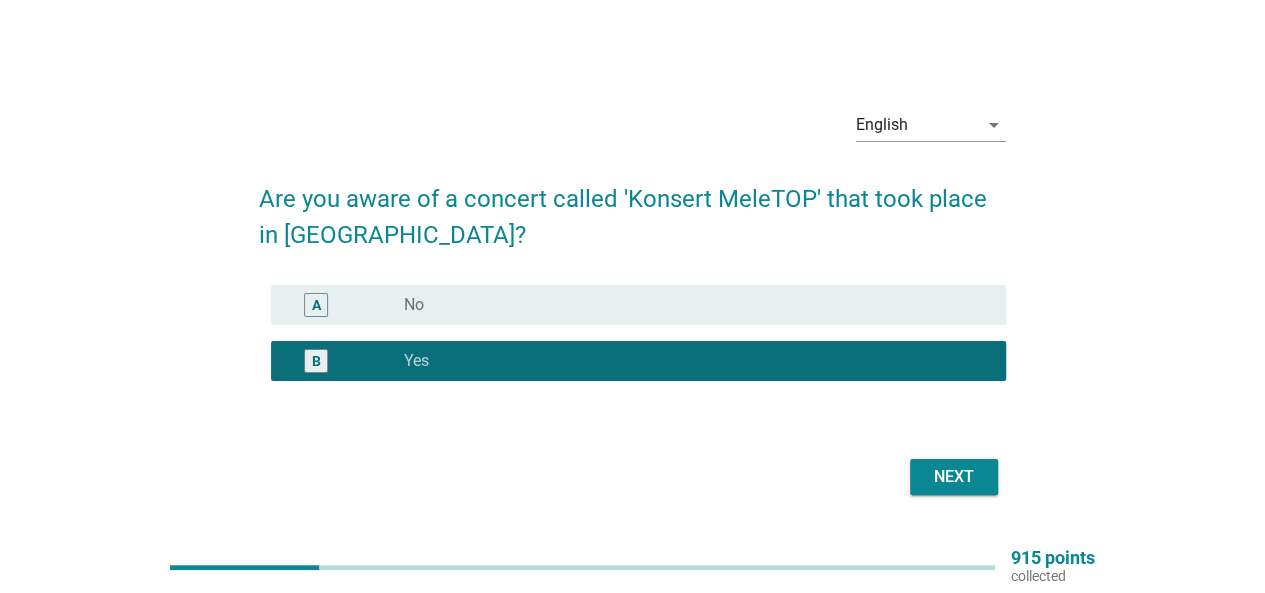 click on "Next" at bounding box center (954, 477) 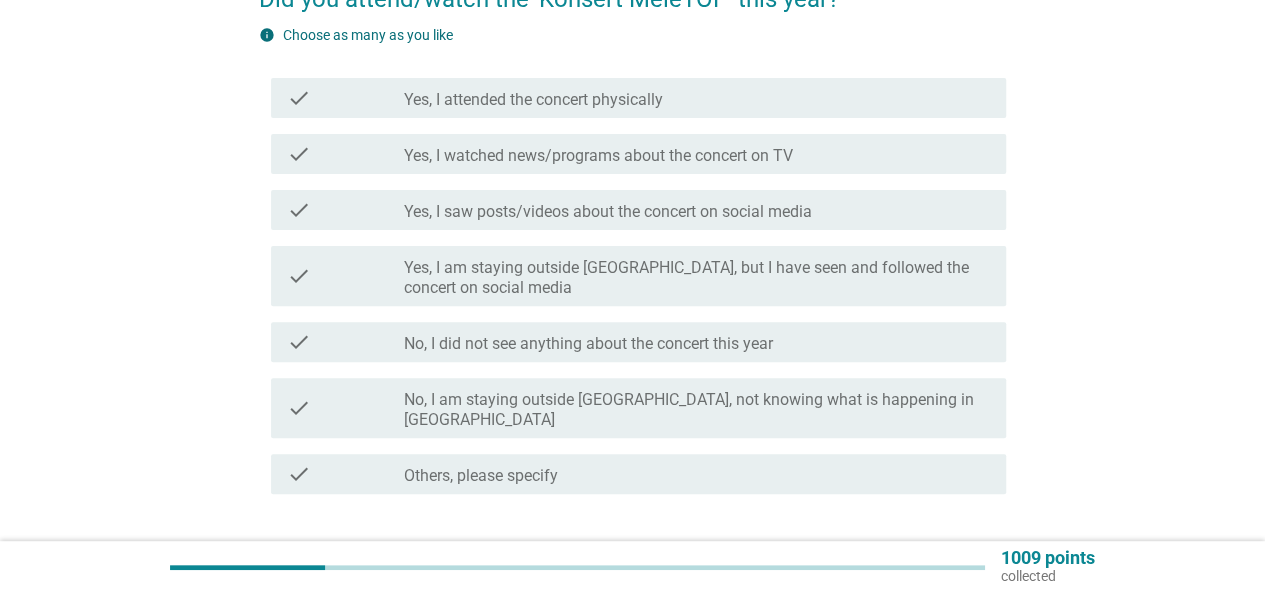 scroll, scrollTop: 200, scrollLeft: 0, axis: vertical 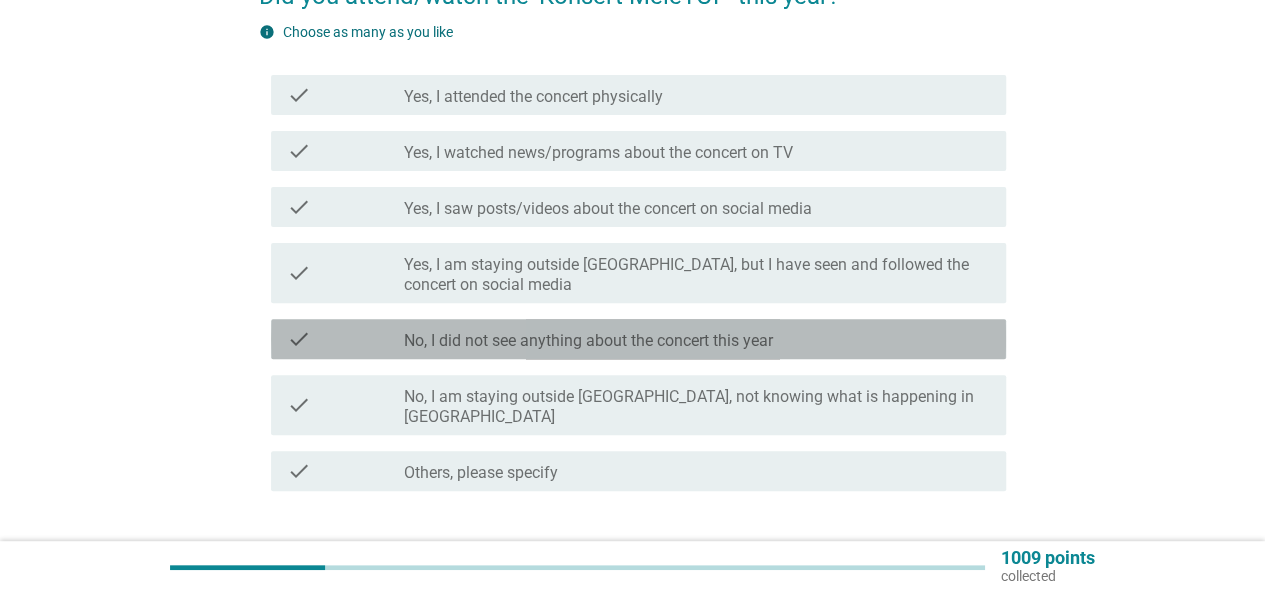click on "No, I did not see anything about the concert this year" at bounding box center (588, 341) 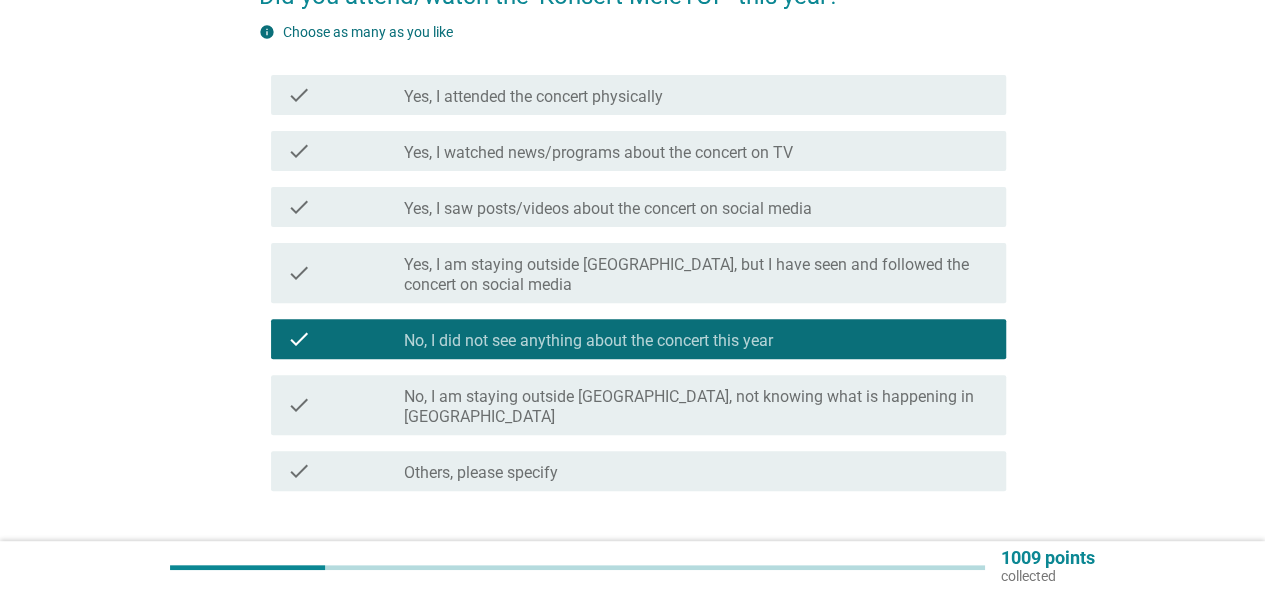 click on "Yes, I am staying outside [GEOGRAPHIC_DATA], but I have seen and followed the concert on social media" at bounding box center [697, 275] 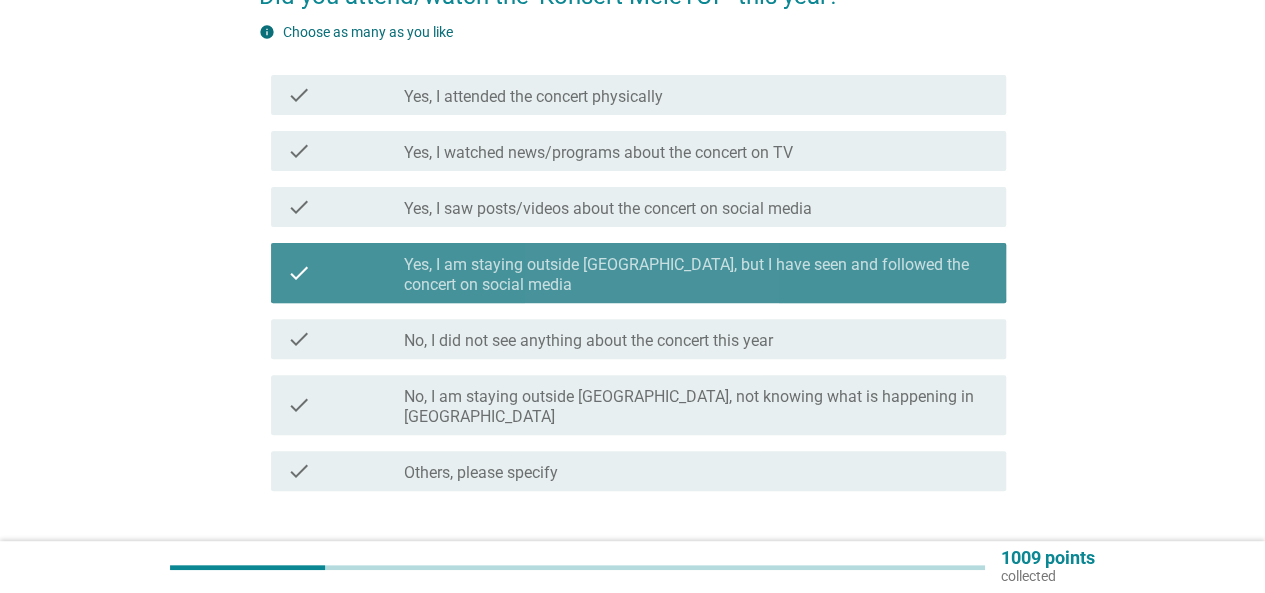 click on "Yes, I saw posts/videos about the concert on social media" at bounding box center (608, 209) 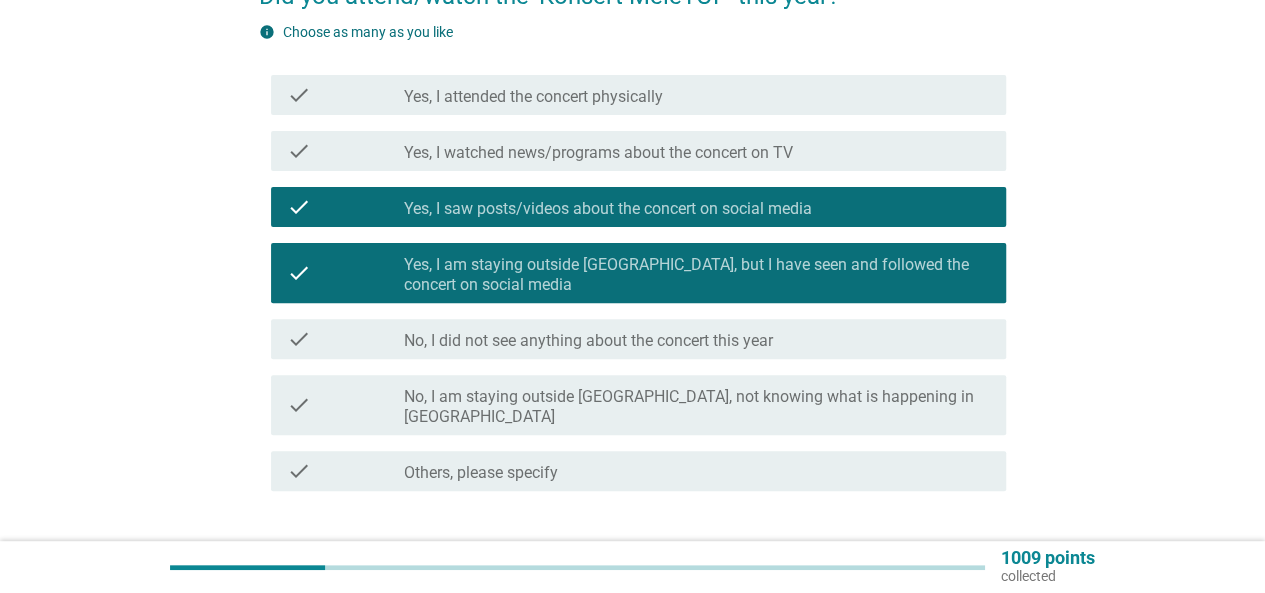 click on "Yes, I am staying outside [GEOGRAPHIC_DATA], but I have seen and followed the concert on social media" at bounding box center (697, 275) 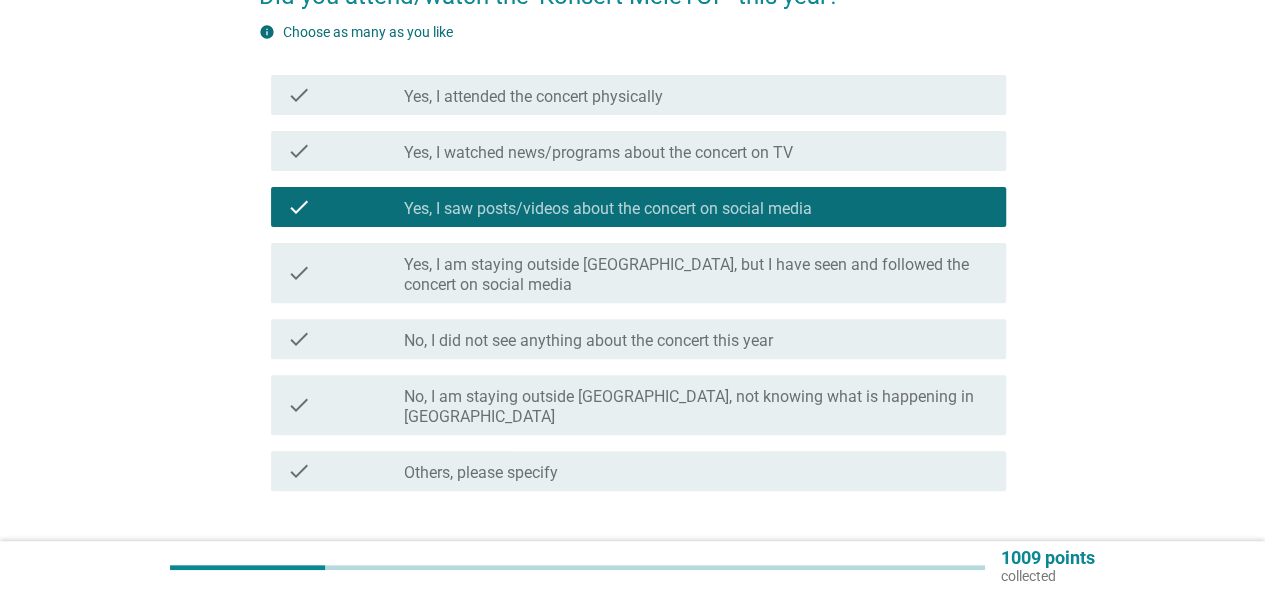 scroll, scrollTop: 300, scrollLeft: 0, axis: vertical 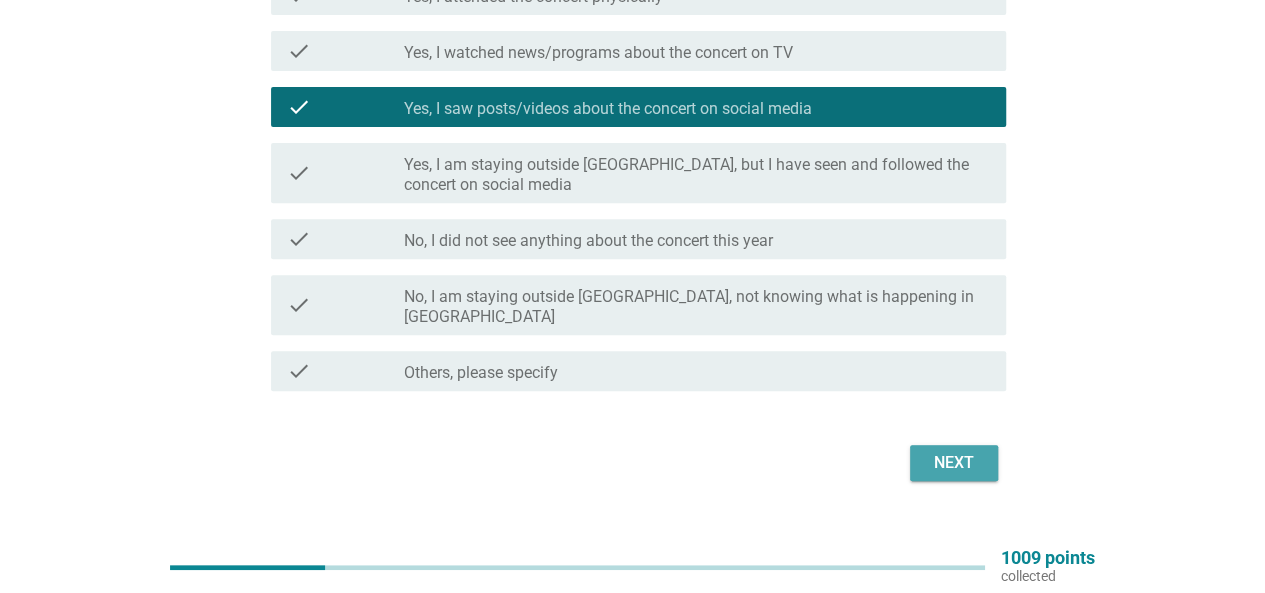 click on "Next" at bounding box center [954, 463] 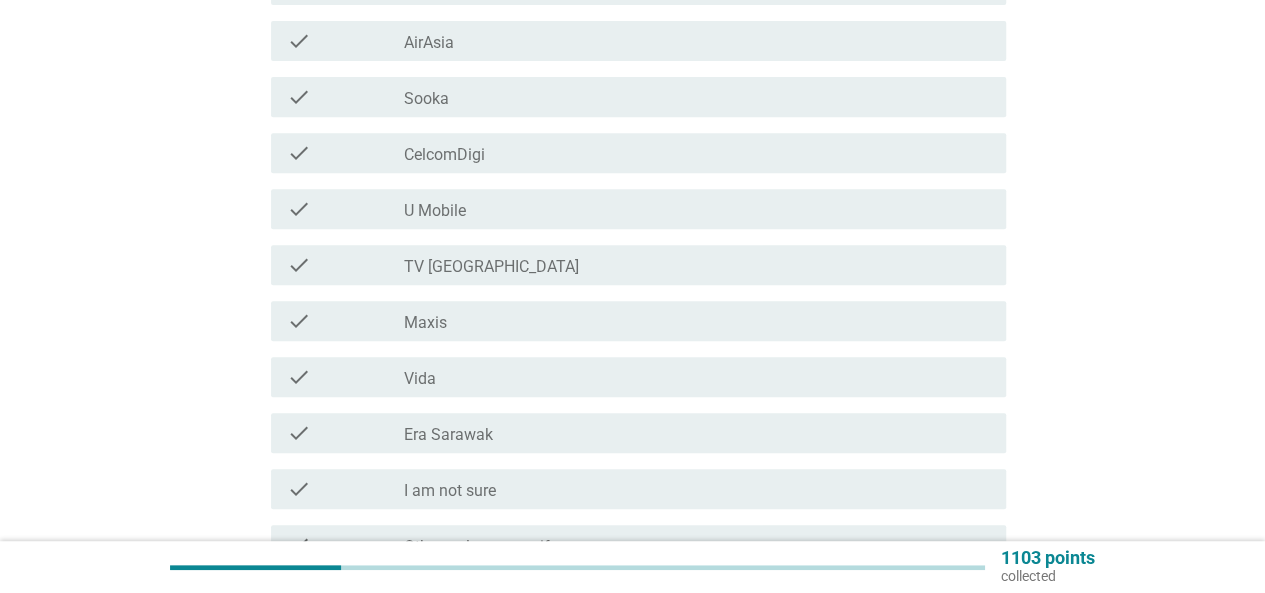 scroll, scrollTop: 500, scrollLeft: 0, axis: vertical 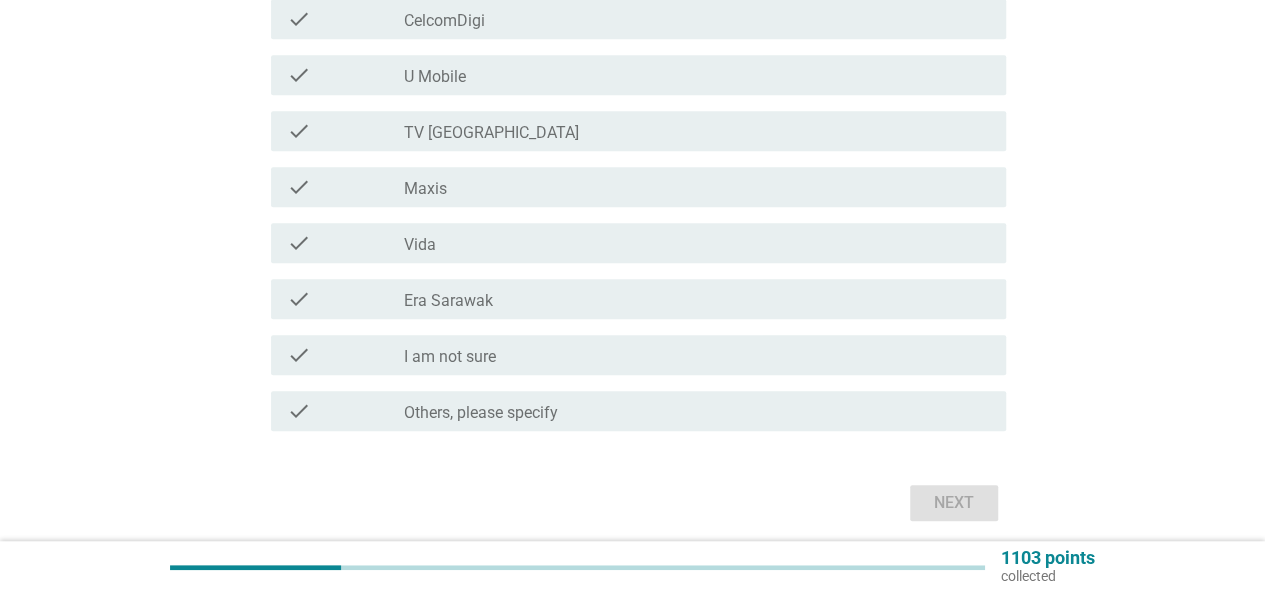 click on "check_box_outline_blank I am not sure" at bounding box center (697, 355) 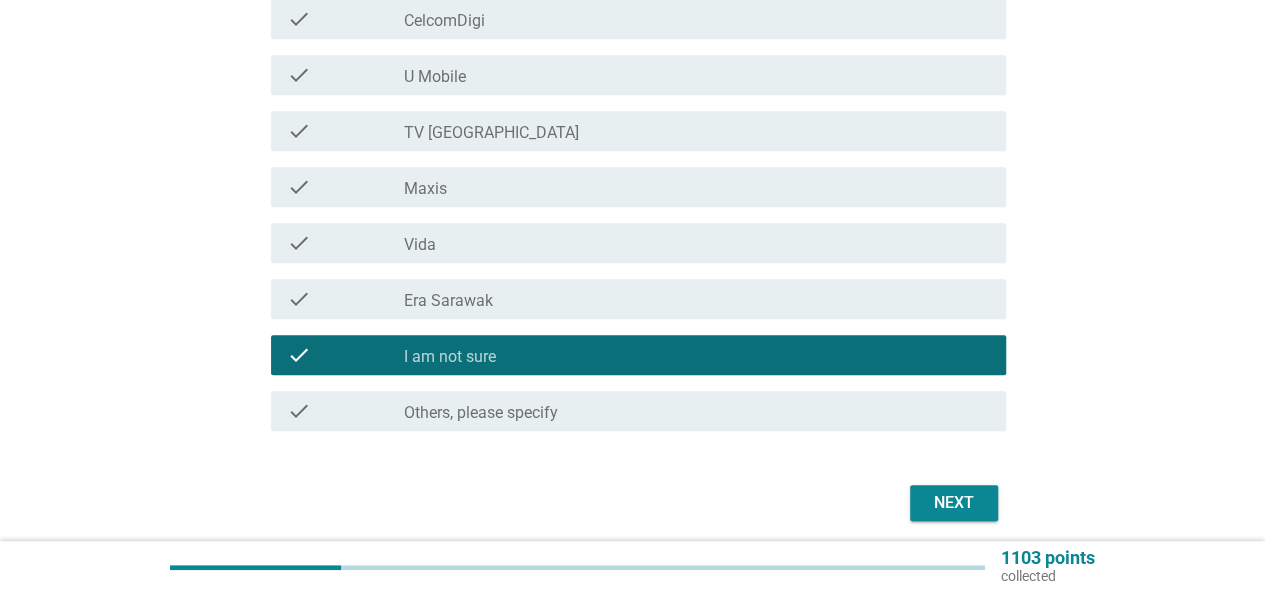 click on "Next" at bounding box center [632, 503] 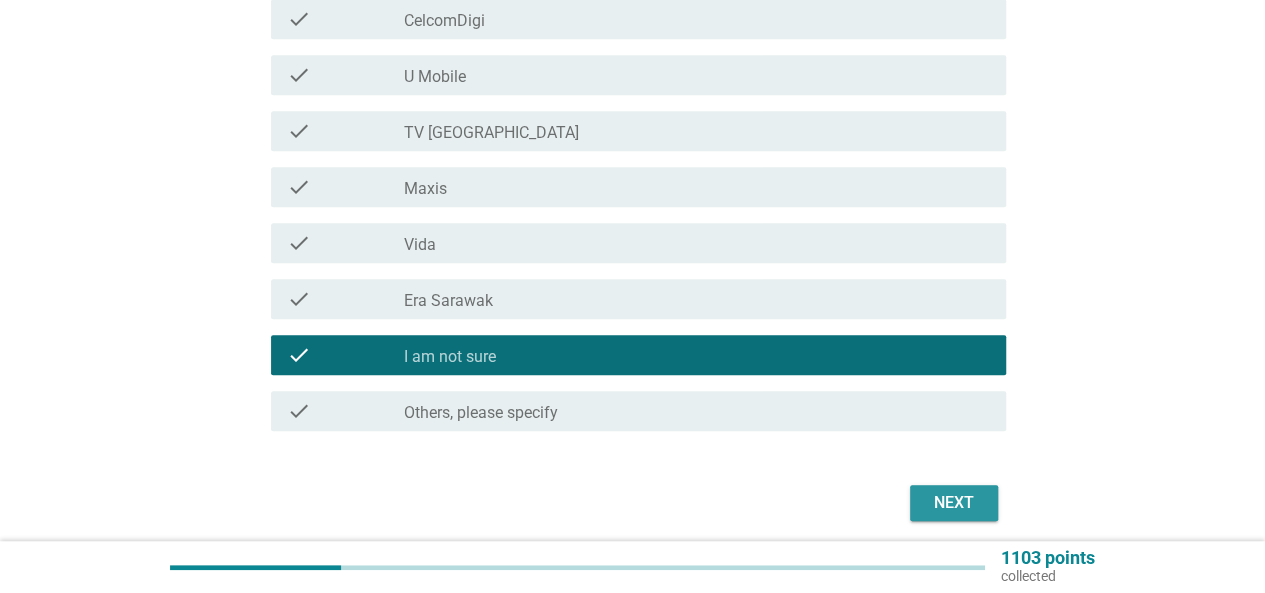 click on "Next" at bounding box center (954, 503) 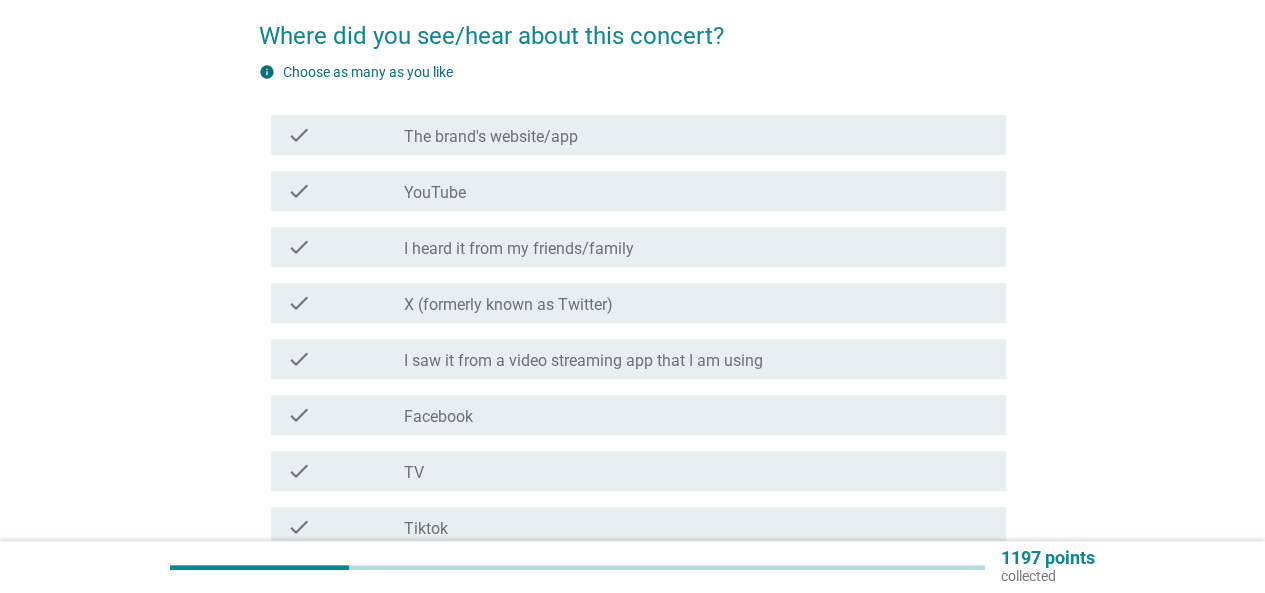 scroll, scrollTop: 200, scrollLeft: 0, axis: vertical 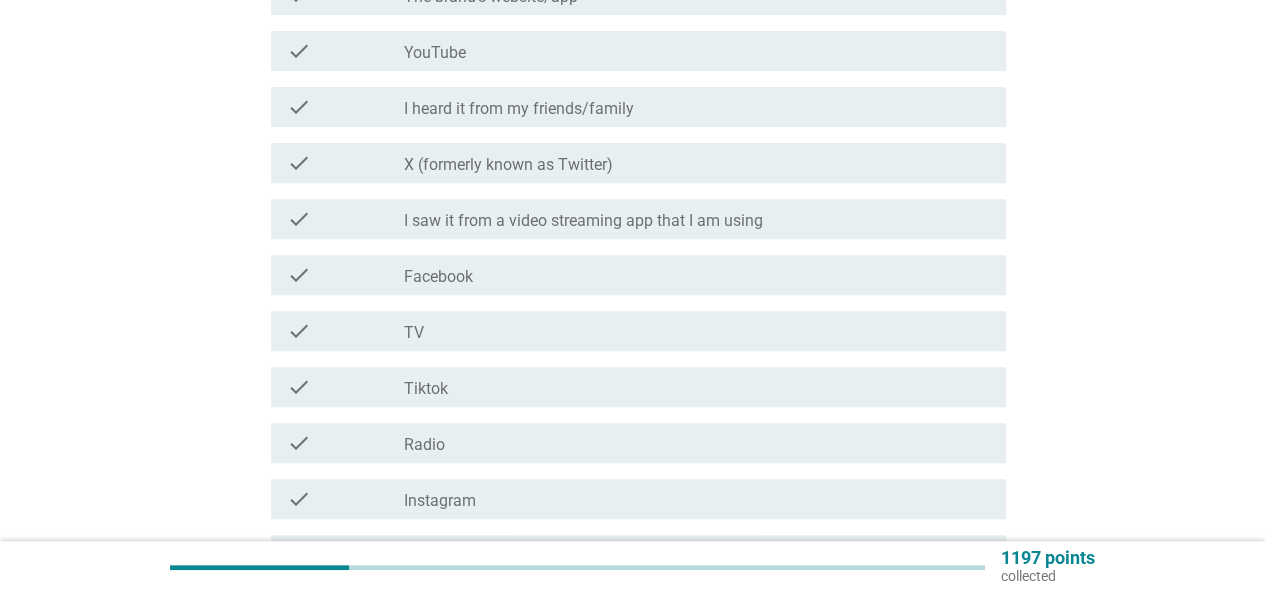 click on "check     check_box_outline_blank Tiktok" at bounding box center (638, 387) 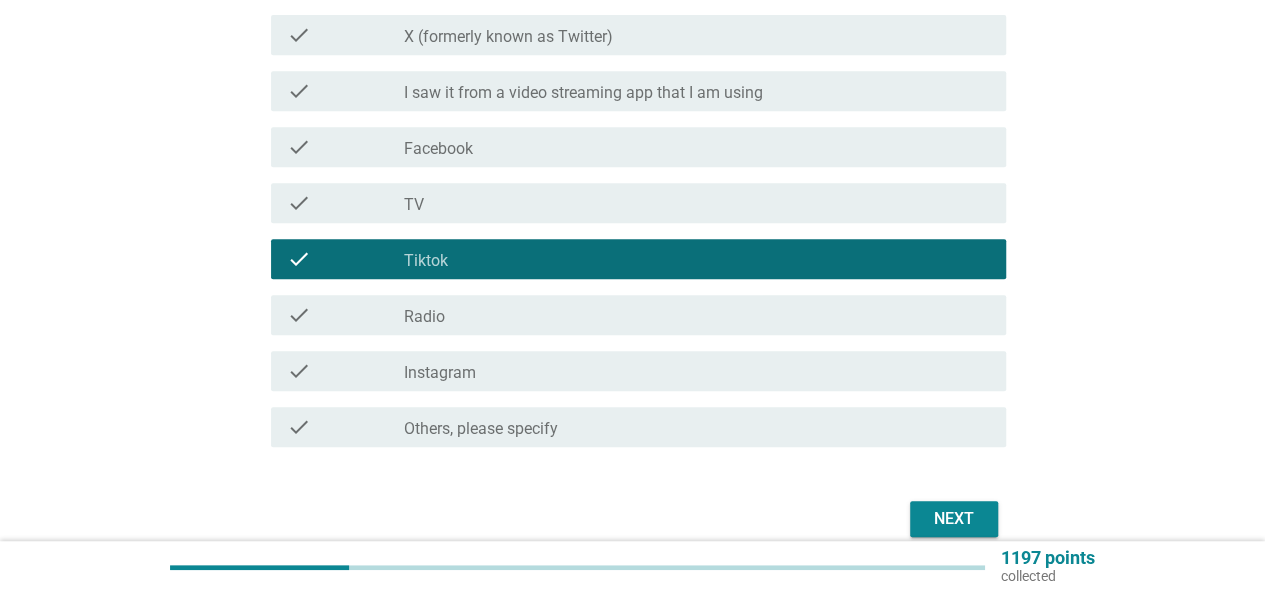 scroll, scrollTop: 520, scrollLeft: 0, axis: vertical 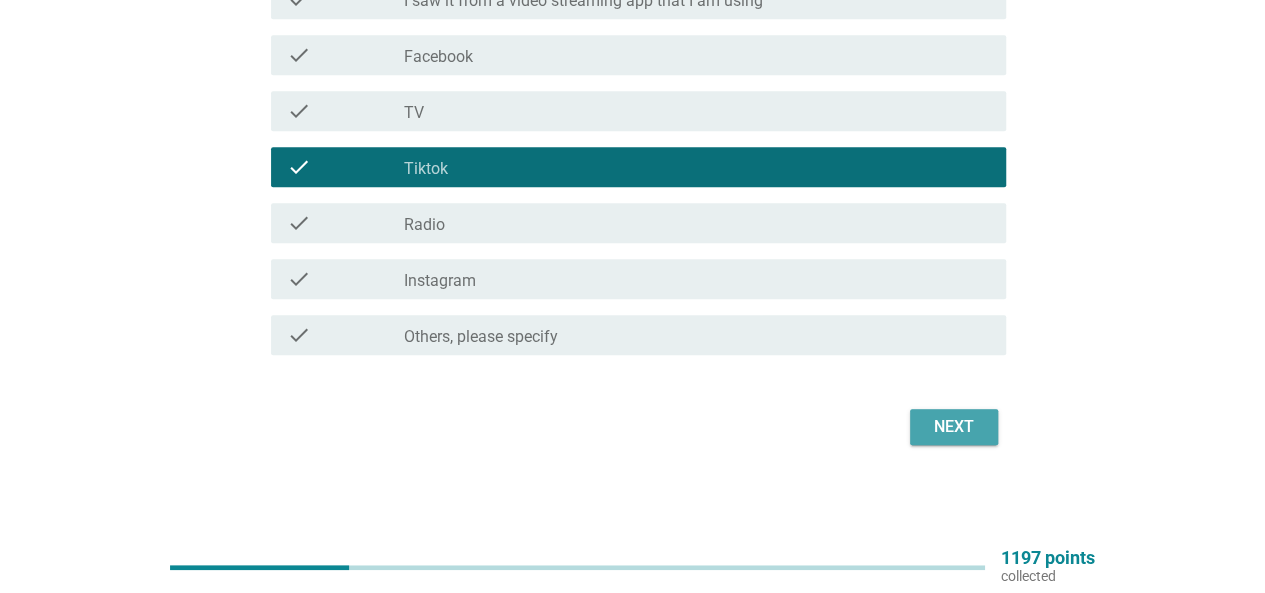 click on "Next" at bounding box center [954, 427] 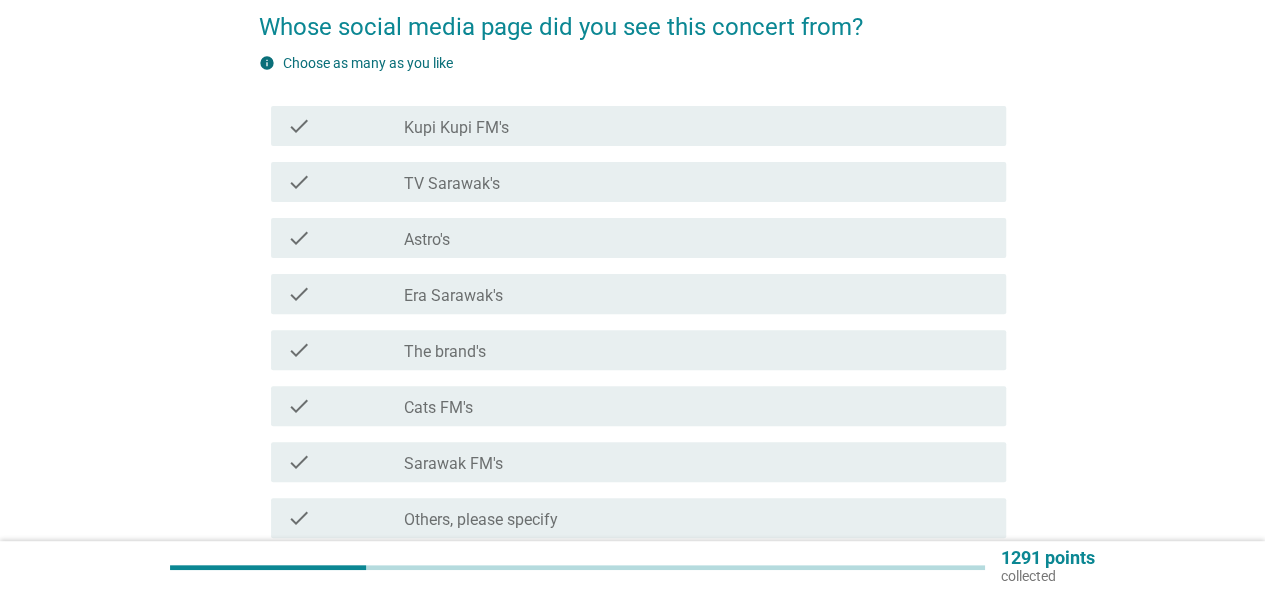 scroll, scrollTop: 200, scrollLeft: 0, axis: vertical 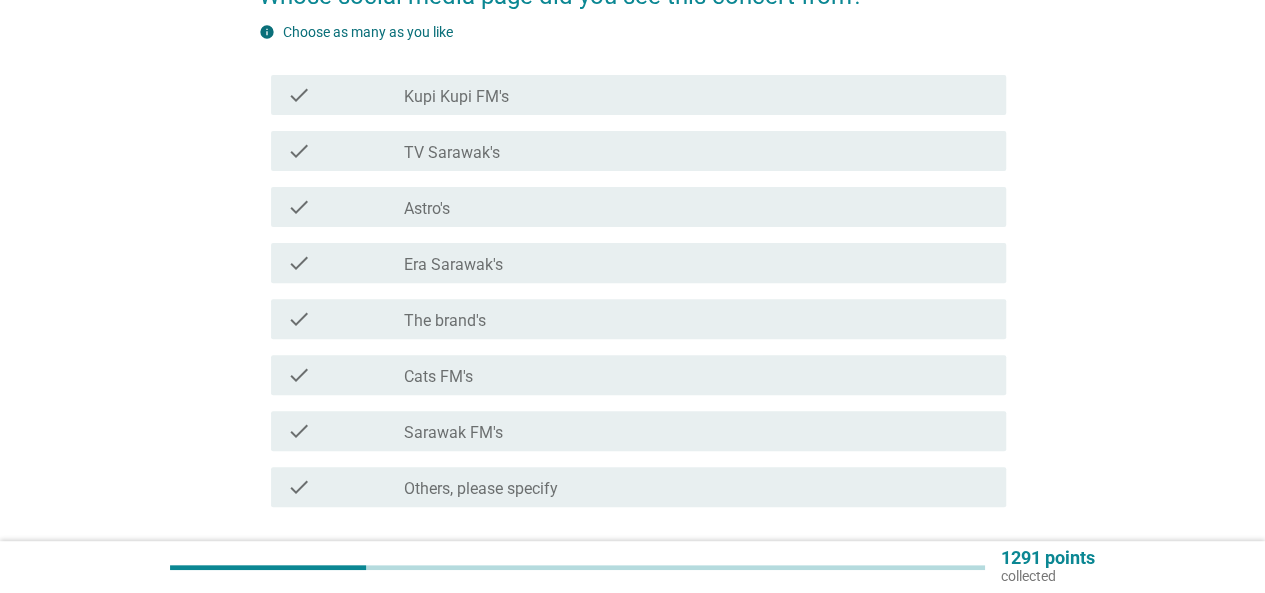 click on "check     check_box_outline_blank Astro's" at bounding box center [638, 207] 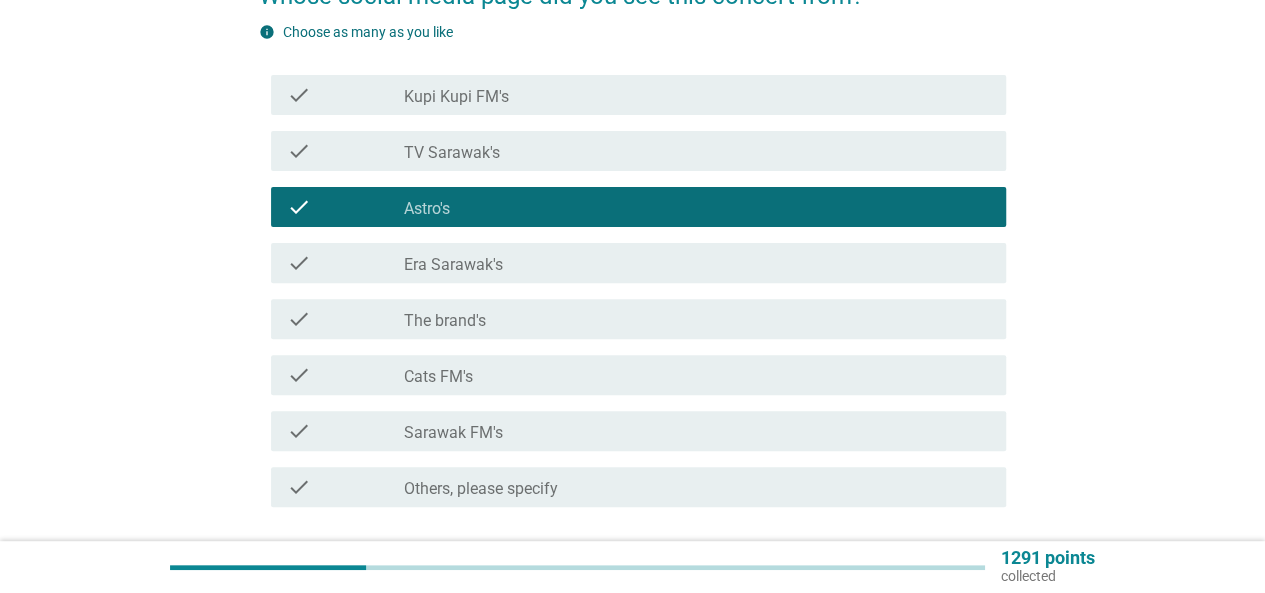 scroll, scrollTop: 300, scrollLeft: 0, axis: vertical 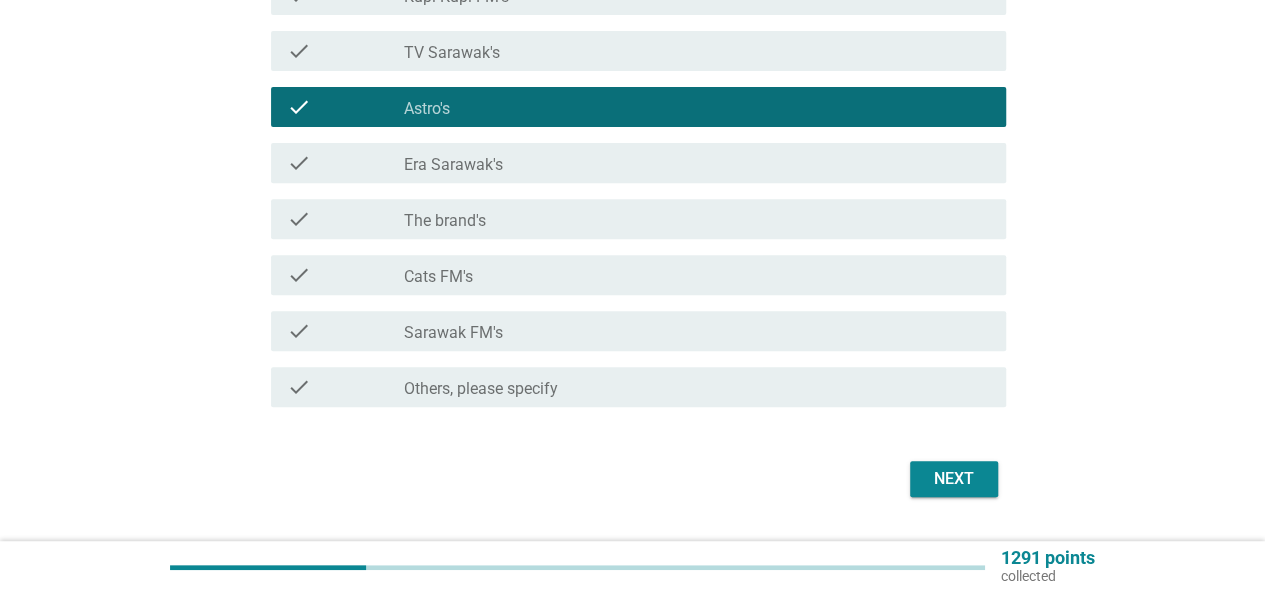 click on "Next" at bounding box center [954, 479] 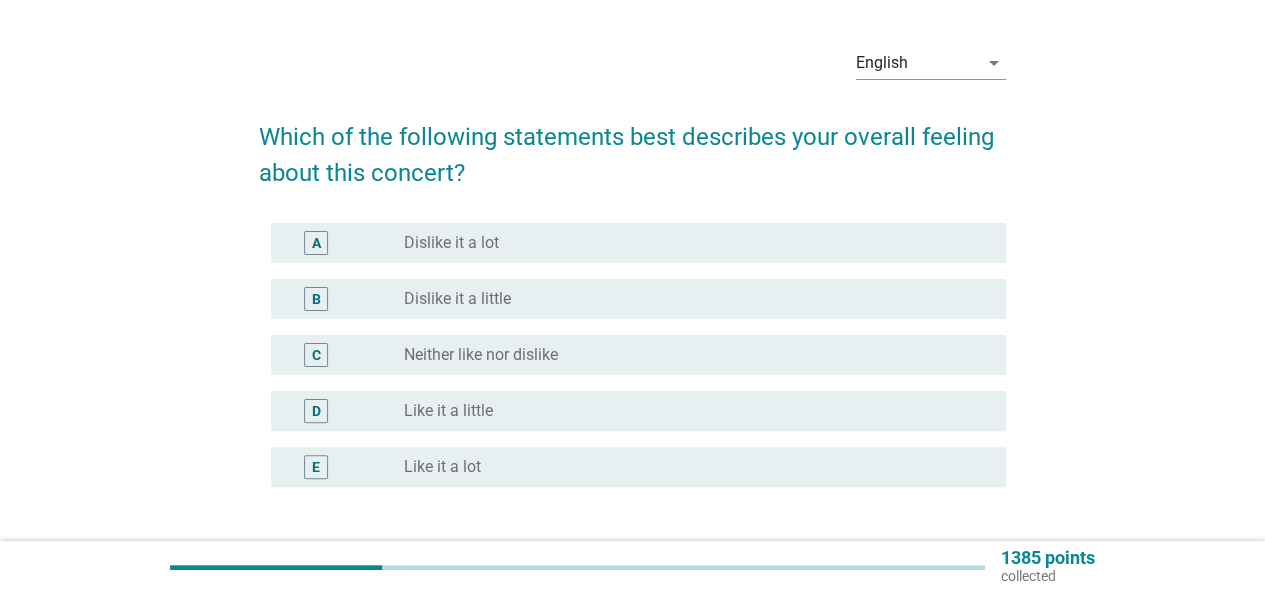 scroll, scrollTop: 100, scrollLeft: 0, axis: vertical 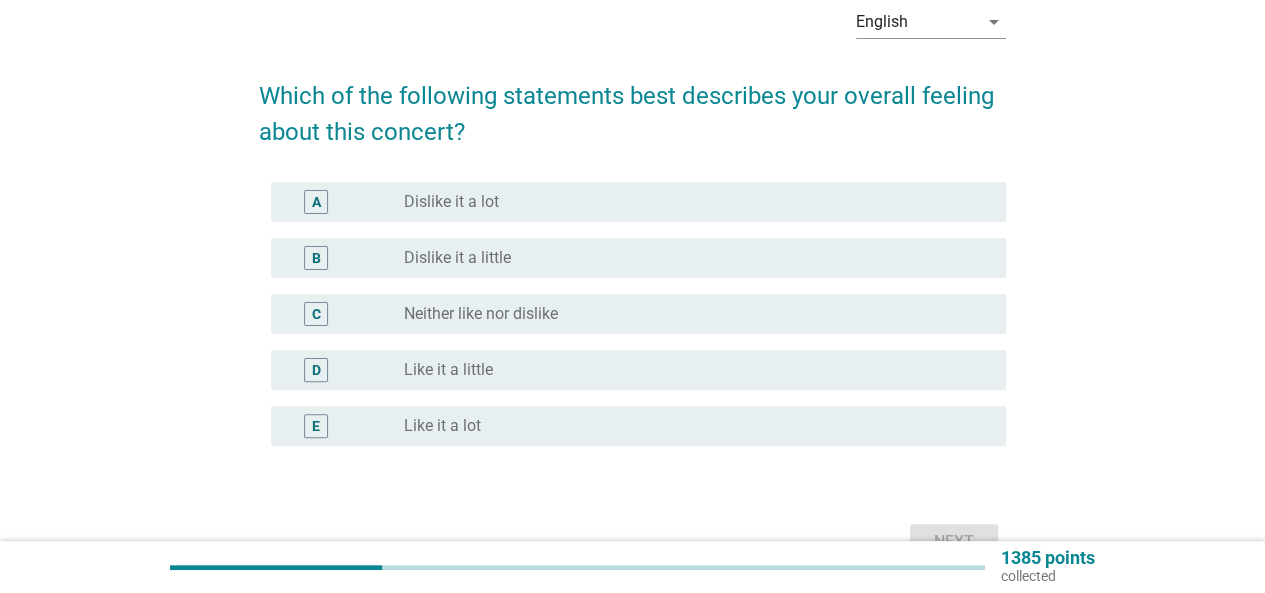 click on "C     radio_button_unchecked Neither like nor dislike" at bounding box center [638, 314] 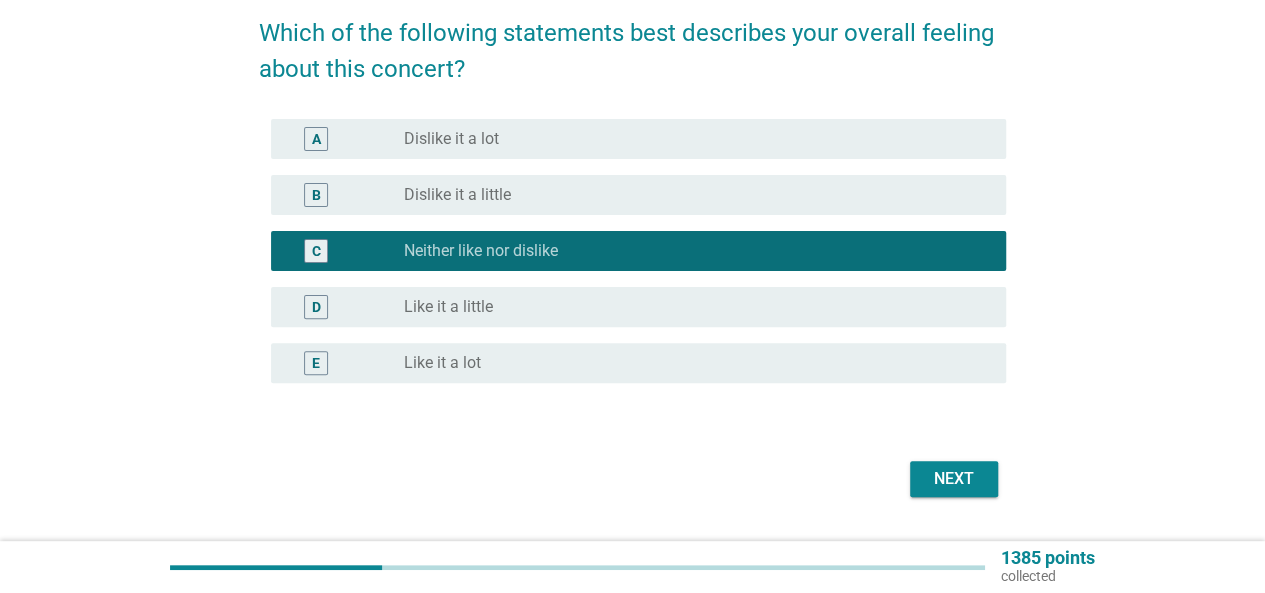scroll, scrollTop: 214, scrollLeft: 0, axis: vertical 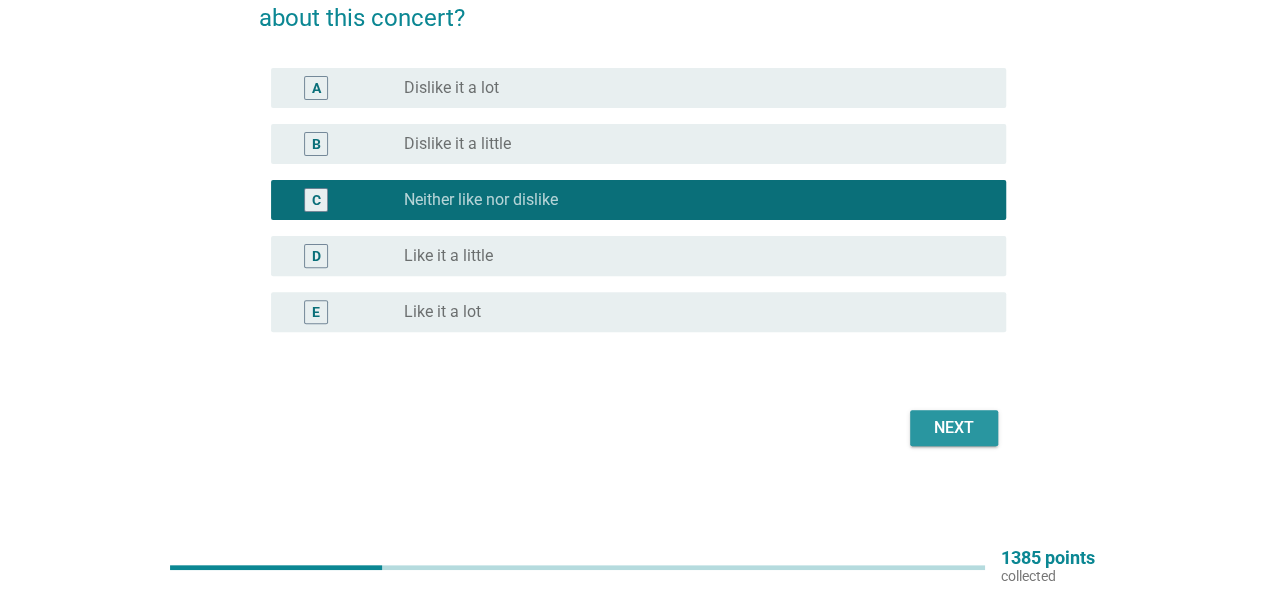 click on "Next" at bounding box center (954, 428) 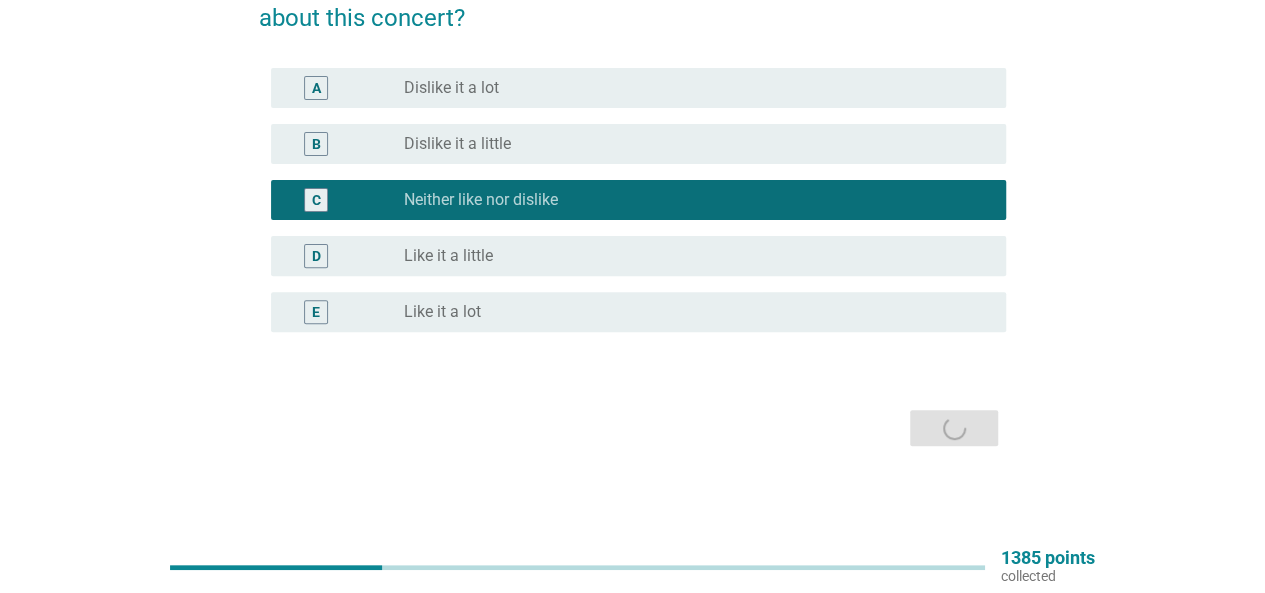 scroll, scrollTop: 0, scrollLeft: 0, axis: both 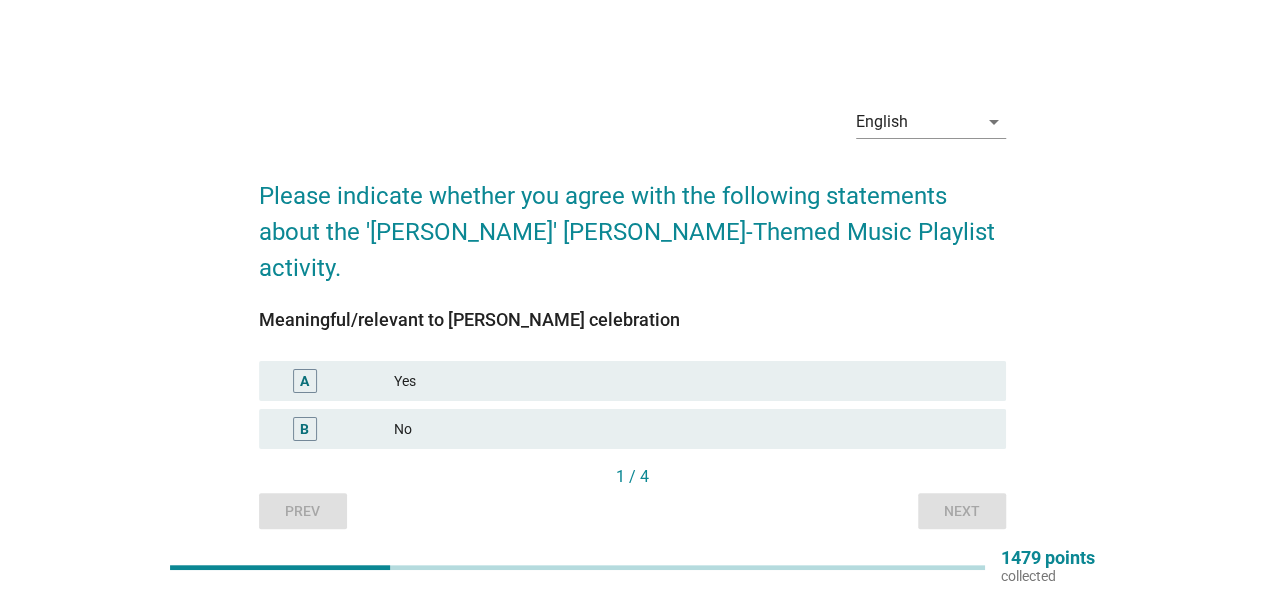 click on "Yes" at bounding box center [692, 381] 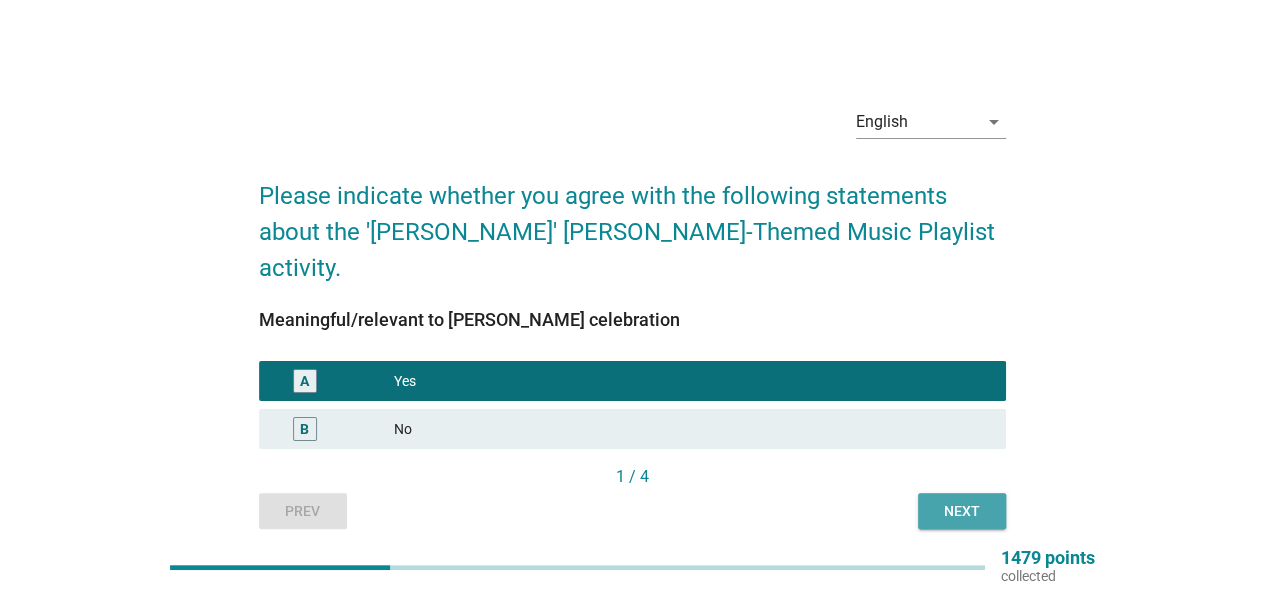 click on "Next" at bounding box center [962, 511] 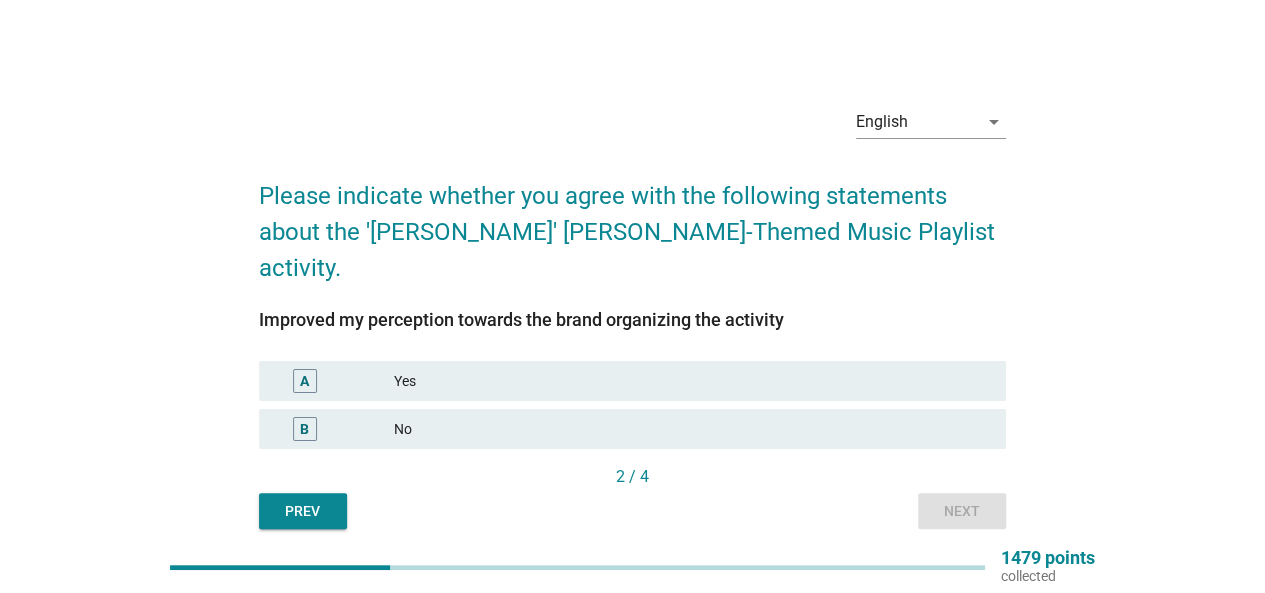click on "Yes" at bounding box center (692, 381) 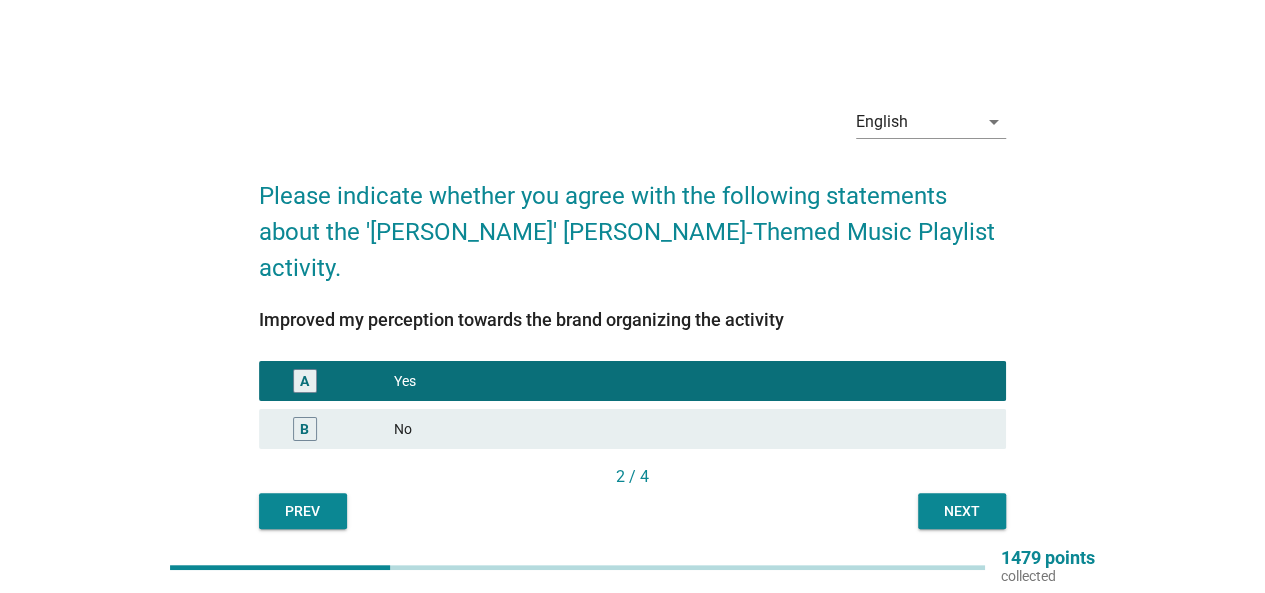 click on "Next" at bounding box center [962, 511] 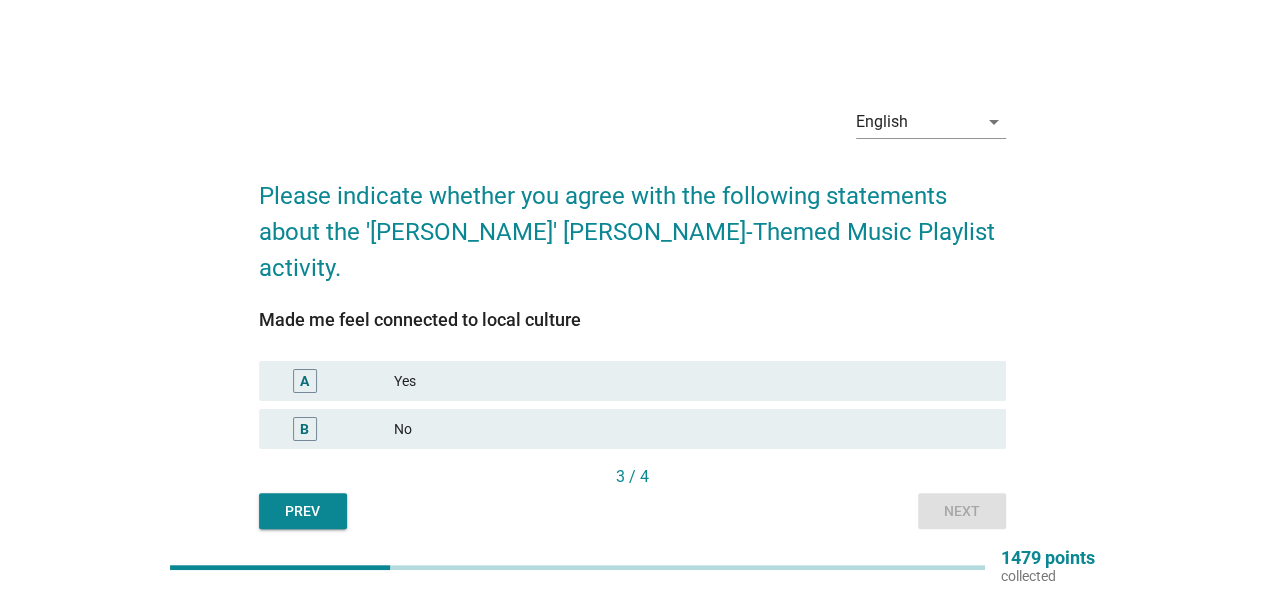 click on "Yes" at bounding box center [692, 381] 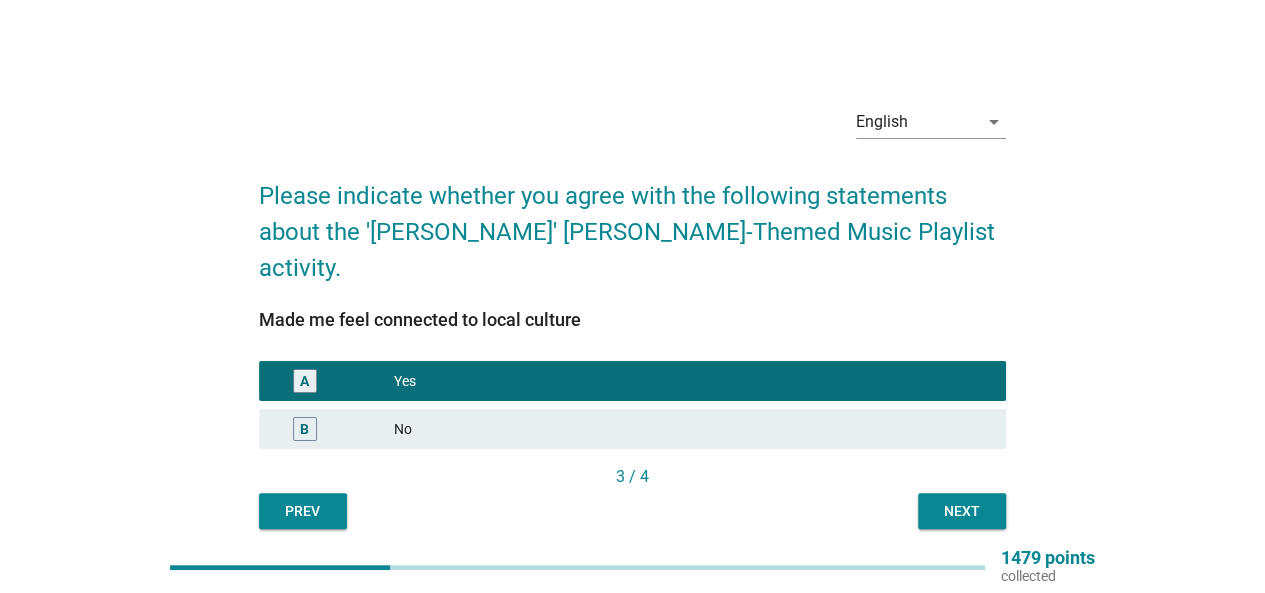 click on "Next" at bounding box center [962, 511] 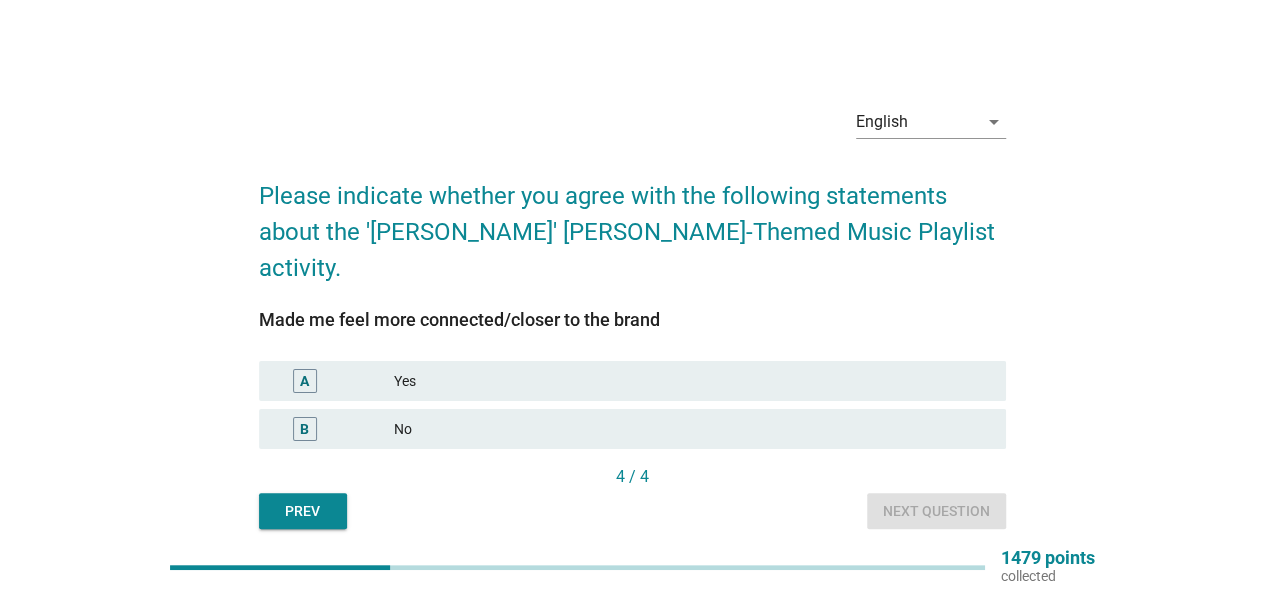 click on "Yes" at bounding box center (692, 381) 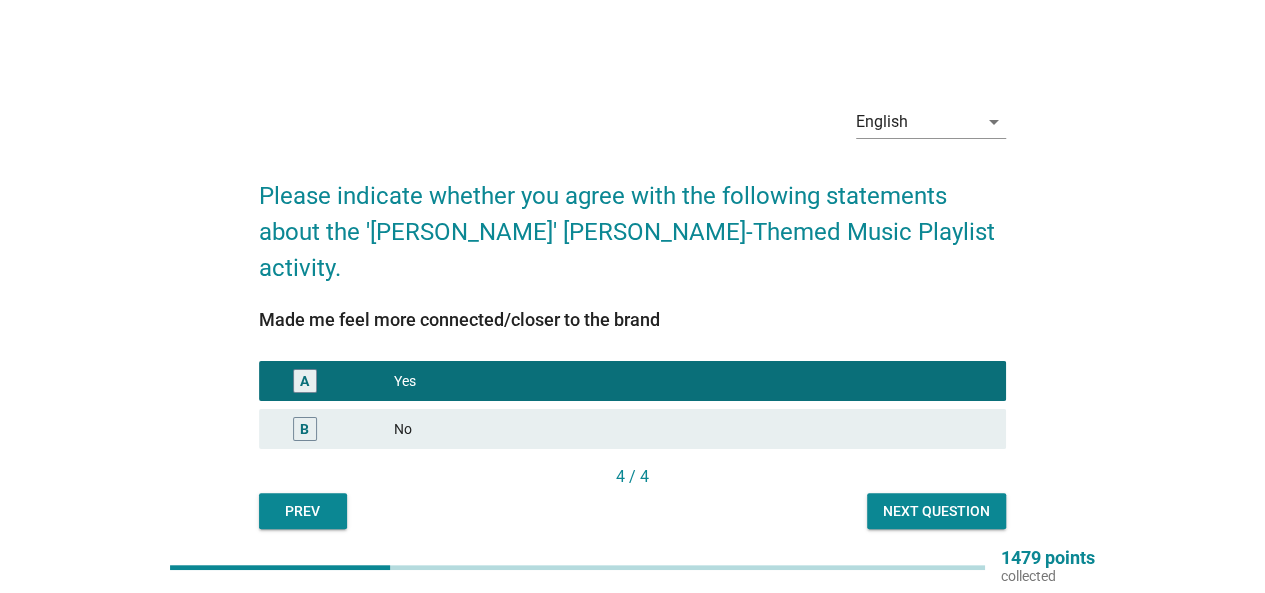 click on "Next question" at bounding box center (936, 511) 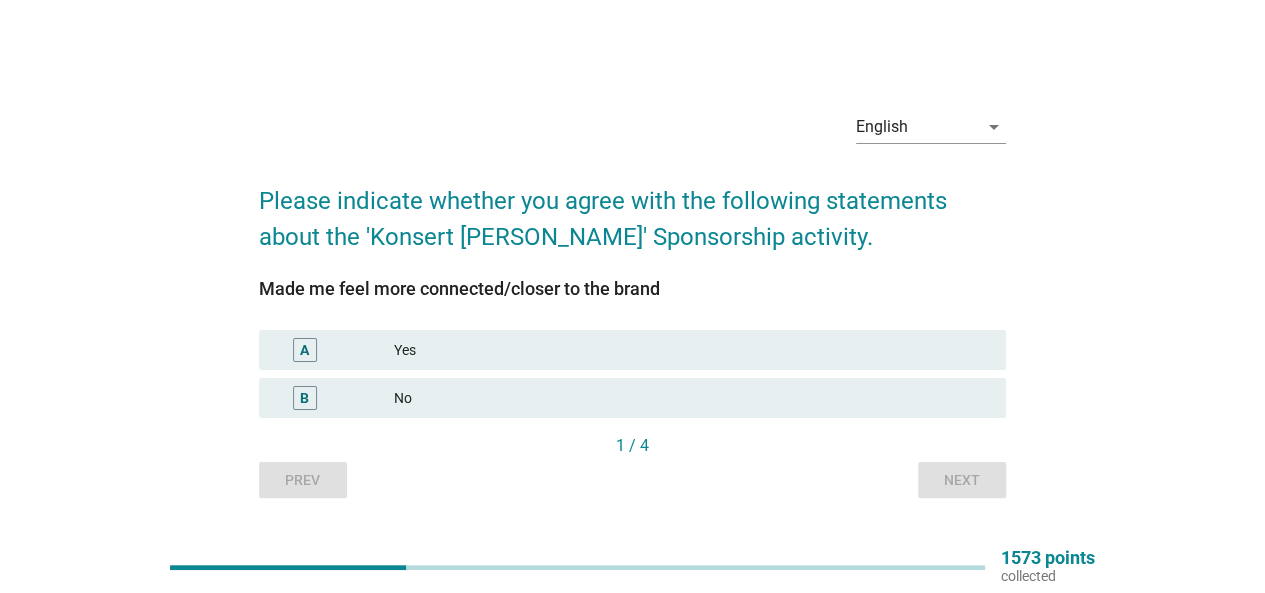 click on "A   Yes" at bounding box center [632, 350] 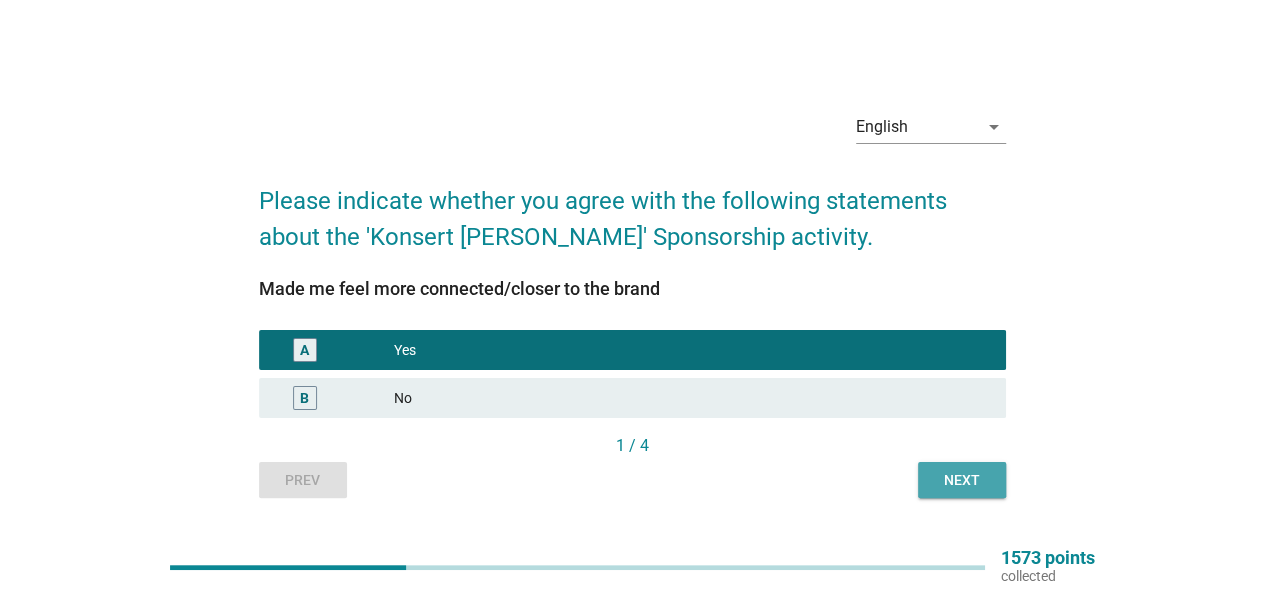 click on "Next" at bounding box center [962, 480] 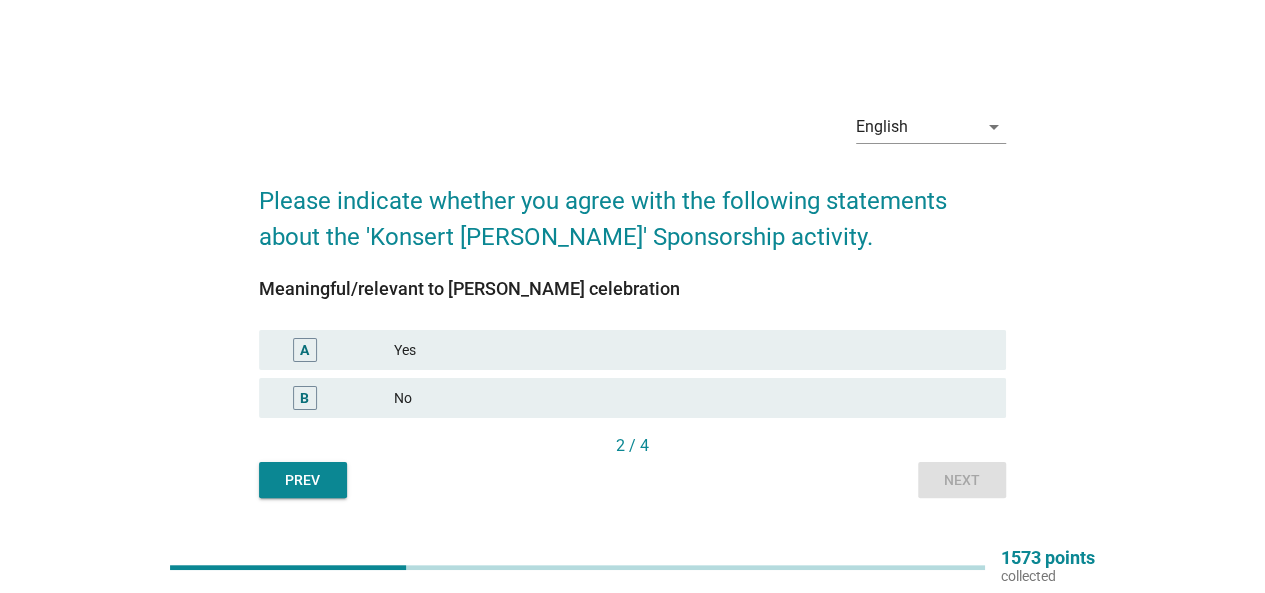 click on "Yes" at bounding box center (692, 350) 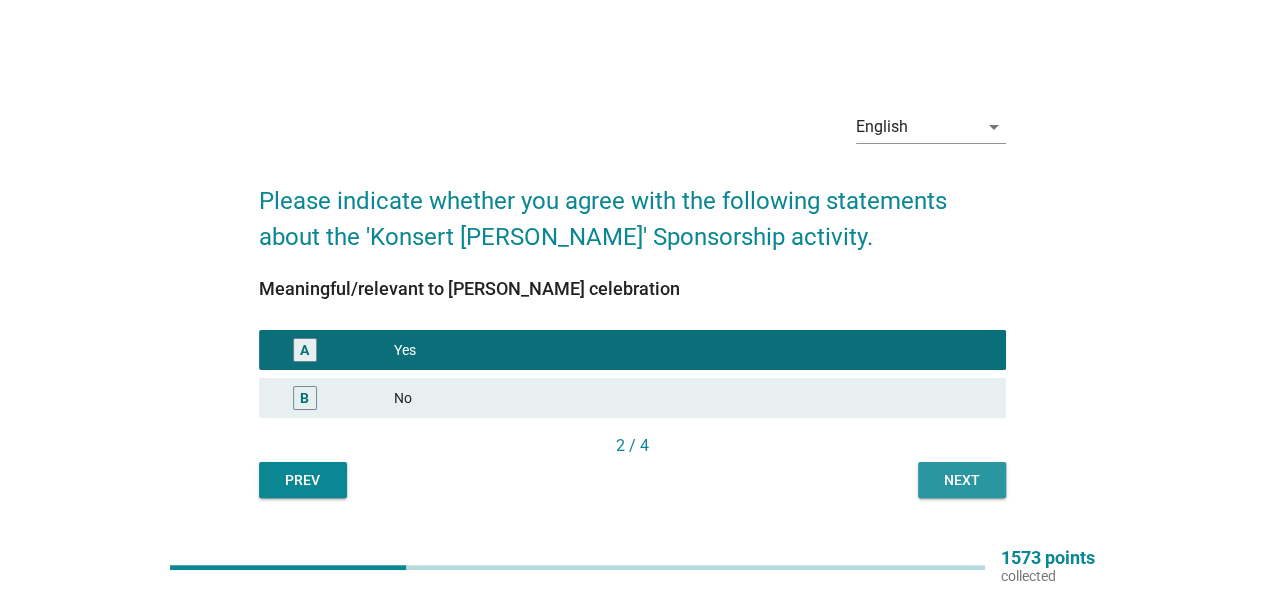 click on "Next" at bounding box center (962, 480) 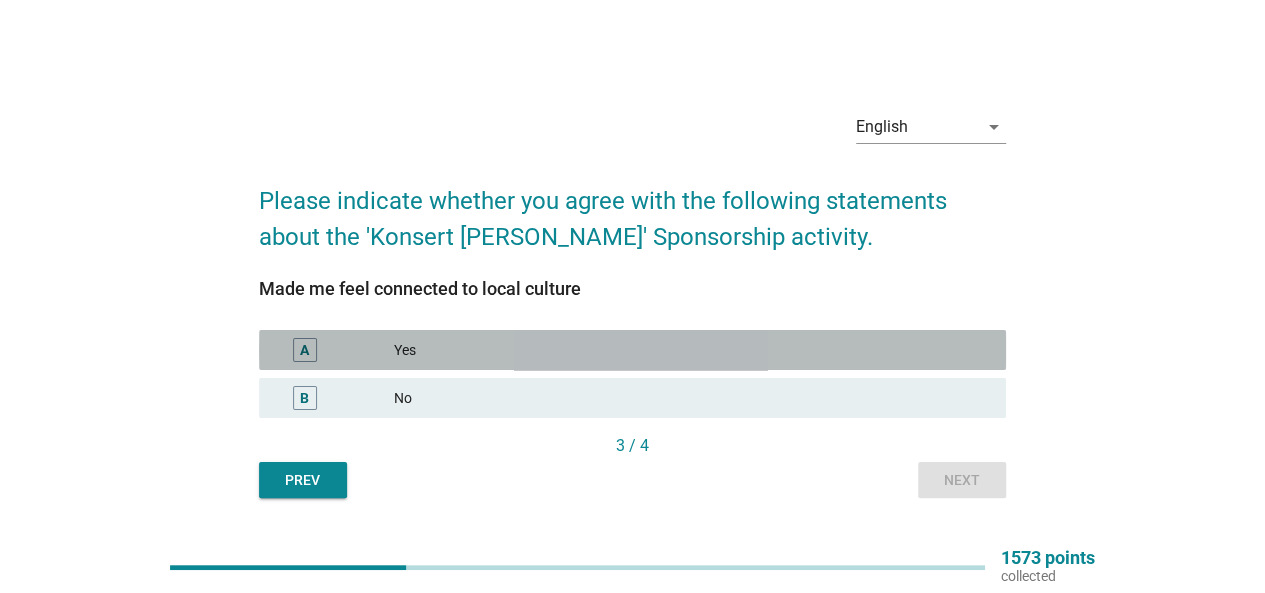 click on "Yes" at bounding box center (692, 350) 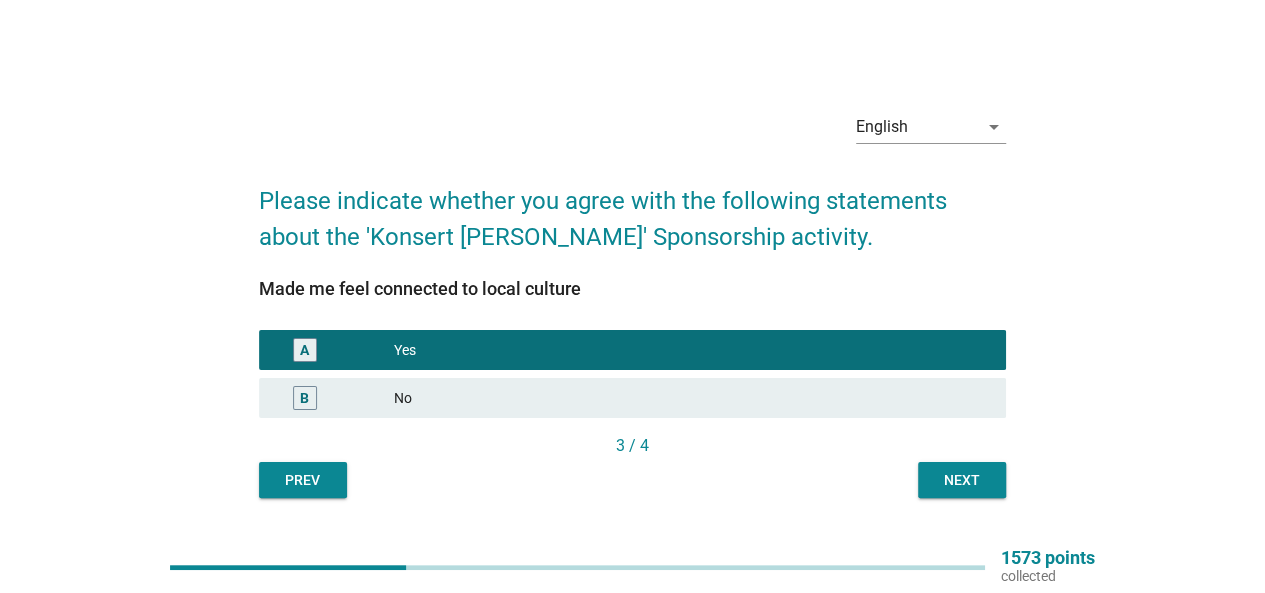 click on "Next" at bounding box center (962, 480) 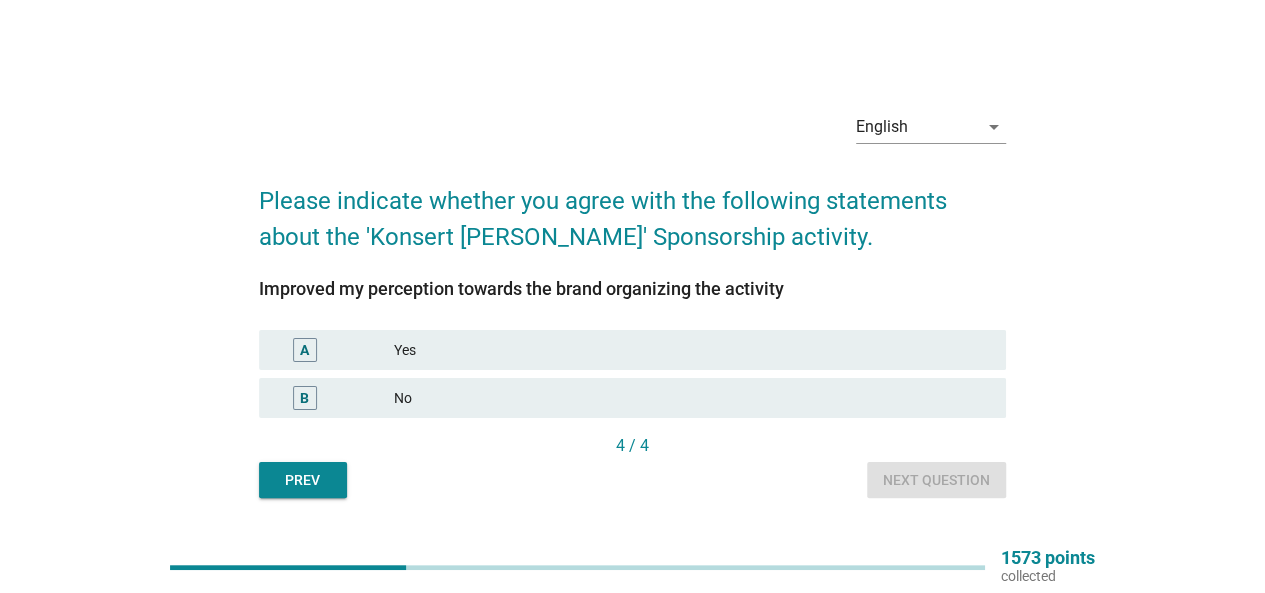 click on "Yes" at bounding box center [692, 350] 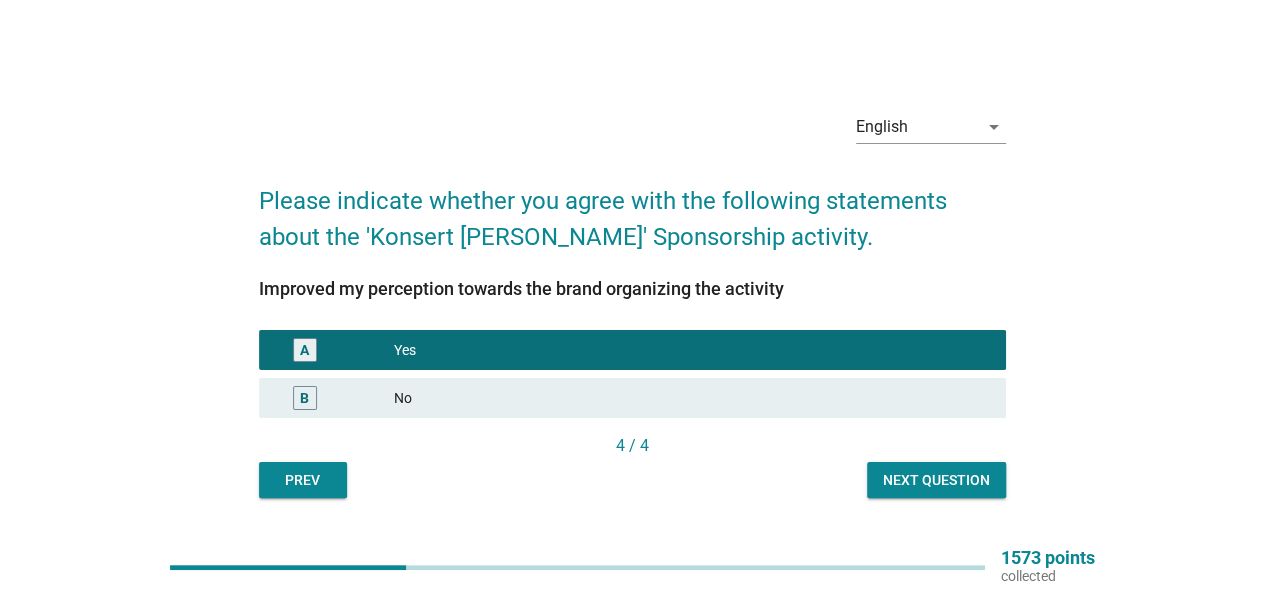 click on "Next question" at bounding box center (936, 480) 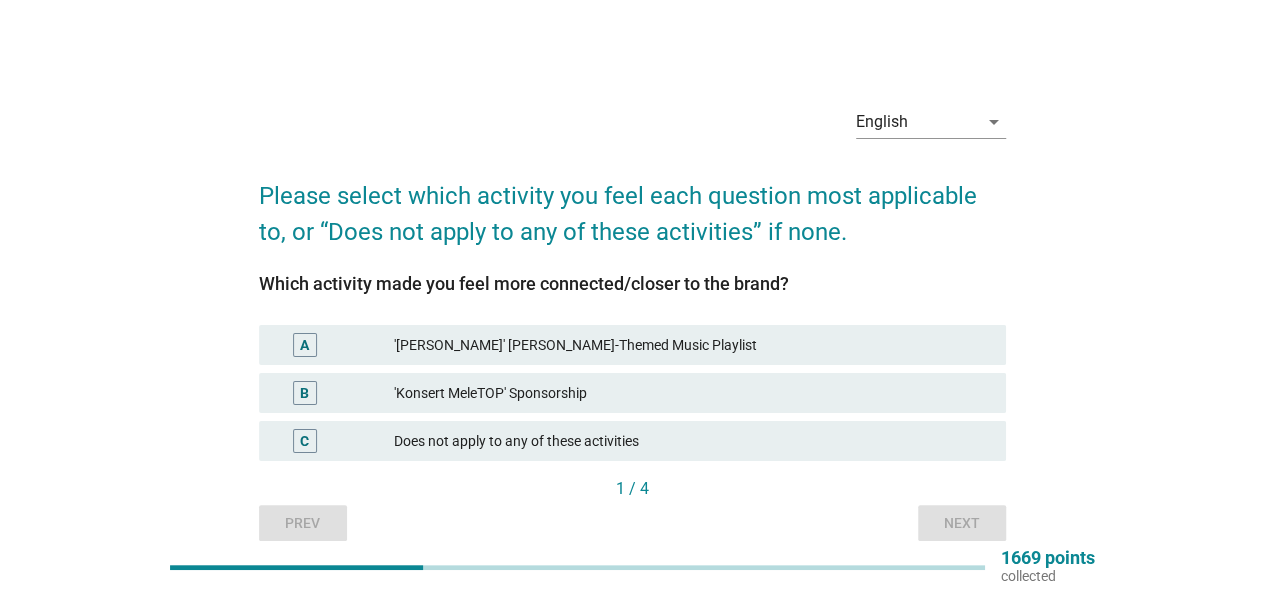 click on "'[PERSON_NAME]' [PERSON_NAME]-Themed Music Playlist" at bounding box center [692, 345] 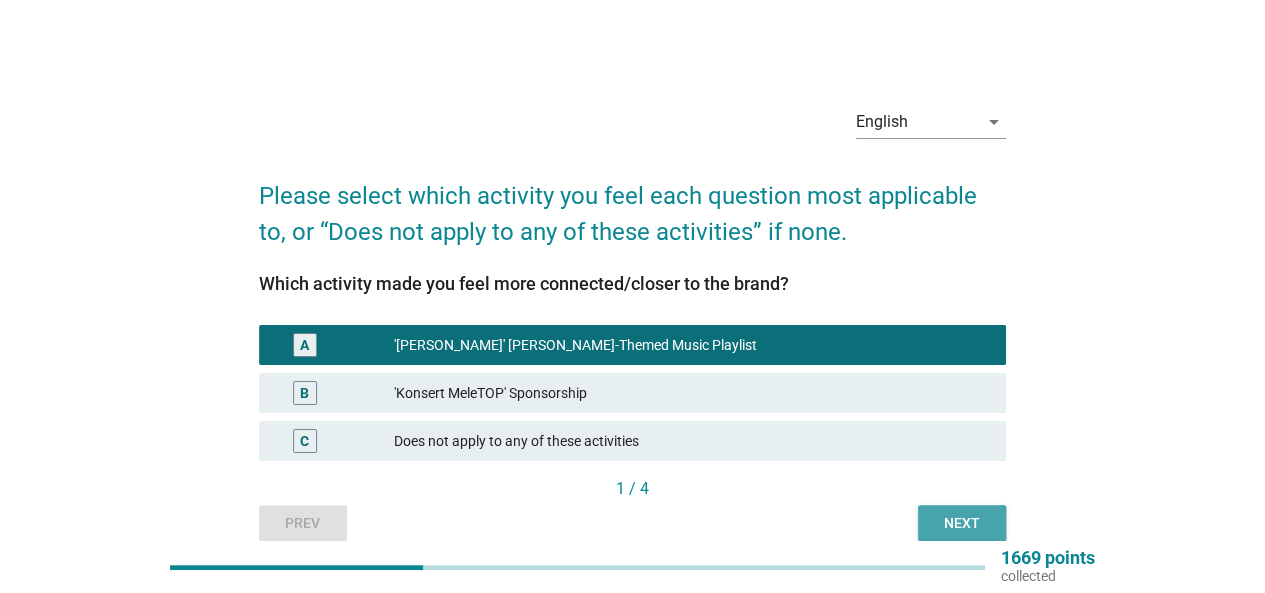 click on "Next" at bounding box center [962, 523] 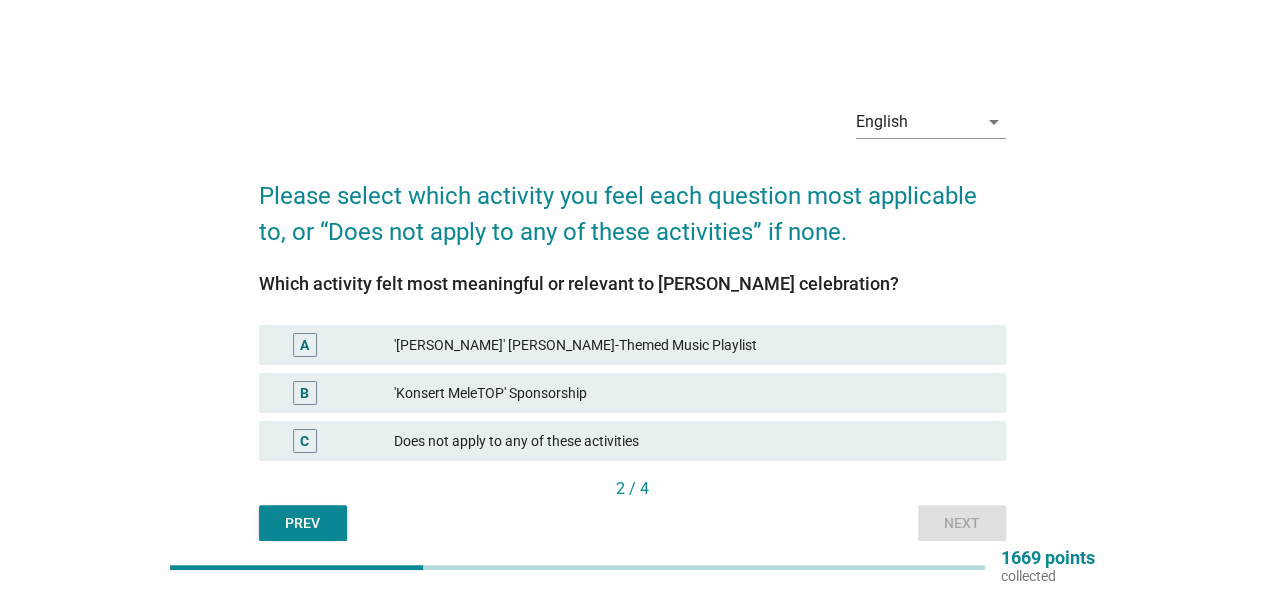 click on "'[PERSON_NAME]' [PERSON_NAME]-Themed Music Playlist" at bounding box center [692, 345] 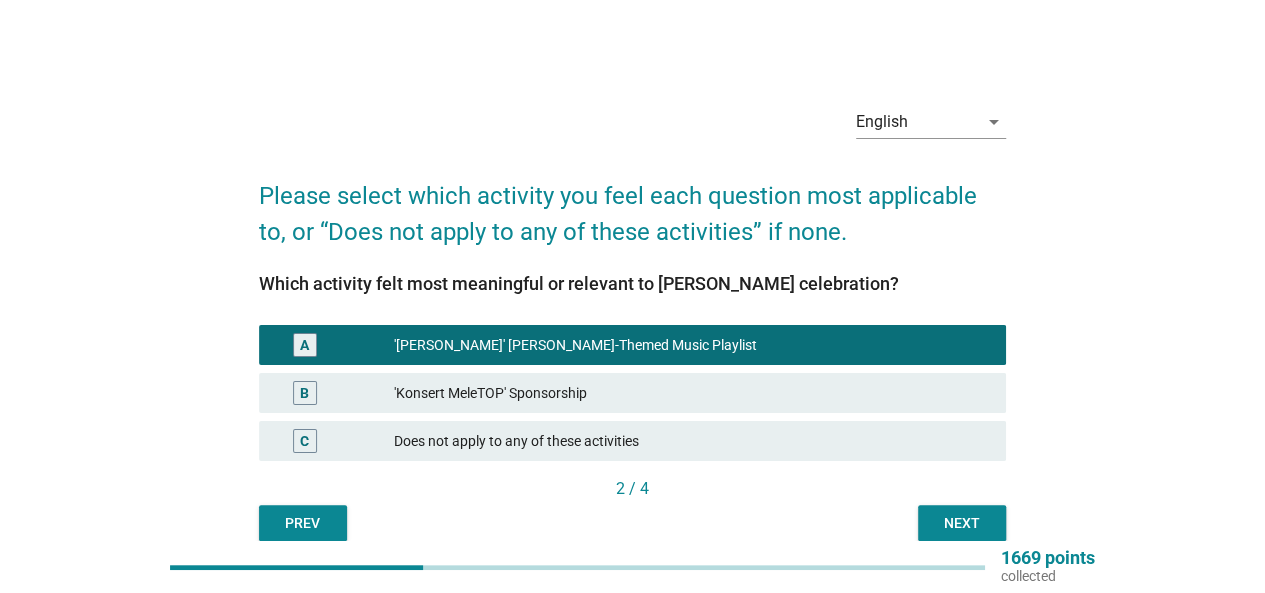 click on "'Konsert MeleTOP' Sponsorship" at bounding box center [692, 393] 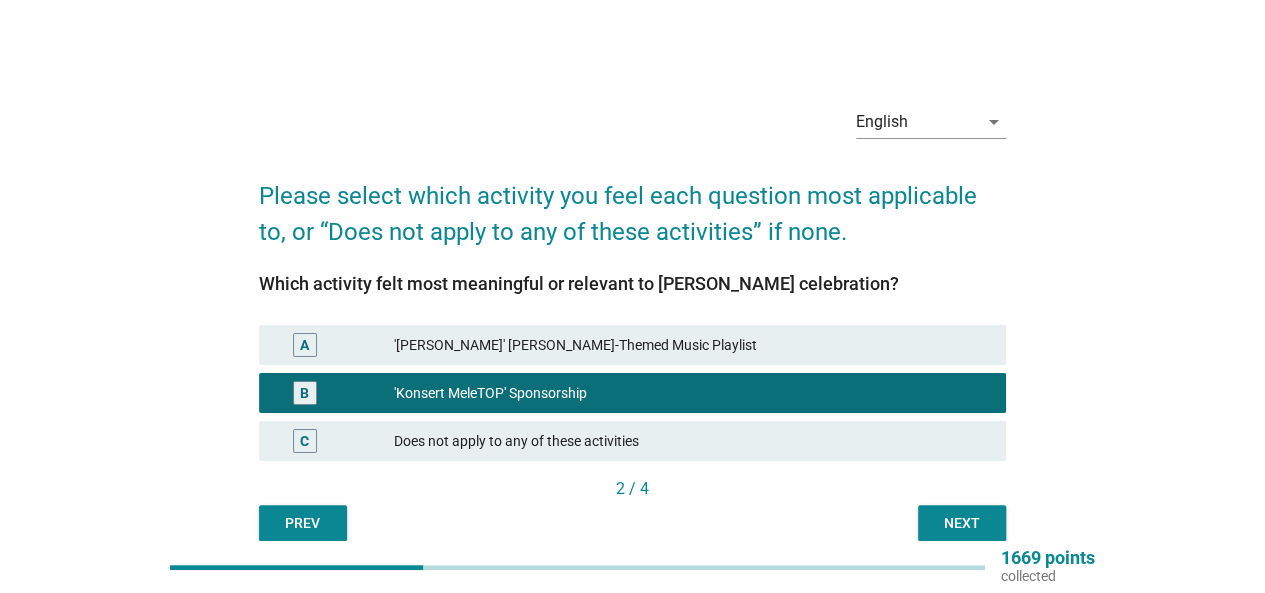 click on "Which activity felt most meaningful or relevant to [PERSON_NAME] celebration?
A   '[PERSON_NAME]' [PERSON_NAME]-Themed Music Playlist  B   'Konsert MeleTOP' Sponsorship C   Does not apply to any of these activities
2 / 4
Prev   Next" at bounding box center [632, 395] 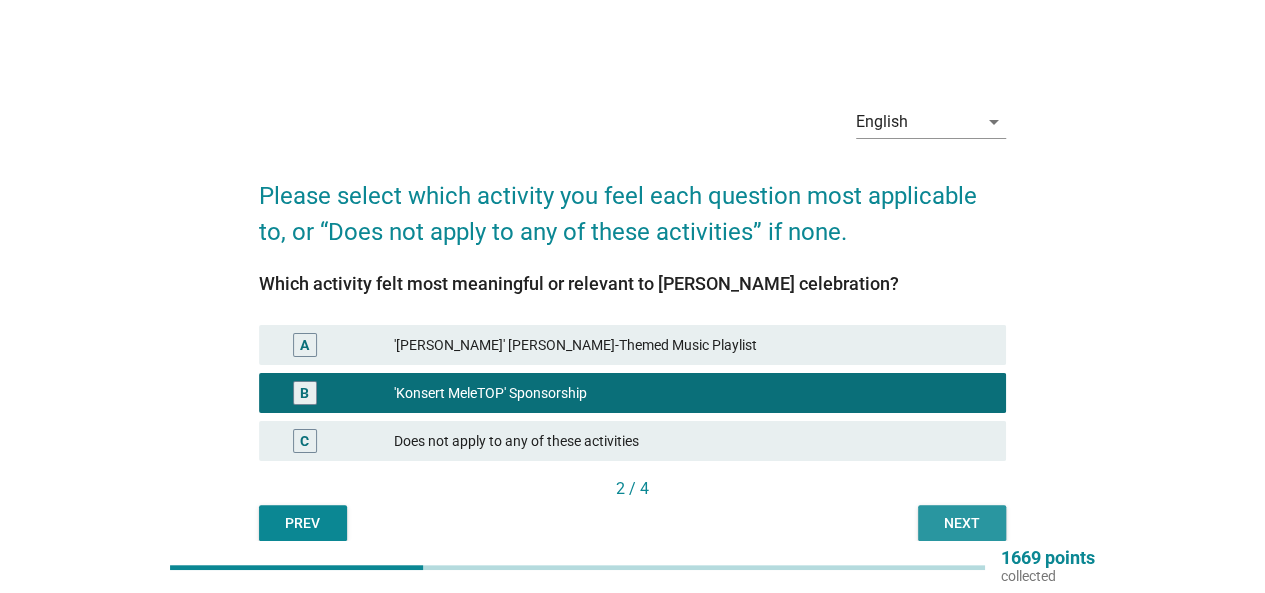 click on "Next" at bounding box center [962, 523] 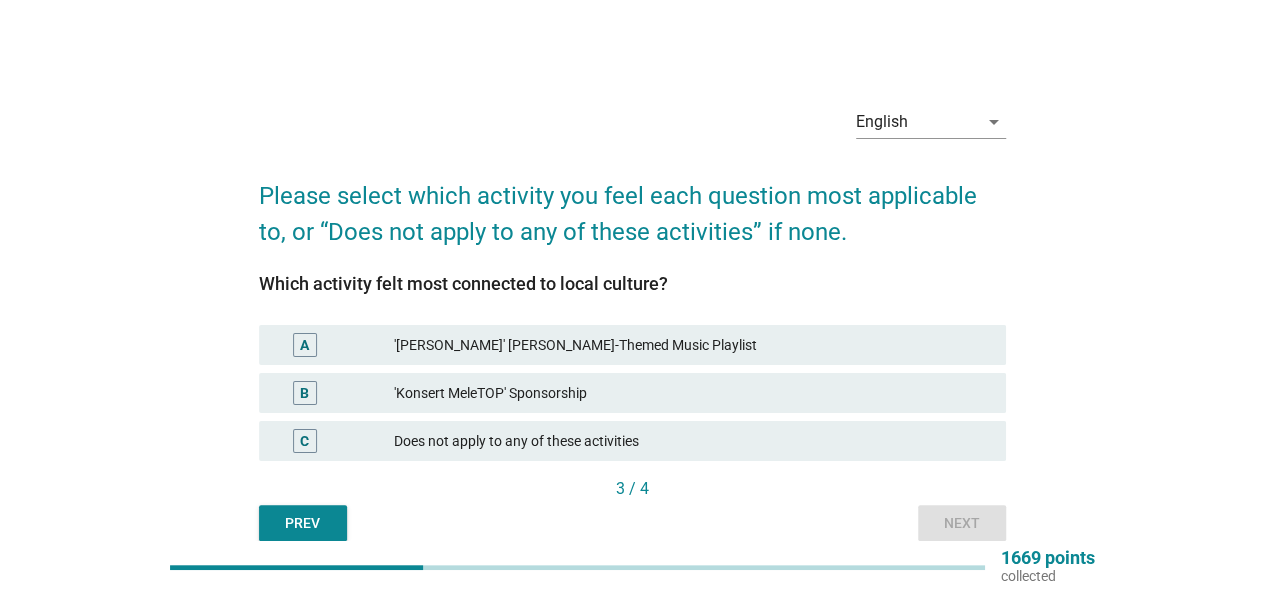 click on "Does not apply to any of these activities" at bounding box center (692, 441) 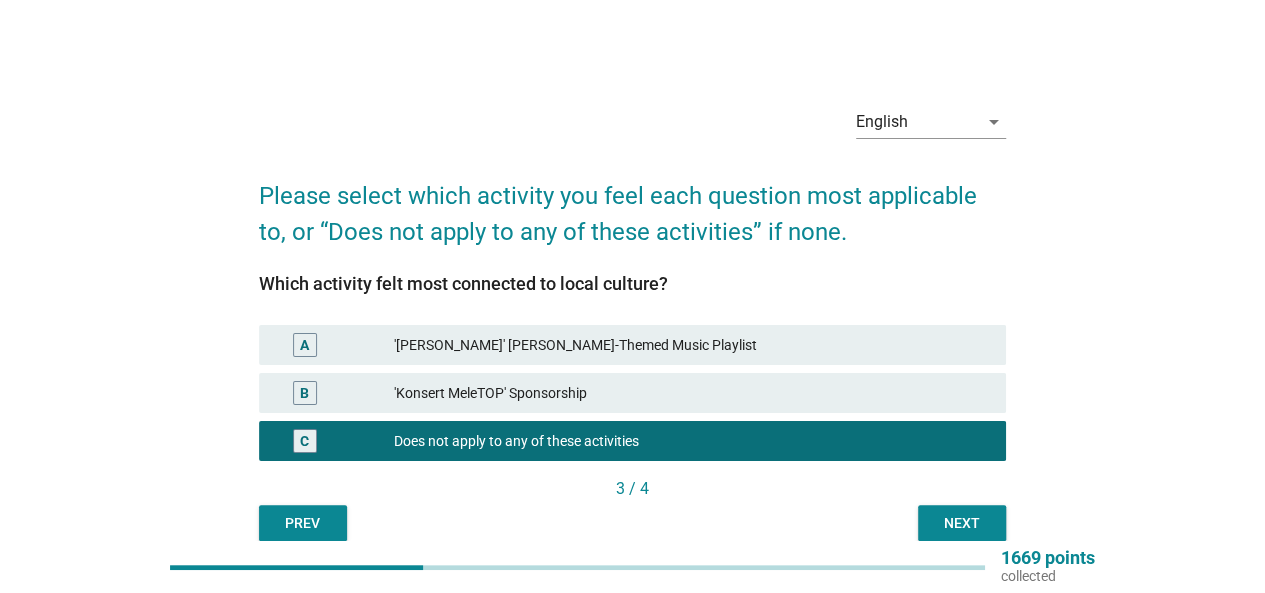 click on "B   'Konsert MeleTOP' Sponsorship" at bounding box center (632, 393) 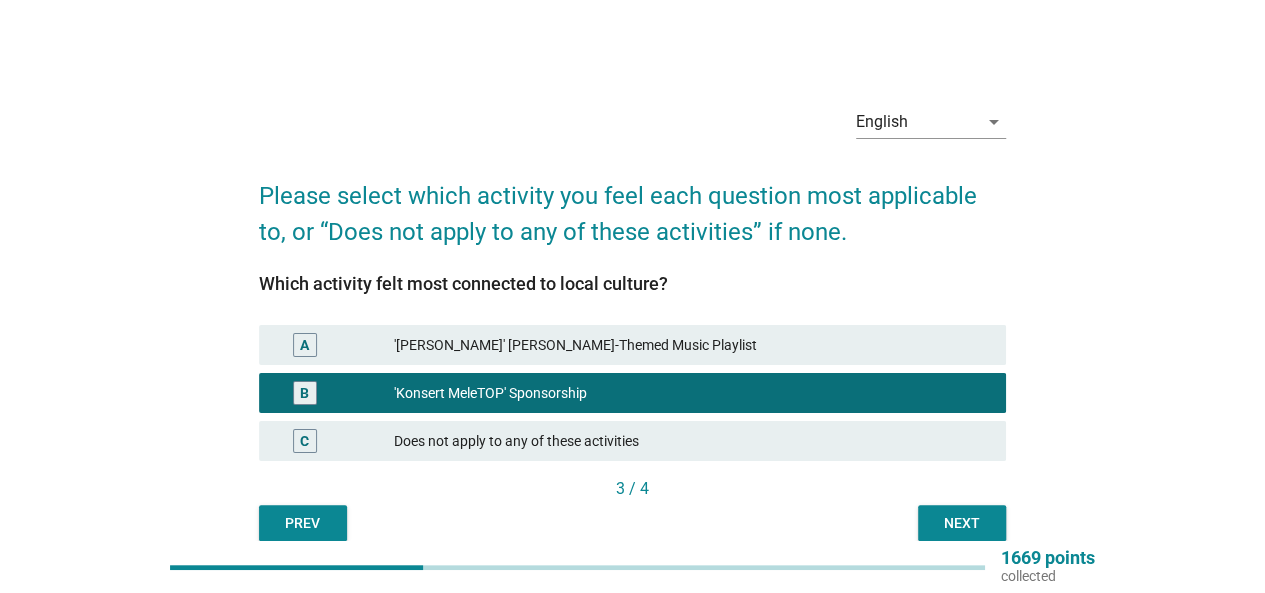 click on "'[PERSON_NAME]' [PERSON_NAME]-Themed Music Playlist" at bounding box center [692, 345] 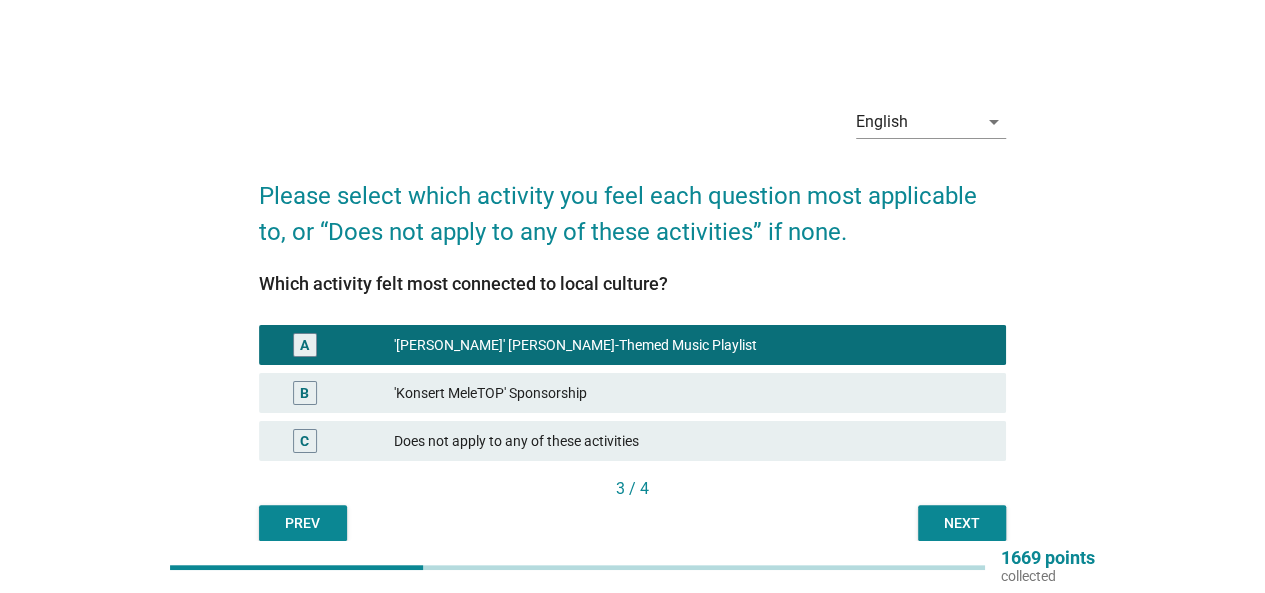 click on "Next" at bounding box center (962, 523) 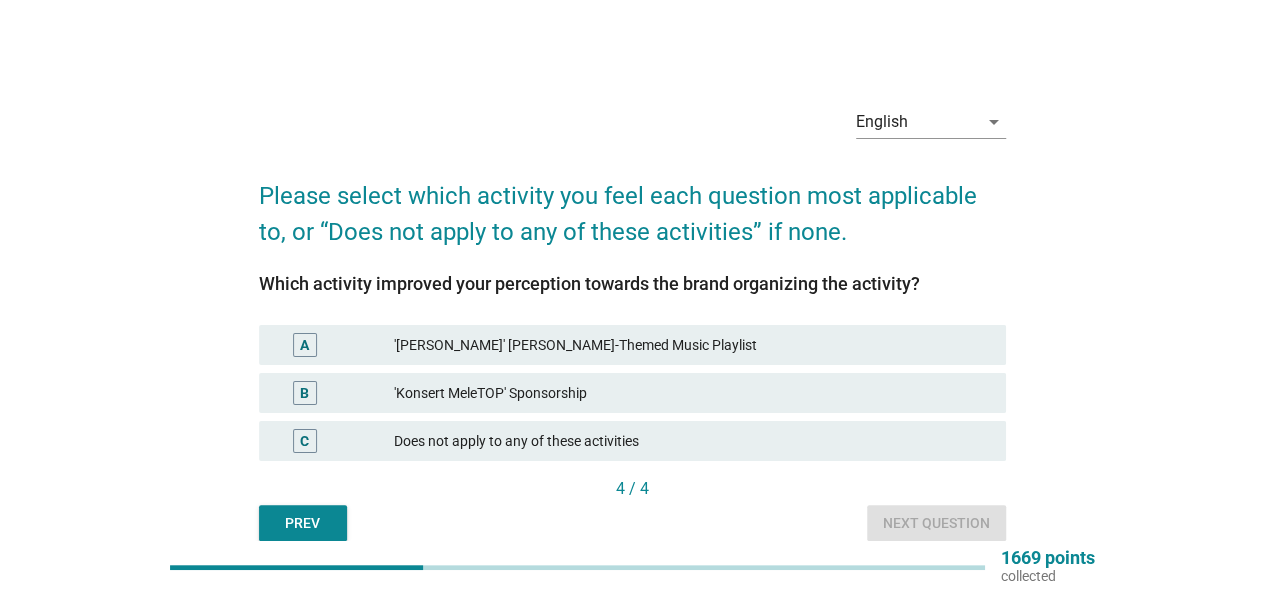 click on "A   '[PERSON_NAME]' [PERSON_NAME]-Themed Music Playlist" at bounding box center [632, 345] 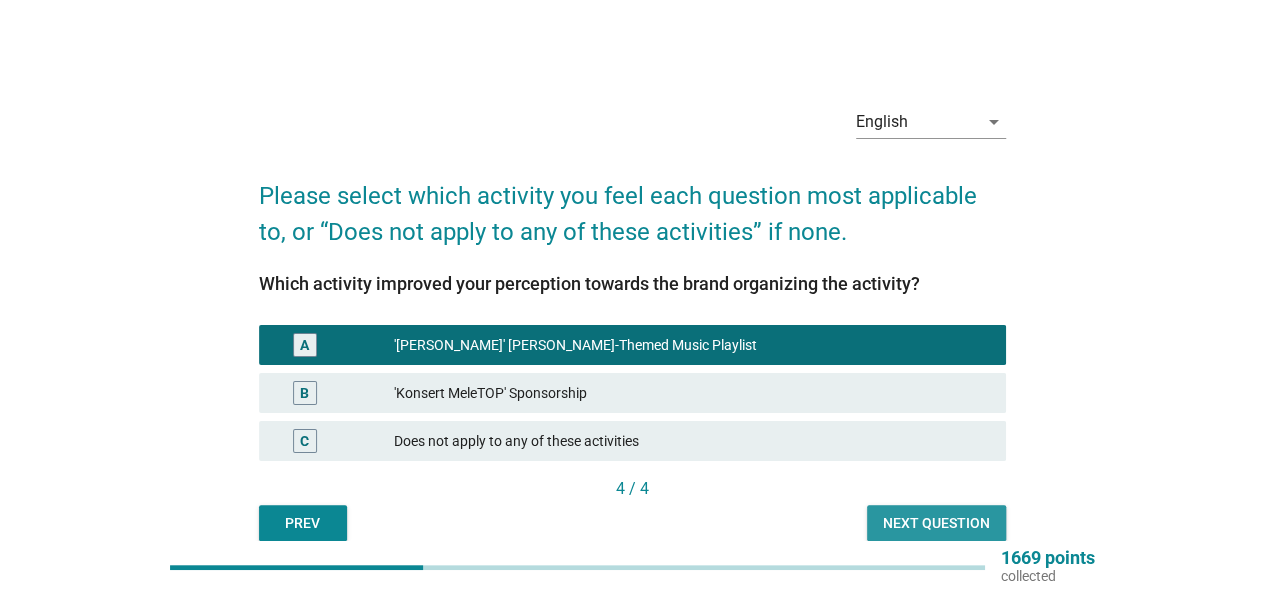click on "Next question" at bounding box center (936, 523) 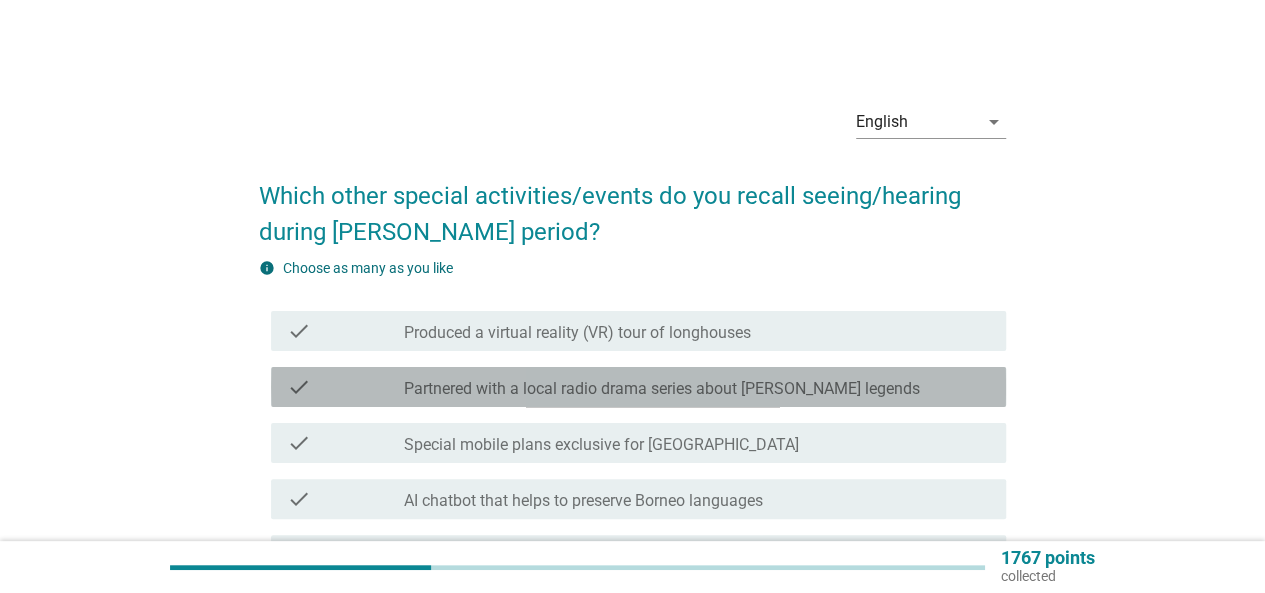 click on "check     check_box_outline_blank Partnered with a local radio drama series about [PERSON_NAME] legends" at bounding box center [638, 387] 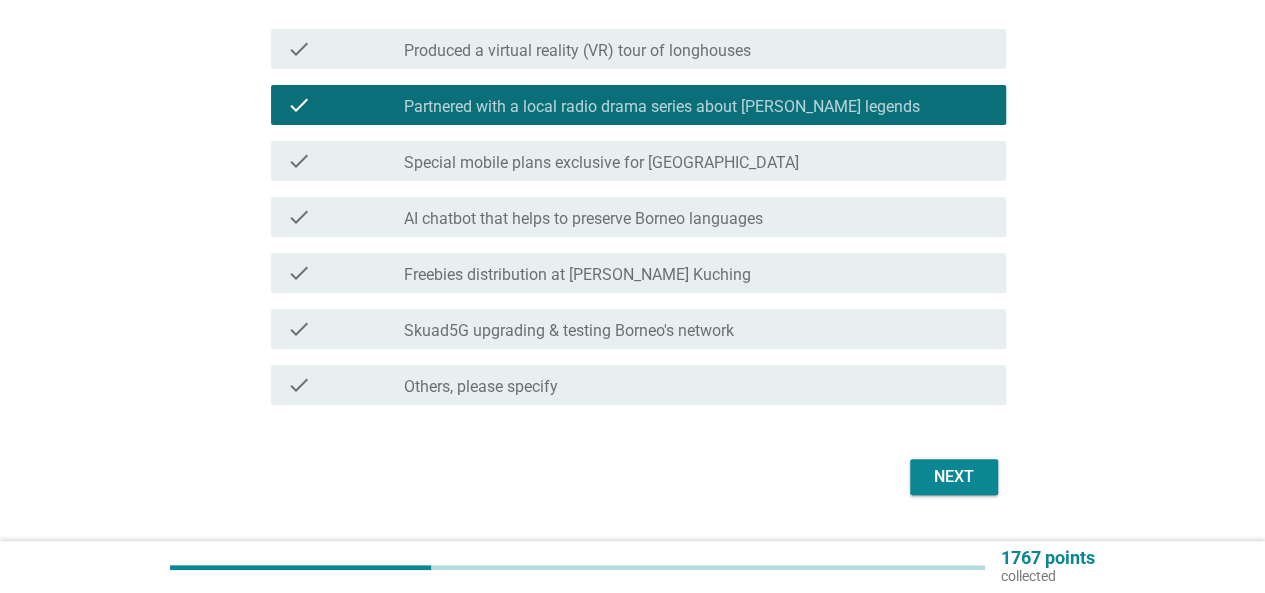 scroll, scrollTop: 332, scrollLeft: 0, axis: vertical 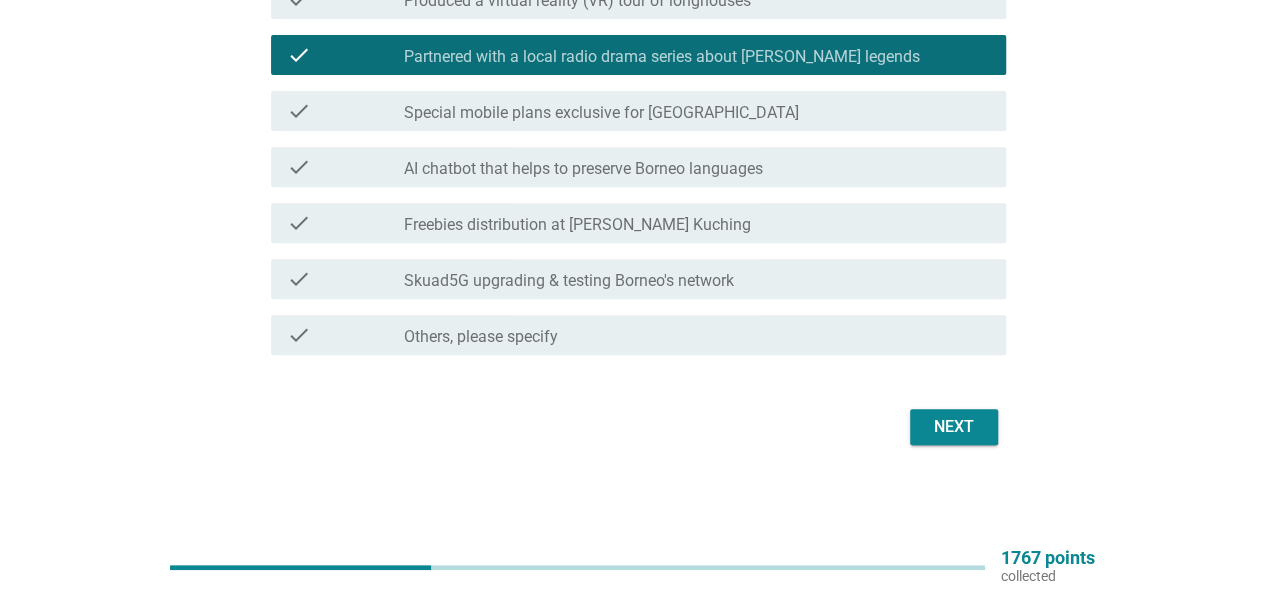 click on "Next" at bounding box center (954, 427) 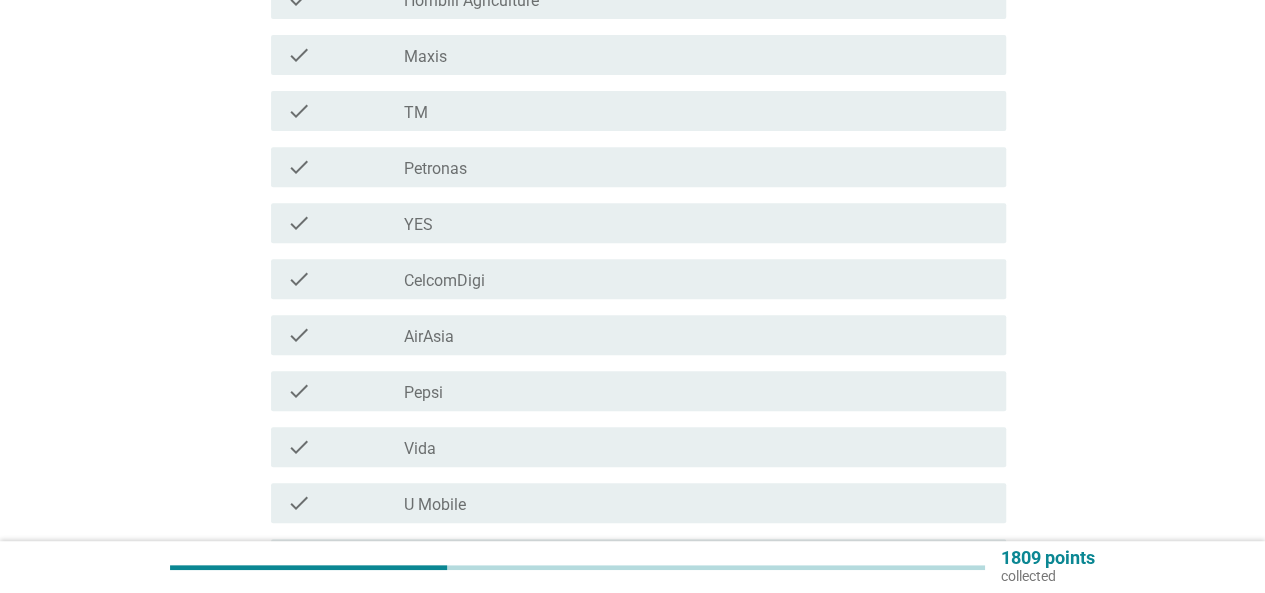 scroll, scrollTop: 0, scrollLeft: 0, axis: both 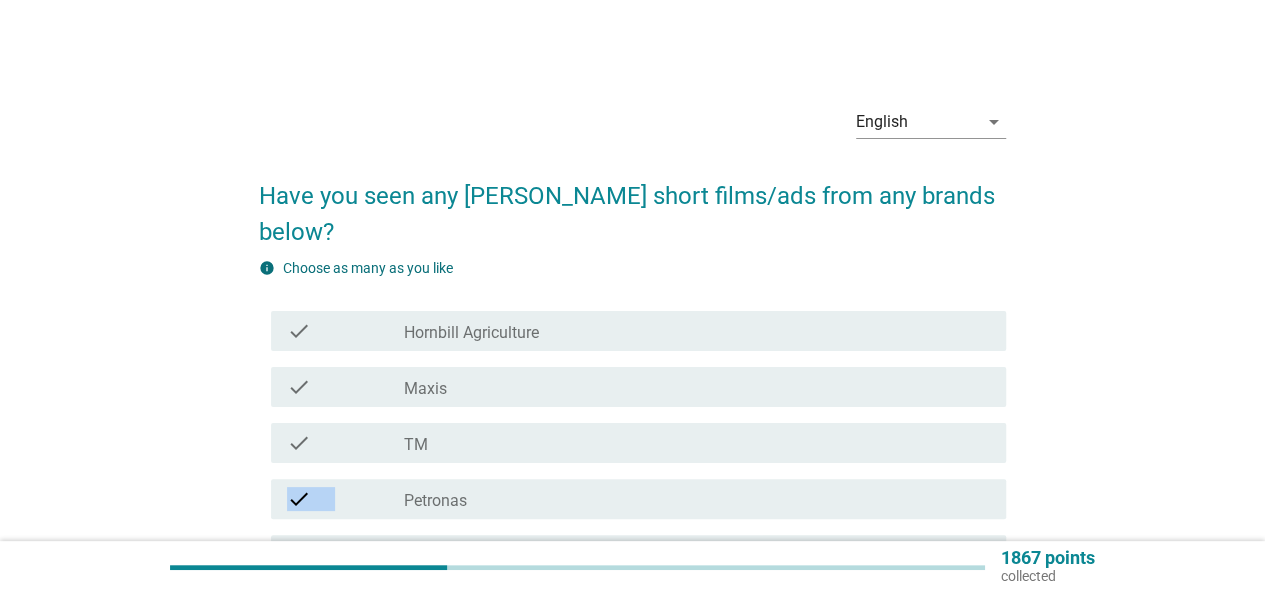 click on "check     check_box_outline_blank Hornbill Agriculture   check     check_box_outline_blank Maxis   check     check_box_outline_blank TM   check     check_box_outline_blank Petronas   check     check_box_outline_blank YES   check     check_box_outline_blank CelcomDigi   check     check_box_outline_blank AirAsia   check     check_box_outline_blank Pepsi   check     check_box_outline_blank Vida   check     check_box_outline_blank U Mobile   check     check_box_outline_blank None of the above" at bounding box center [632, 611] 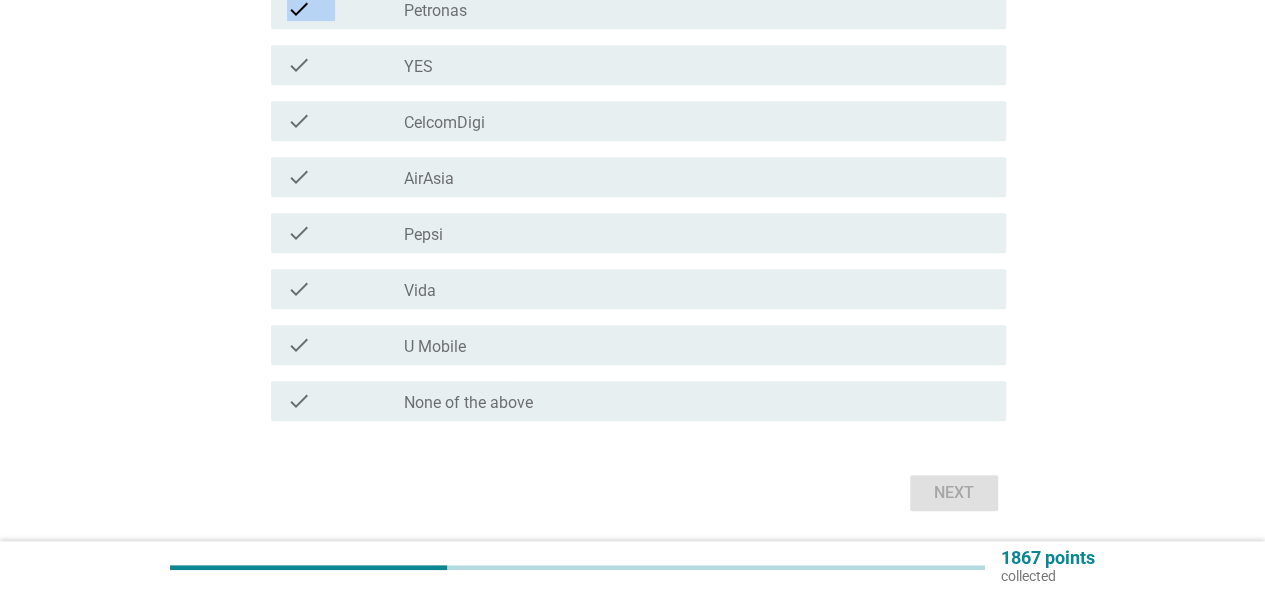 scroll, scrollTop: 520, scrollLeft: 0, axis: vertical 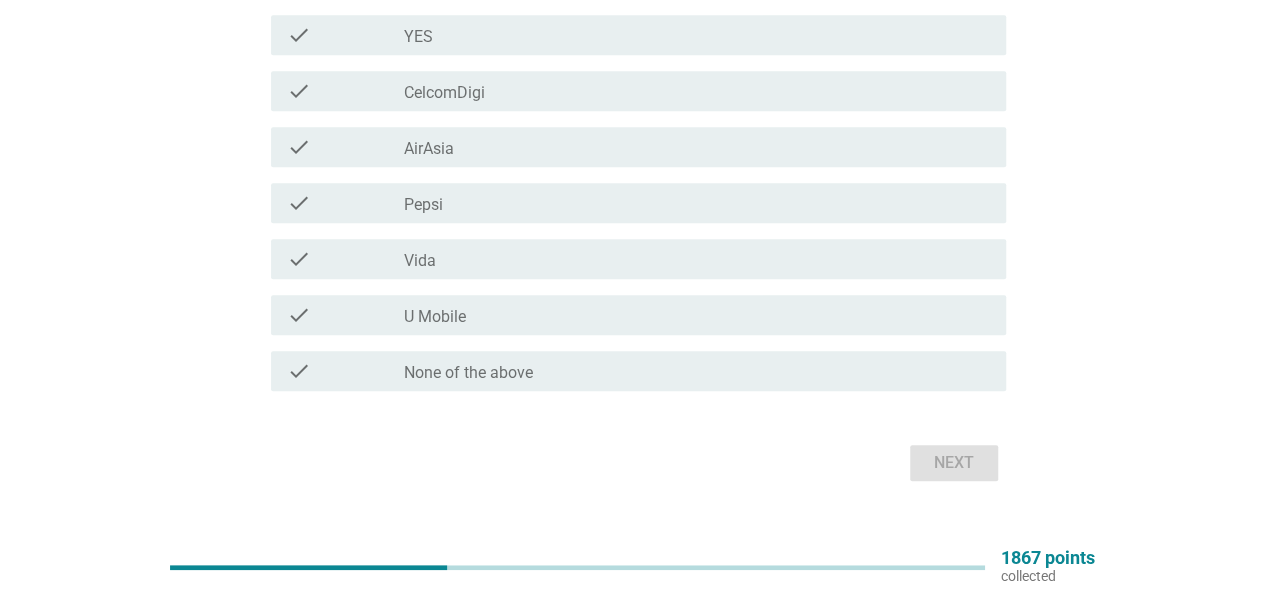 click on "Next" at bounding box center [632, 463] 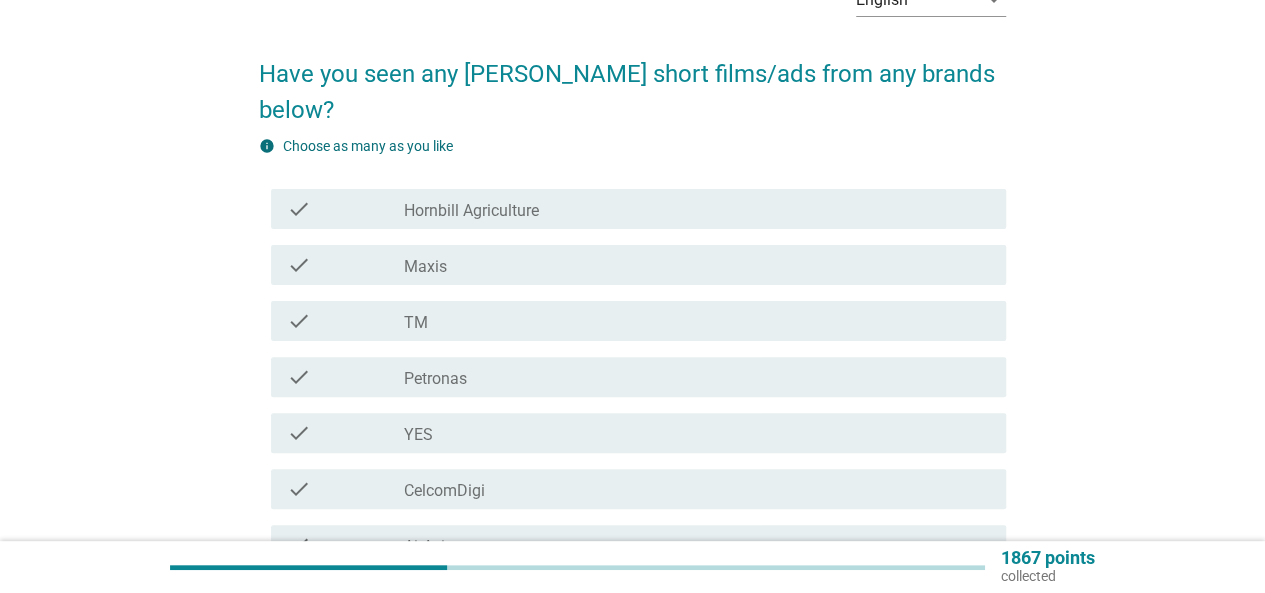 scroll, scrollTop: 120, scrollLeft: 0, axis: vertical 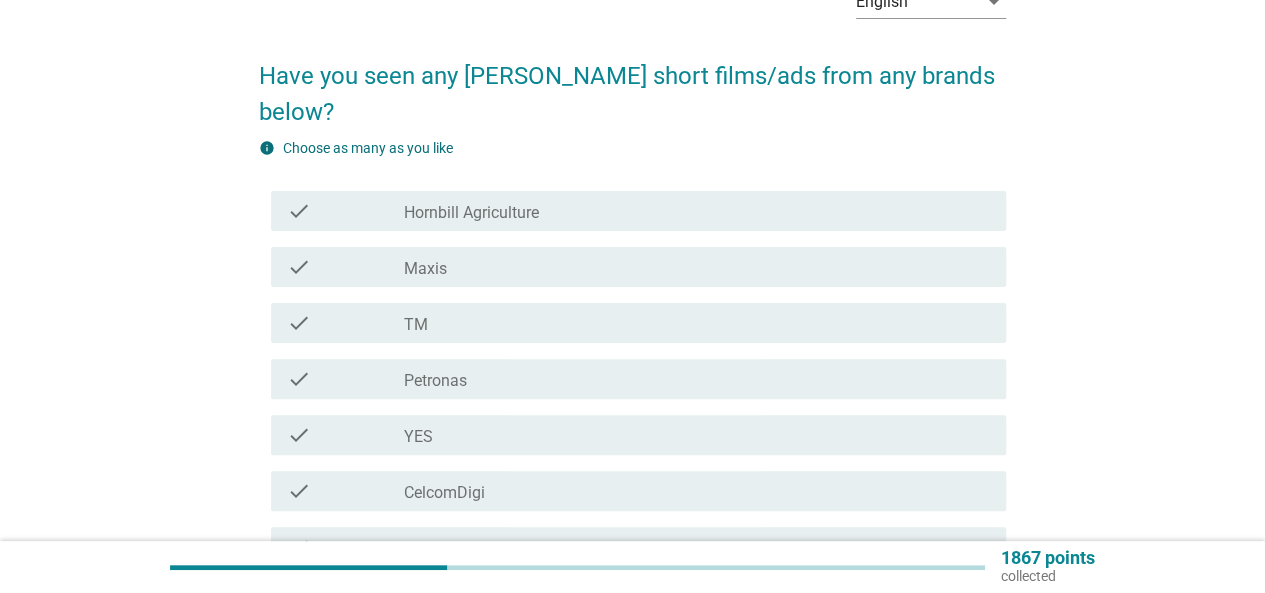 click on "check     check_box_outline_blank Petronas" at bounding box center (632, 379) 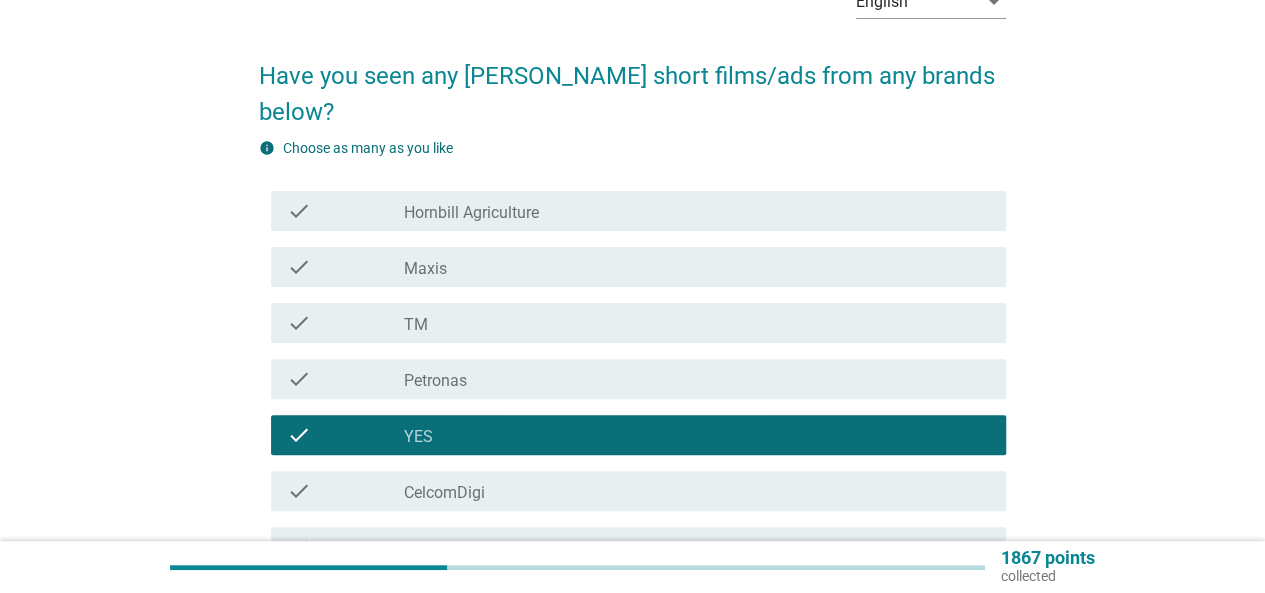 click on "check_box_outline_blank Petronas" at bounding box center [697, 379] 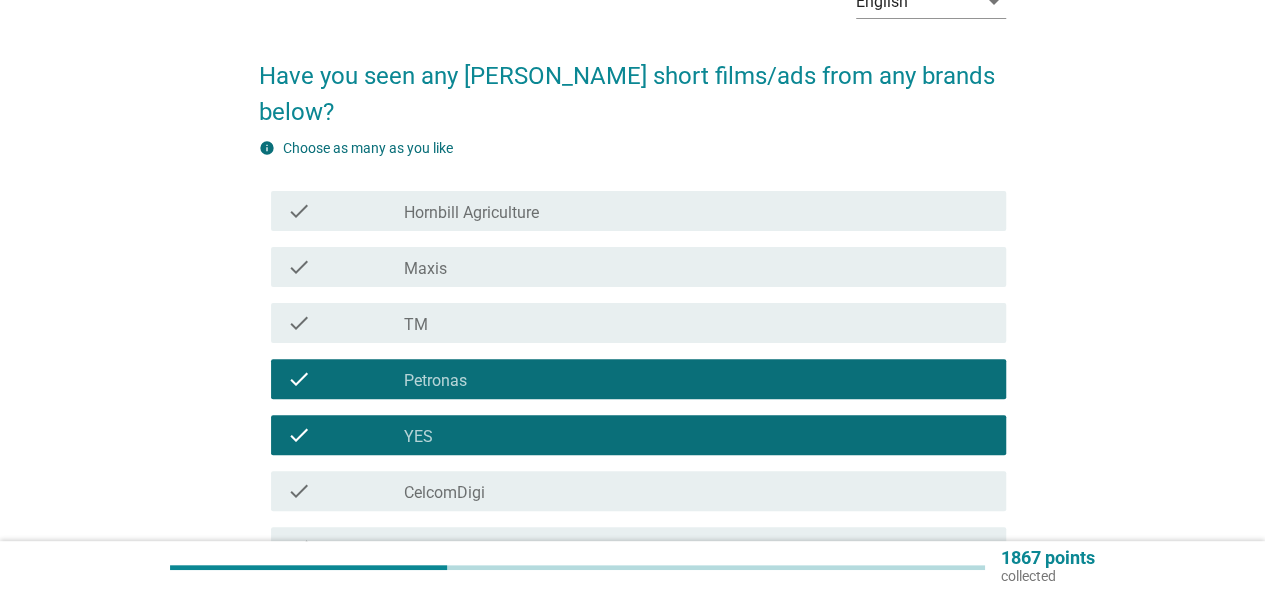 click on "check_box_outline_blank YES" at bounding box center [697, 435] 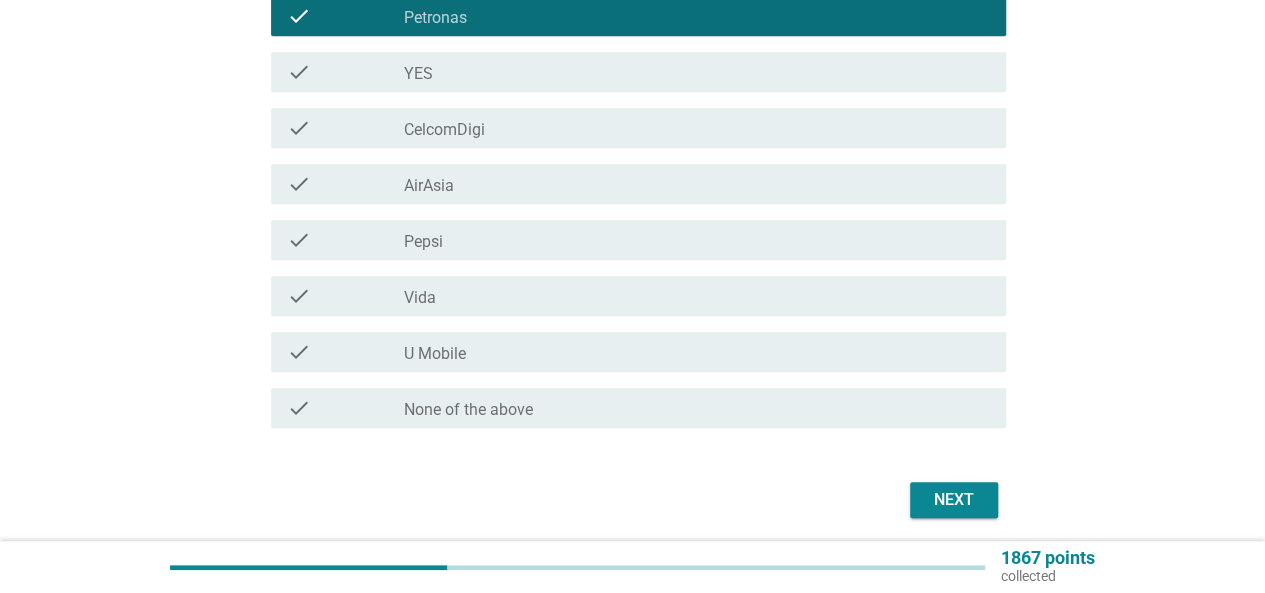 scroll, scrollTop: 520, scrollLeft: 0, axis: vertical 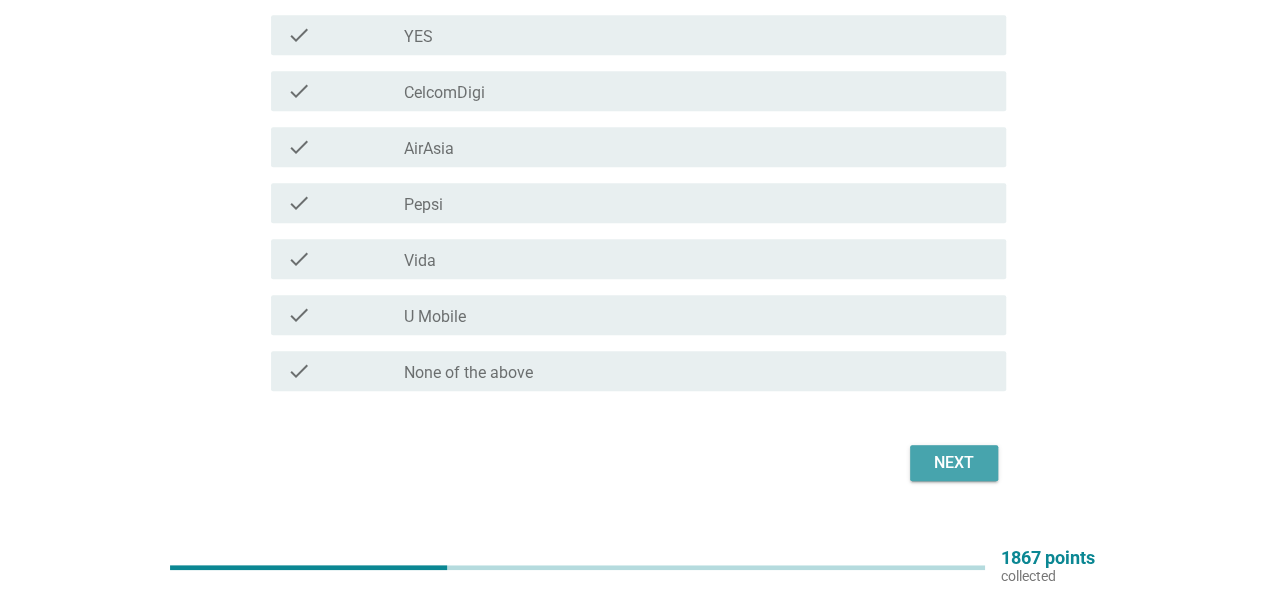 click on "Next" at bounding box center (954, 463) 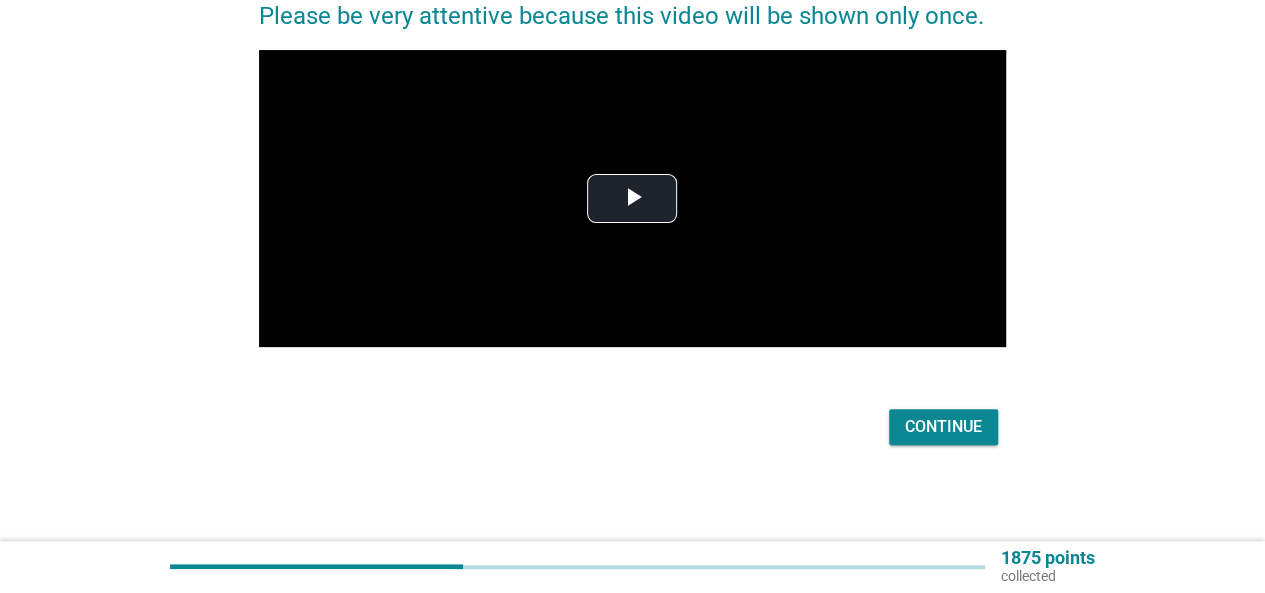 scroll, scrollTop: 0, scrollLeft: 0, axis: both 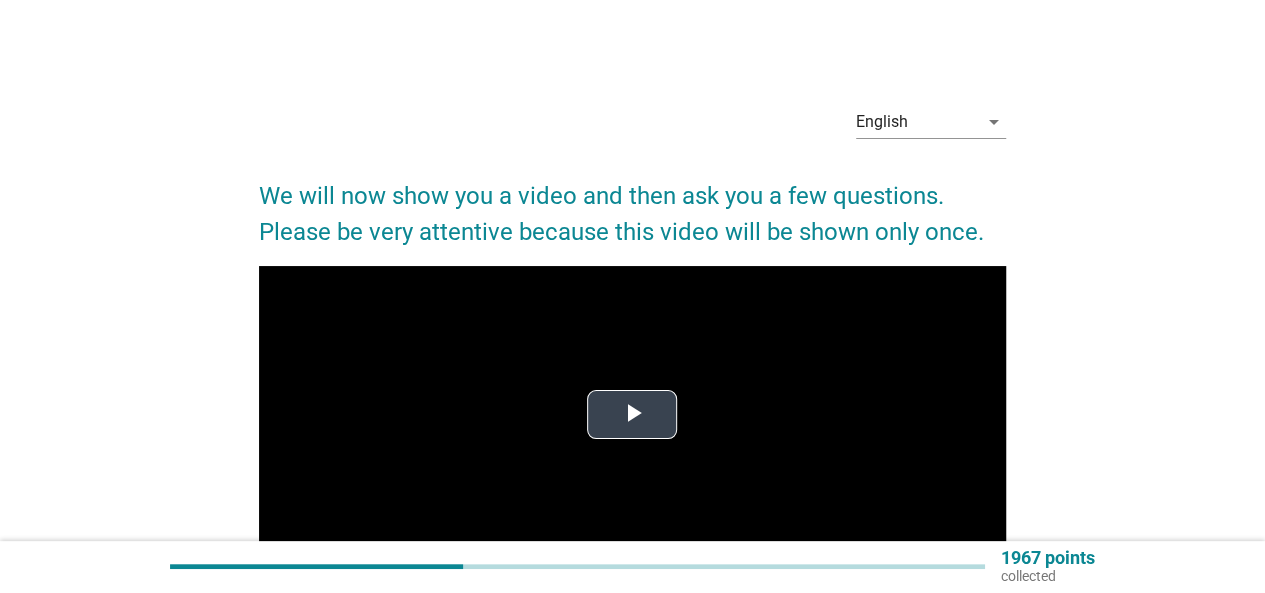click at bounding box center [632, 414] 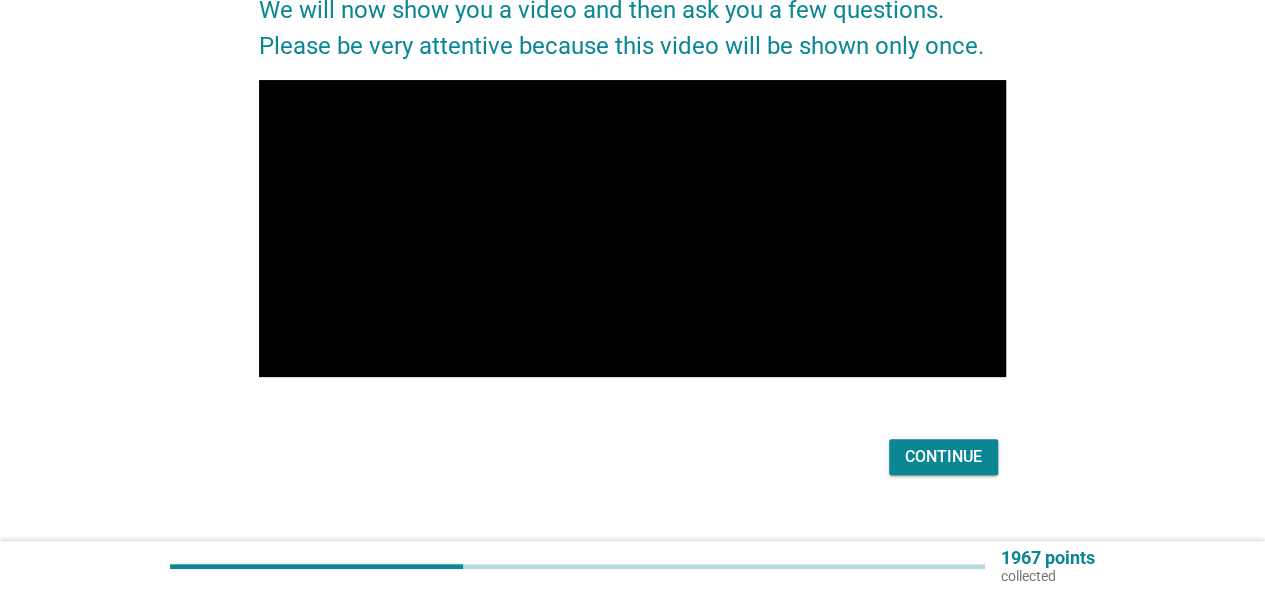 scroll, scrollTop: 215, scrollLeft: 0, axis: vertical 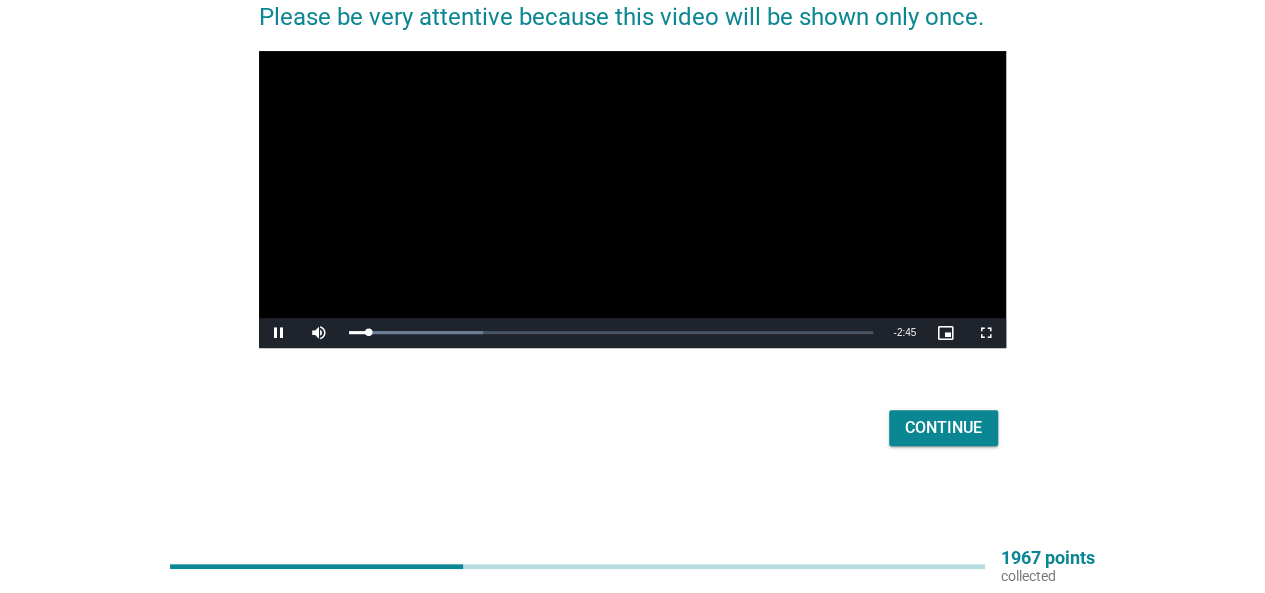 click on "Continue" at bounding box center (943, 428) 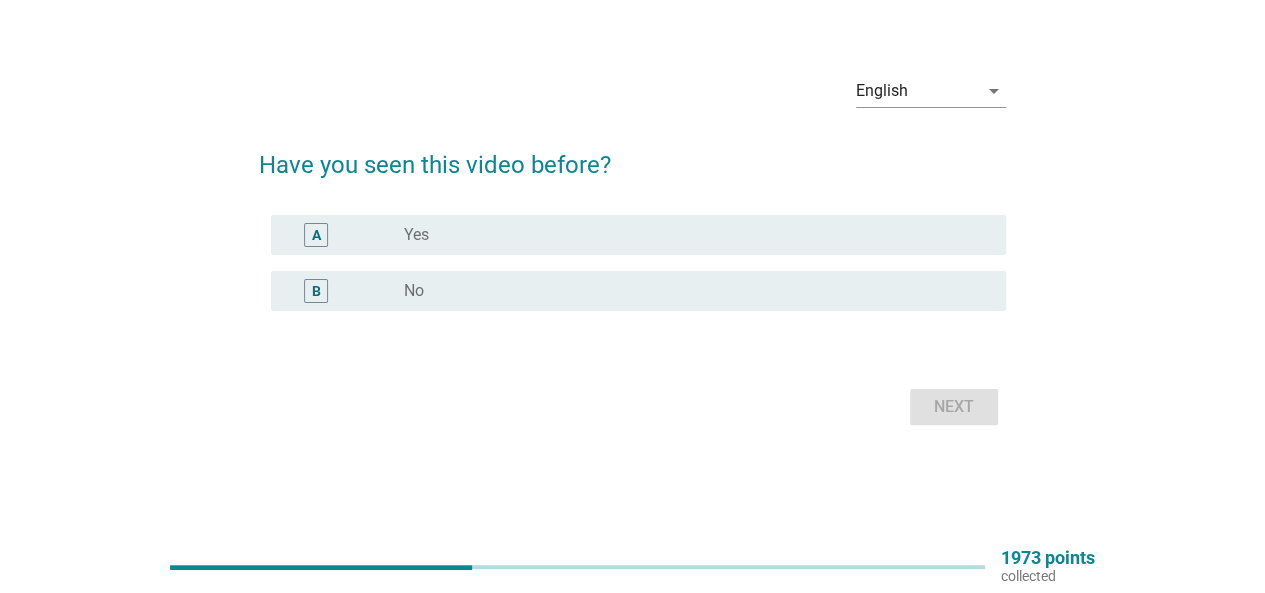 scroll, scrollTop: 0, scrollLeft: 0, axis: both 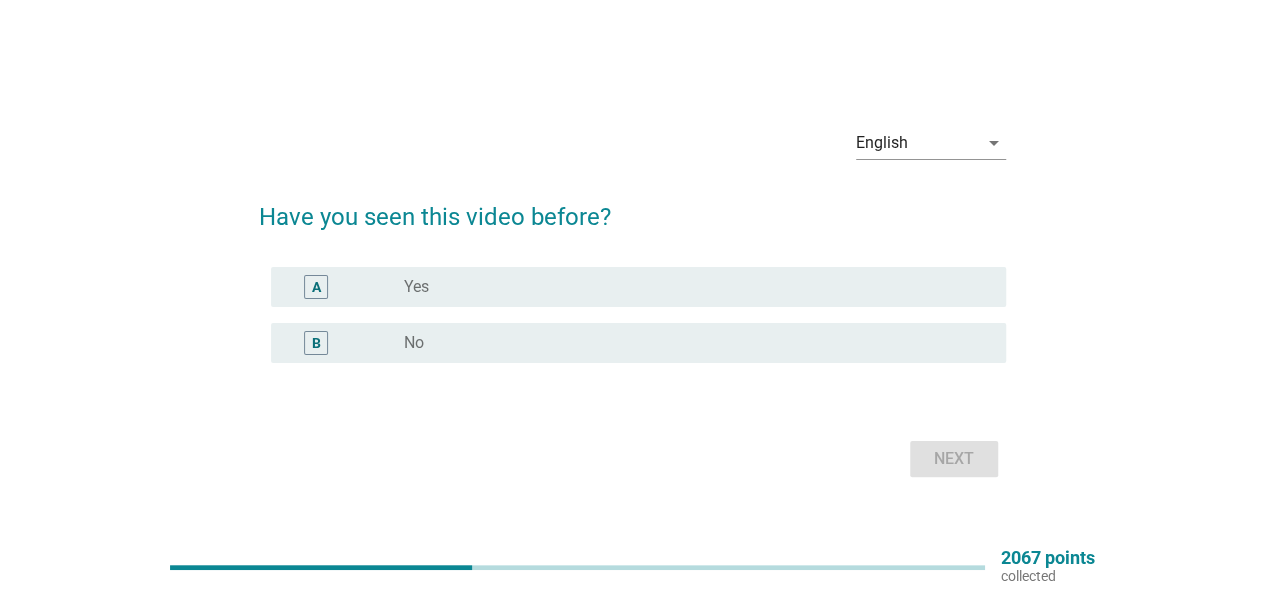 click on "No" at bounding box center (414, 343) 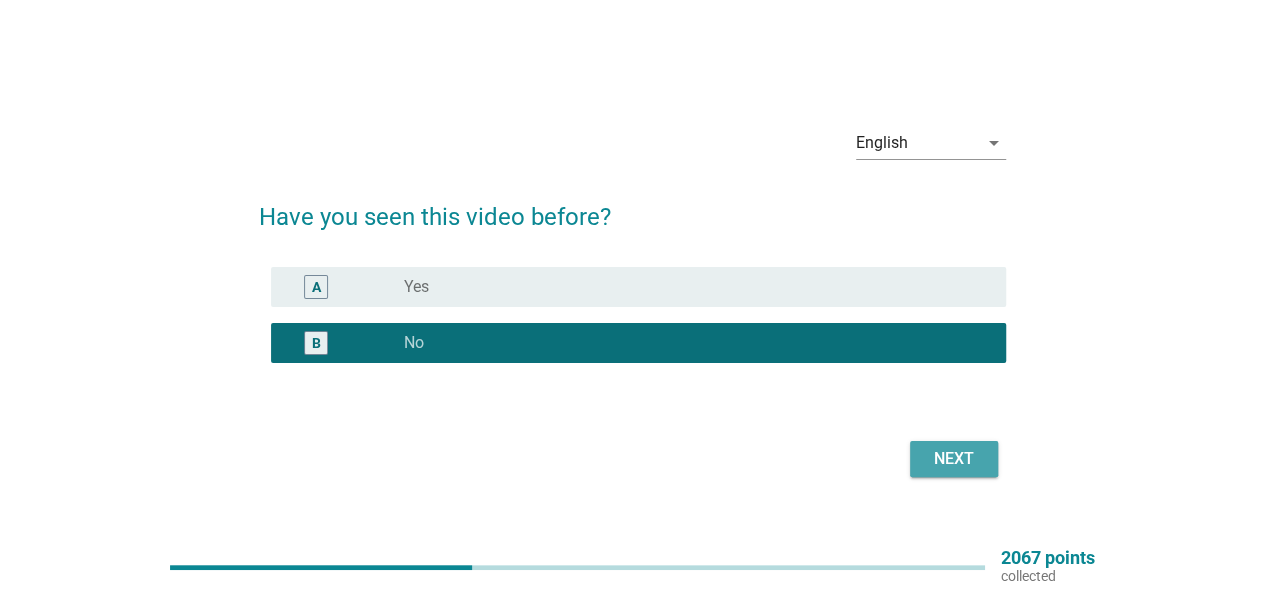 click on "Next" at bounding box center (954, 459) 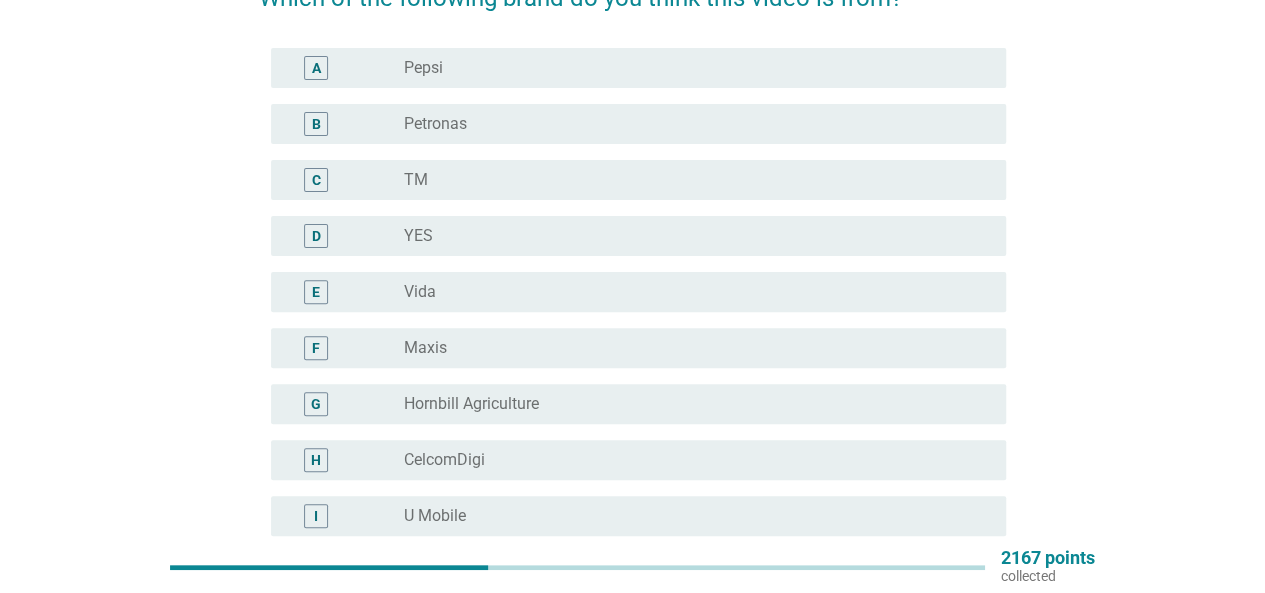 scroll, scrollTop: 200, scrollLeft: 0, axis: vertical 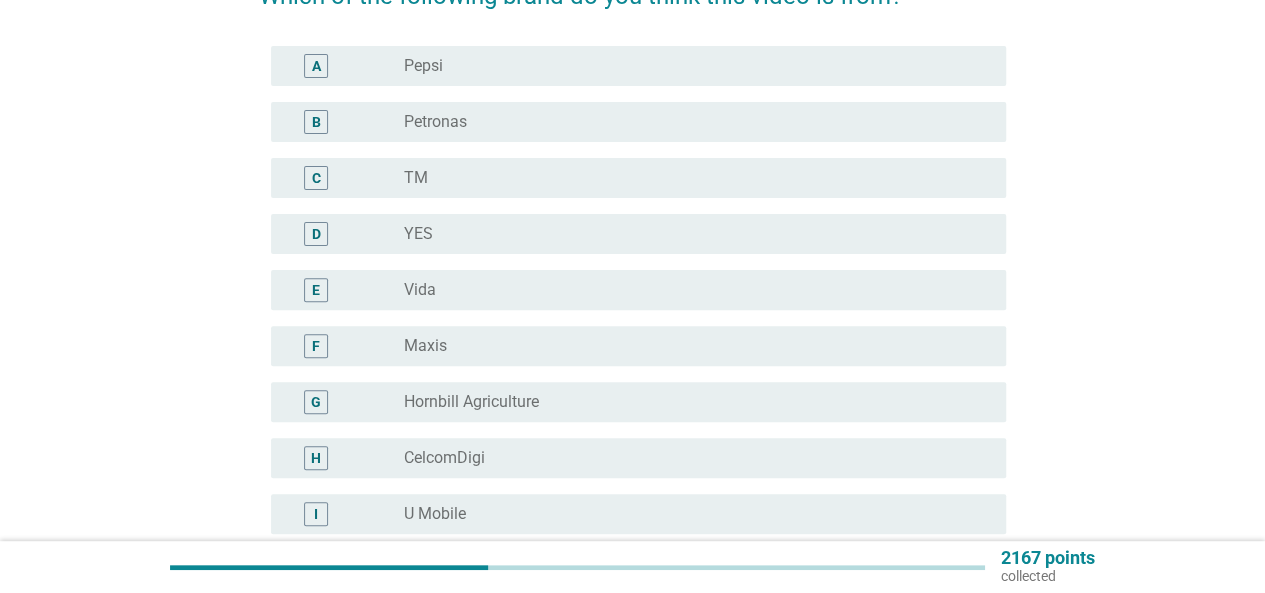 click on "radio_button_unchecked Maxis" at bounding box center (689, 346) 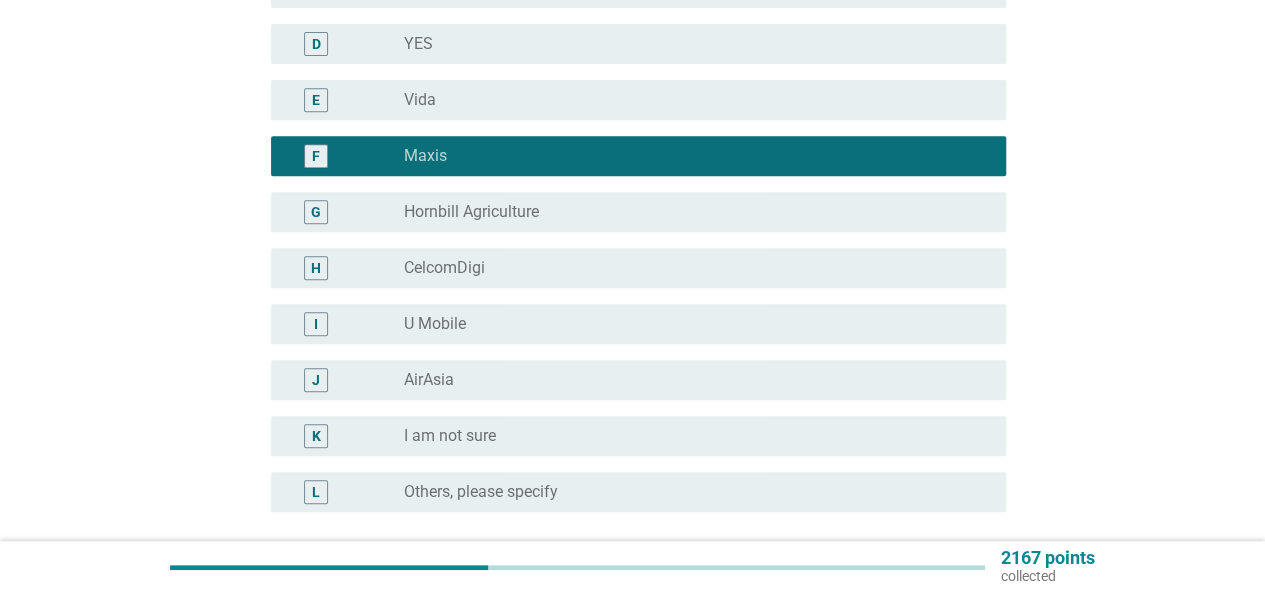 scroll, scrollTop: 570, scrollLeft: 0, axis: vertical 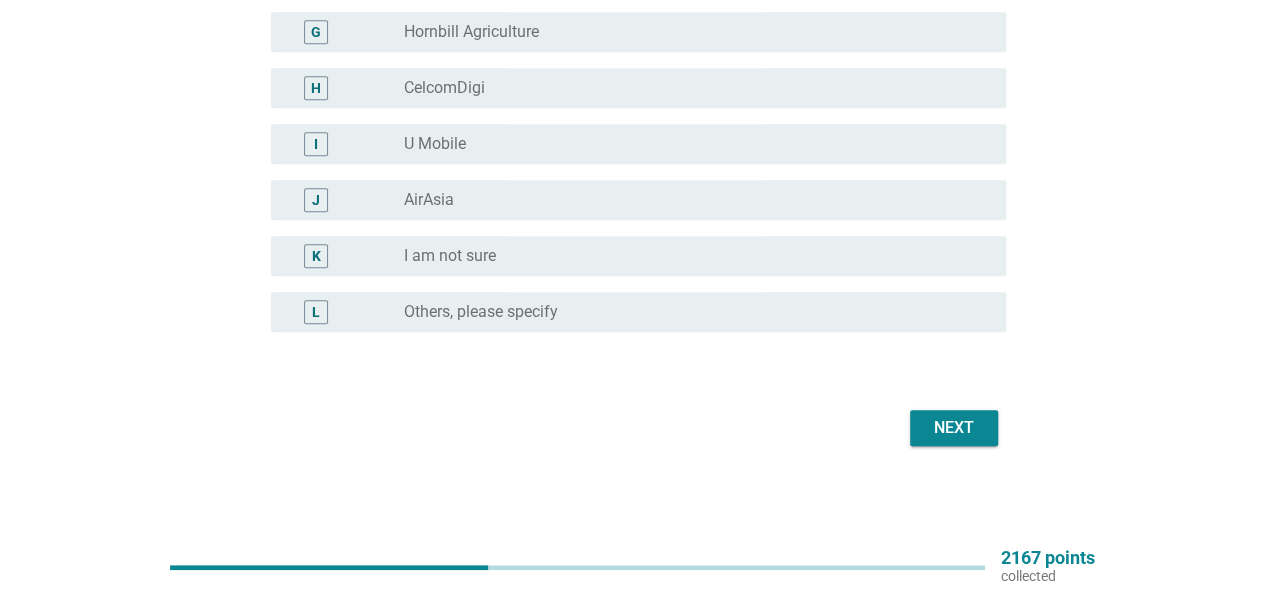 click on "Next" at bounding box center [954, 428] 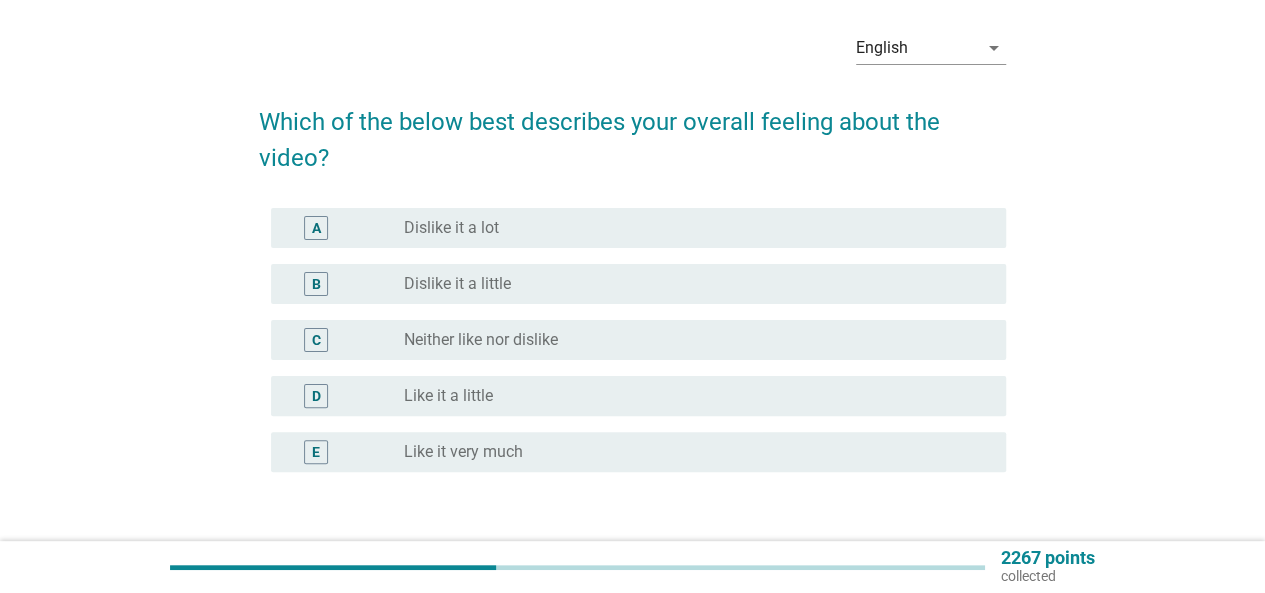 scroll, scrollTop: 200, scrollLeft: 0, axis: vertical 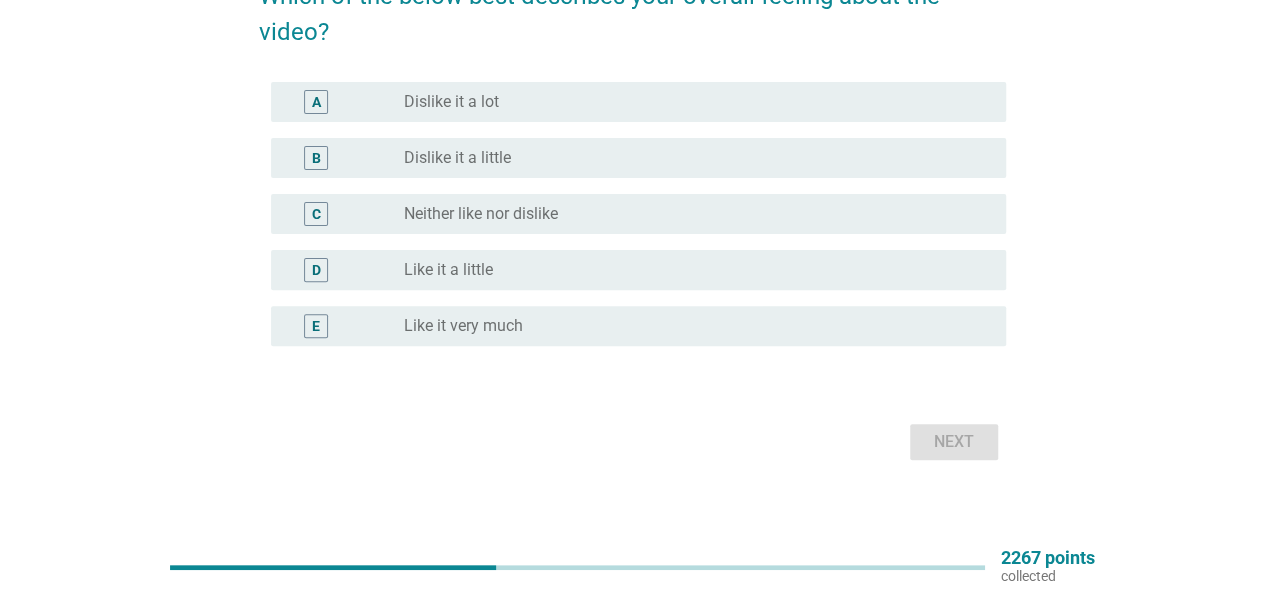 click on "C     radio_button_unchecked Neither like nor dislike" at bounding box center [638, 214] 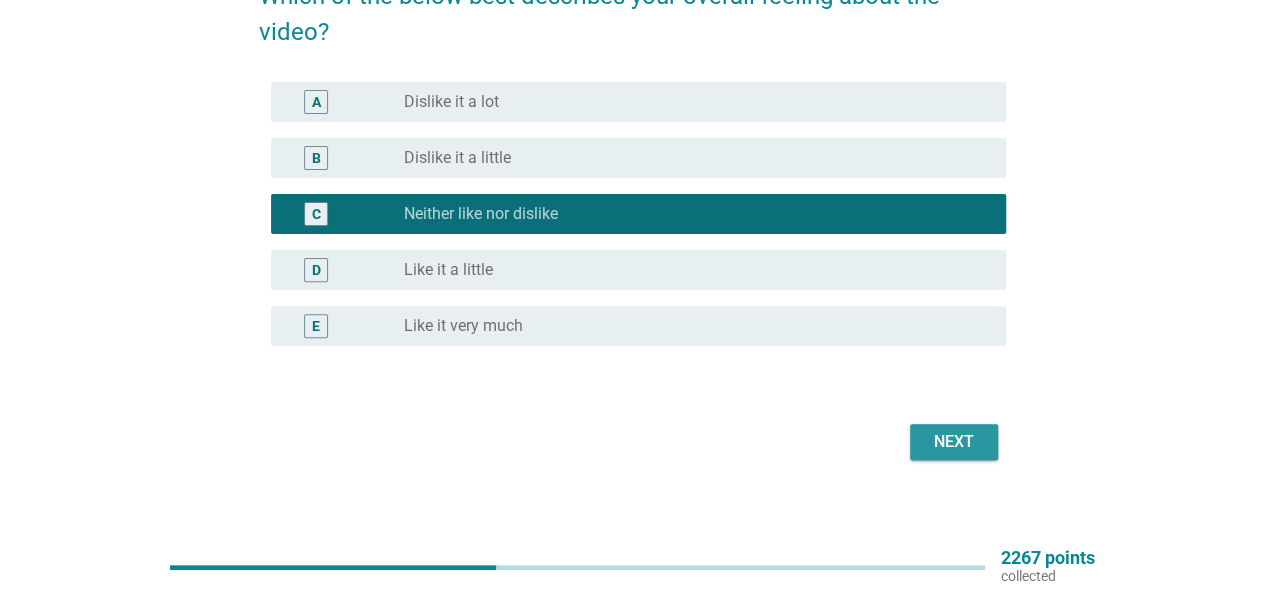 click on "Next" at bounding box center [954, 442] 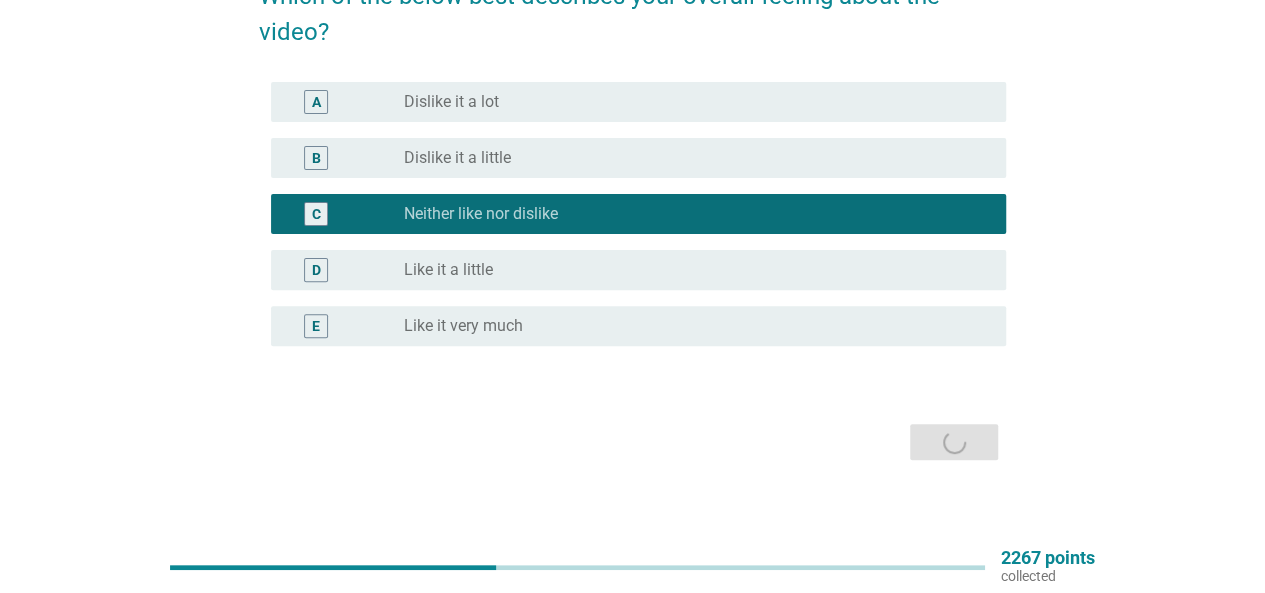 scroll, scrollTop: 0, scrollLeft: 0, axis: both 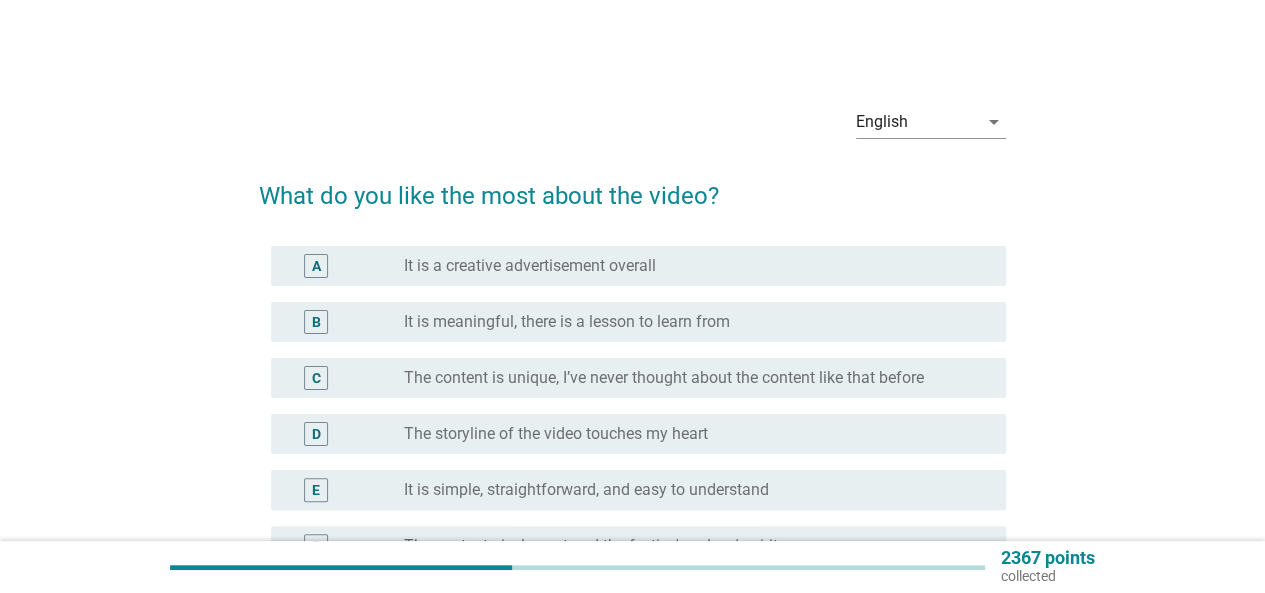 click on "The content is unique, I’ve never thought about the content like that before" at bounding box center (664, 378) 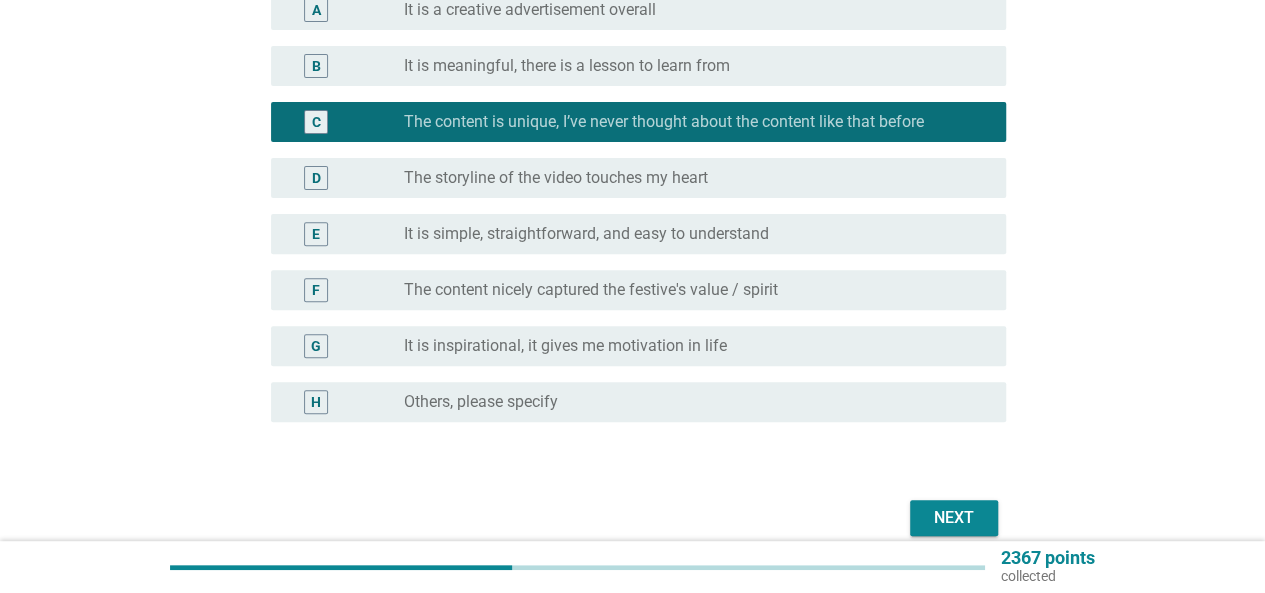 scroll, scrollTop: 346, scrollLeft: 0, axis: vertical 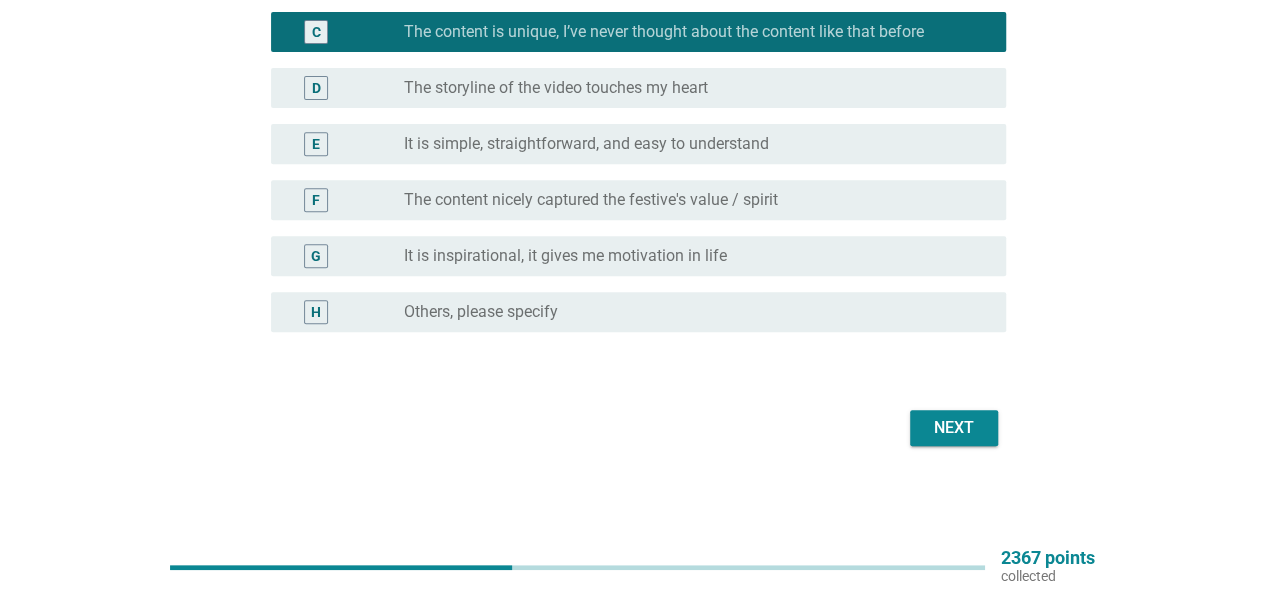 click on "Next" at bounding box center (954, 428) 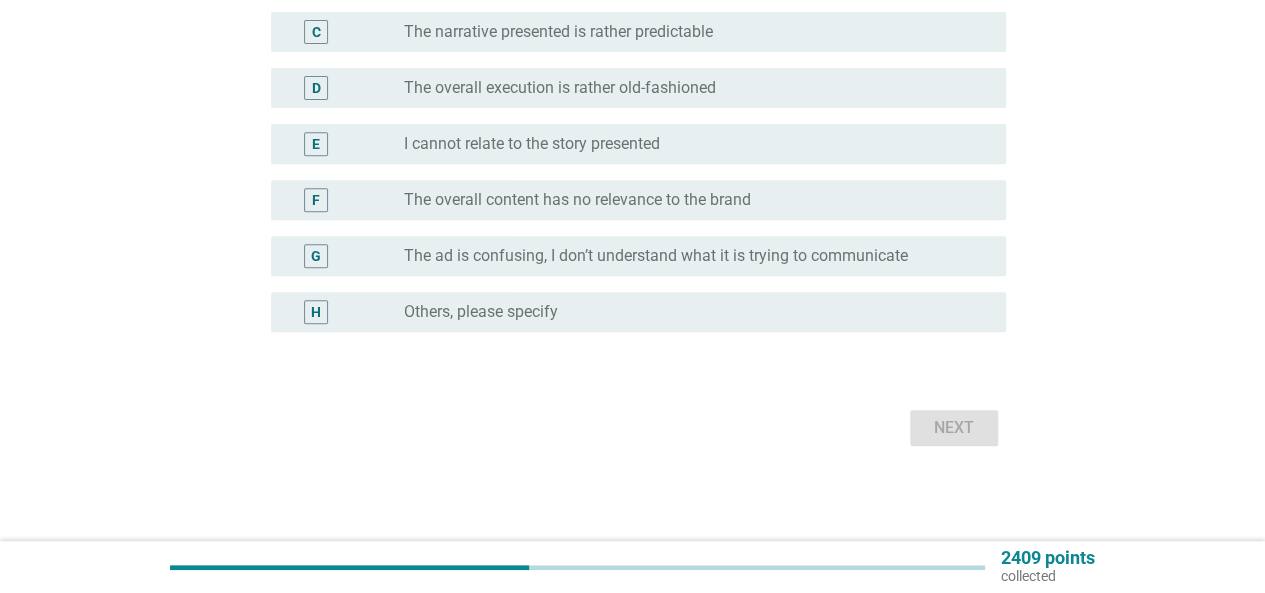 scroll, scrollTop: 0, scrollLeft: 0, axis: both 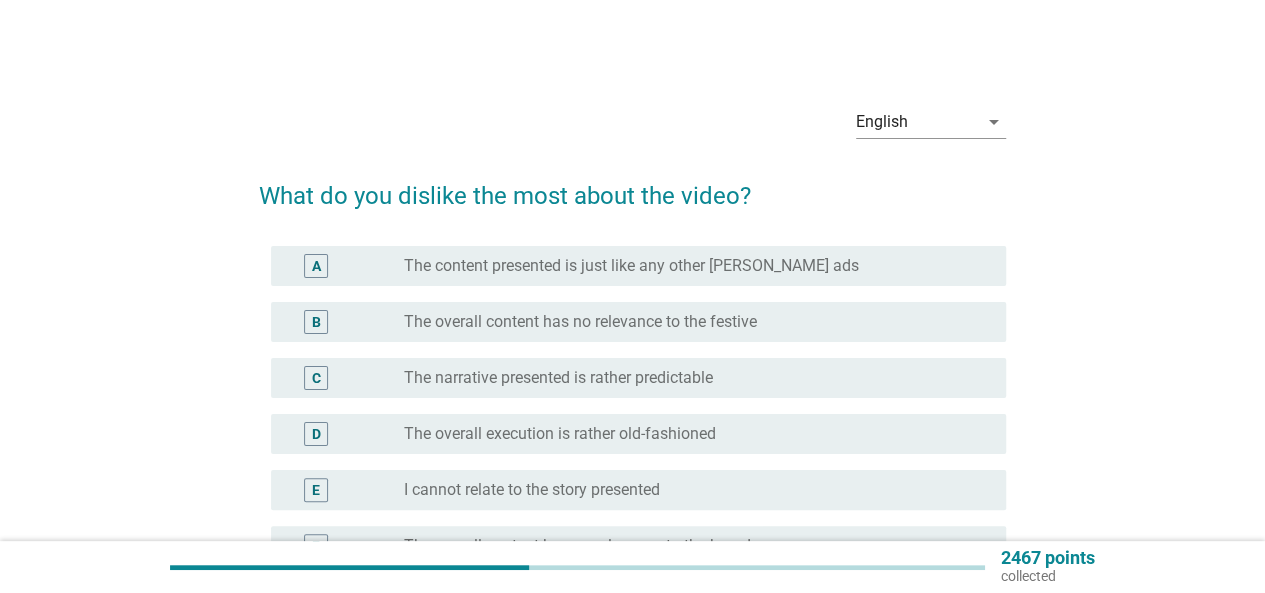 click on "B     radio_button_unchecked The overall content has no relevance to the festive" at bounding box center [632, 322] 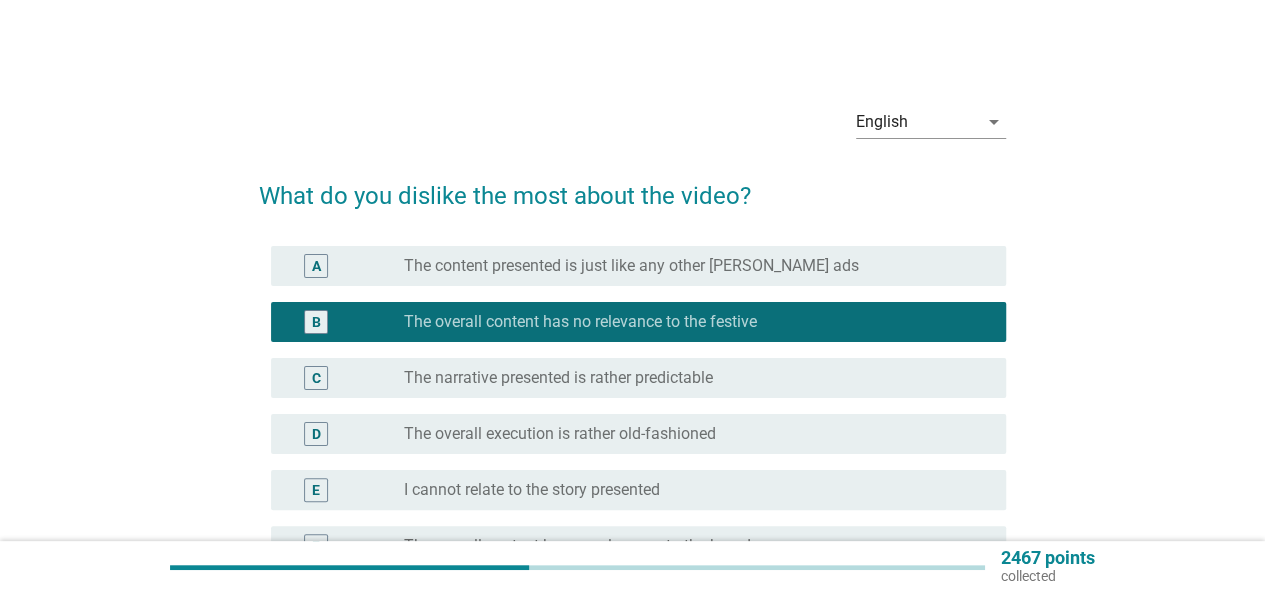 scroll, scrollTop: 100, scrollLeft: 0, axis: vertical 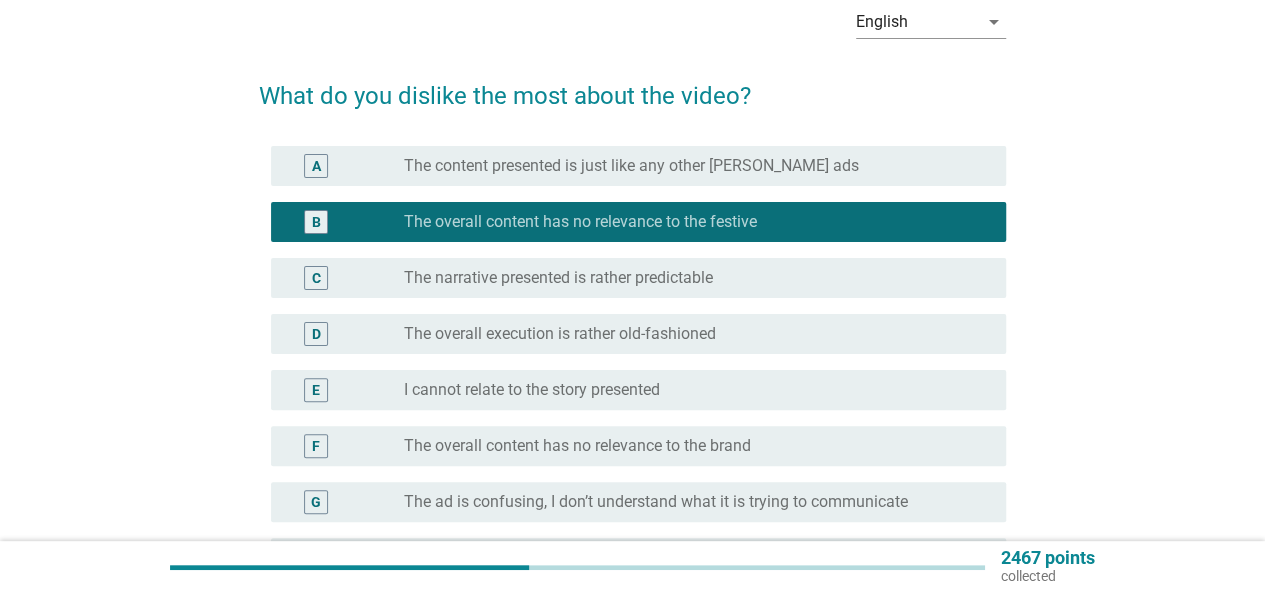 click on "The content presented is just like any other [PERSON_NAME] ads" at bounding box center [631, 166] 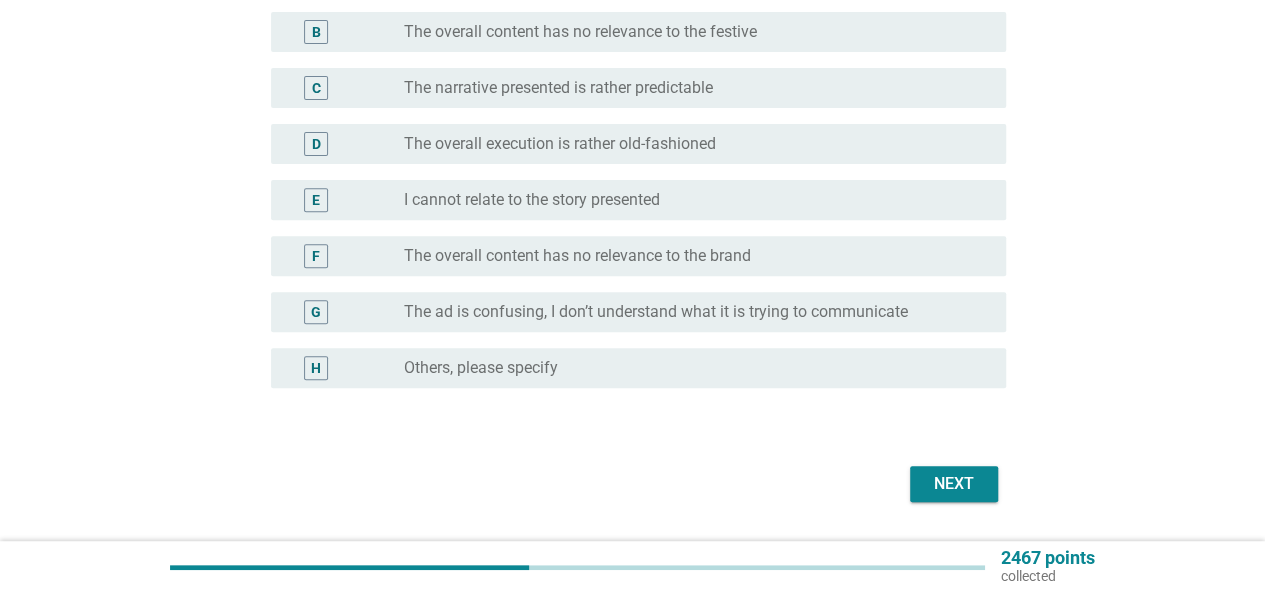scroll, scrollTop: 346, scrollLeft: 0, axis: vertical 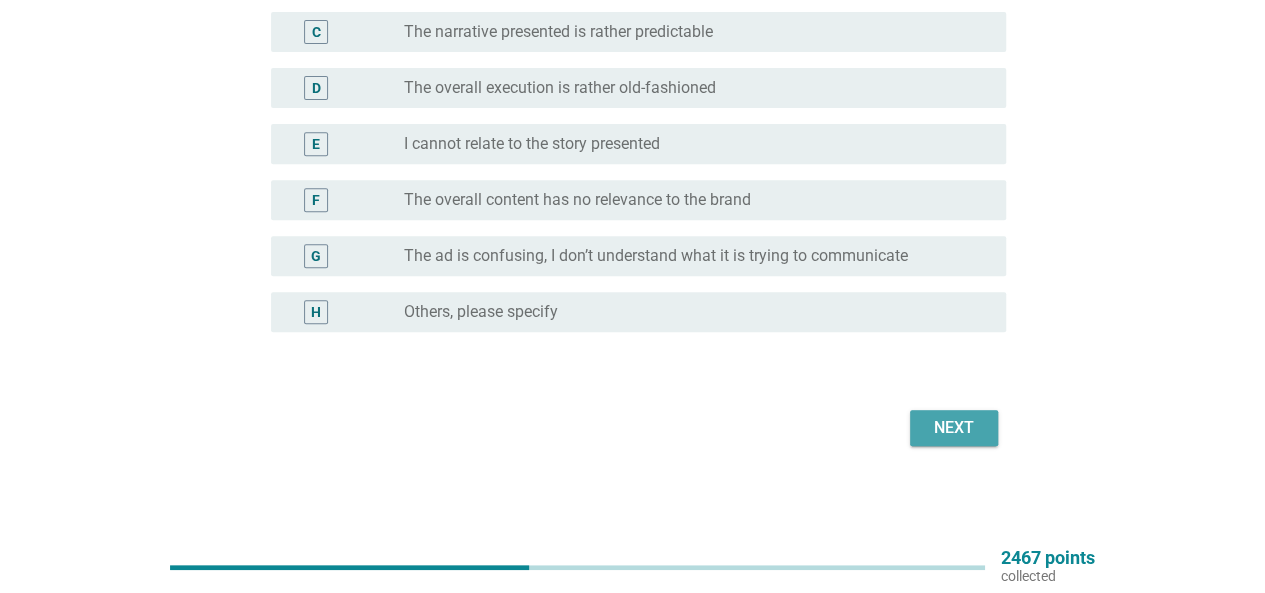 click on "Next" at bounding box center [954, 428] 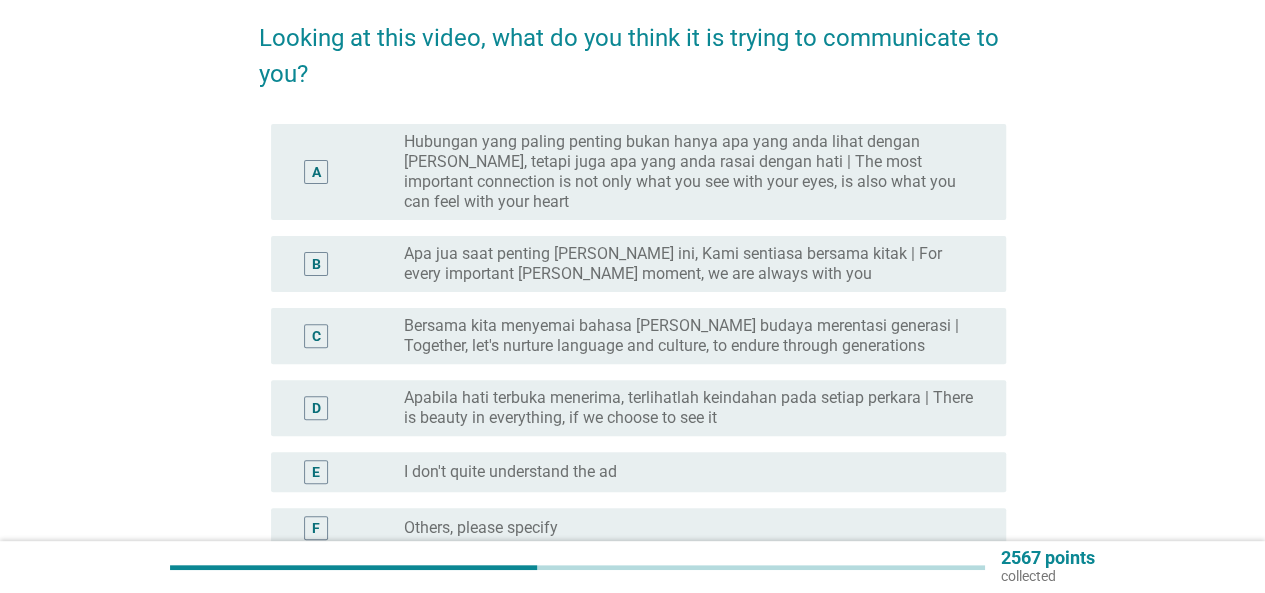 scroll, scrollTop: 300, scrollLeft: 0, axis: vertical 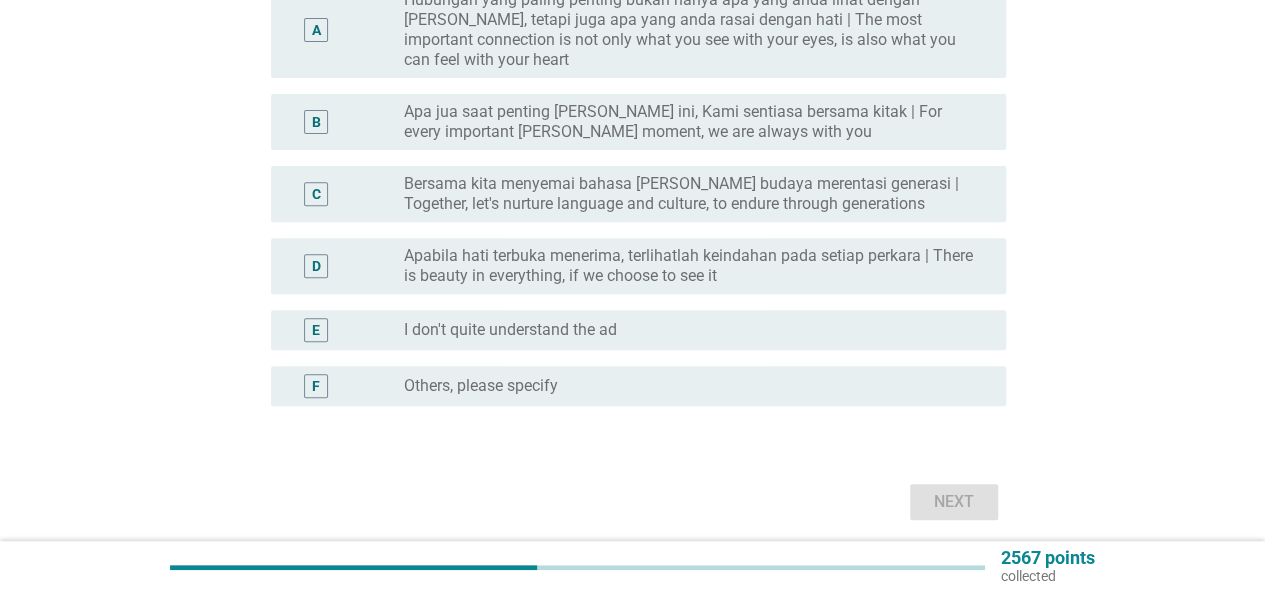 click on "D     radio_button_unchecked Apabila hati terbuka menerima, terlihatlah keindahan pada setiap perkara | There is beauty in everything, if we choose to see it" at bounding box center (632, 266) 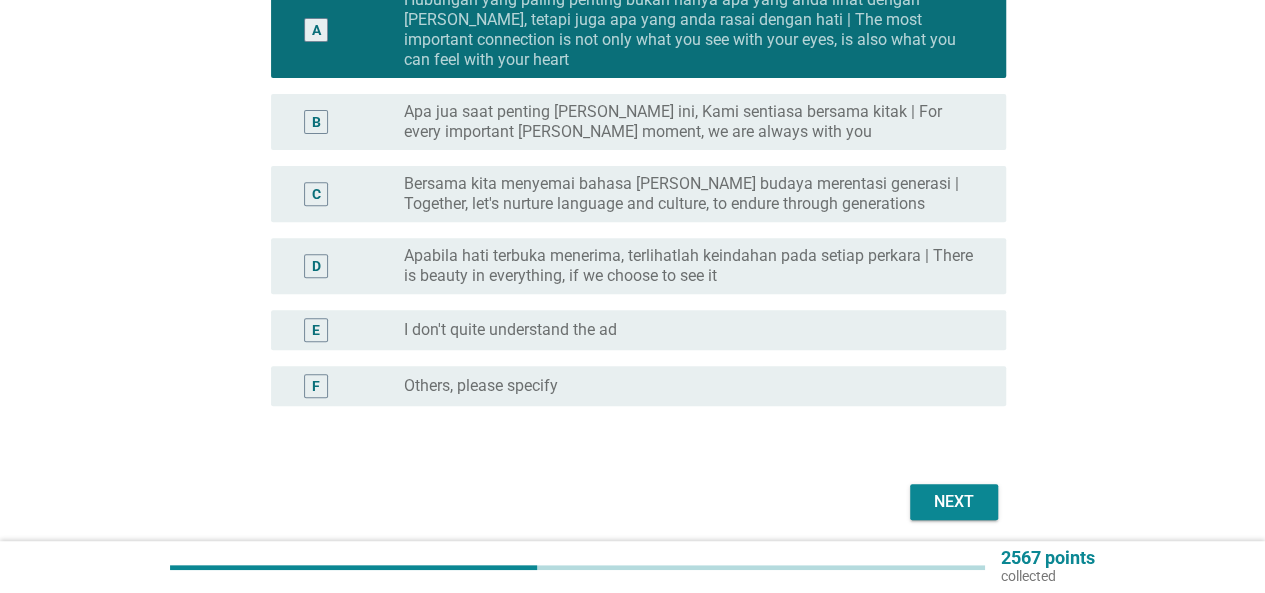 click on "Next" at bounding box center [954, 502] 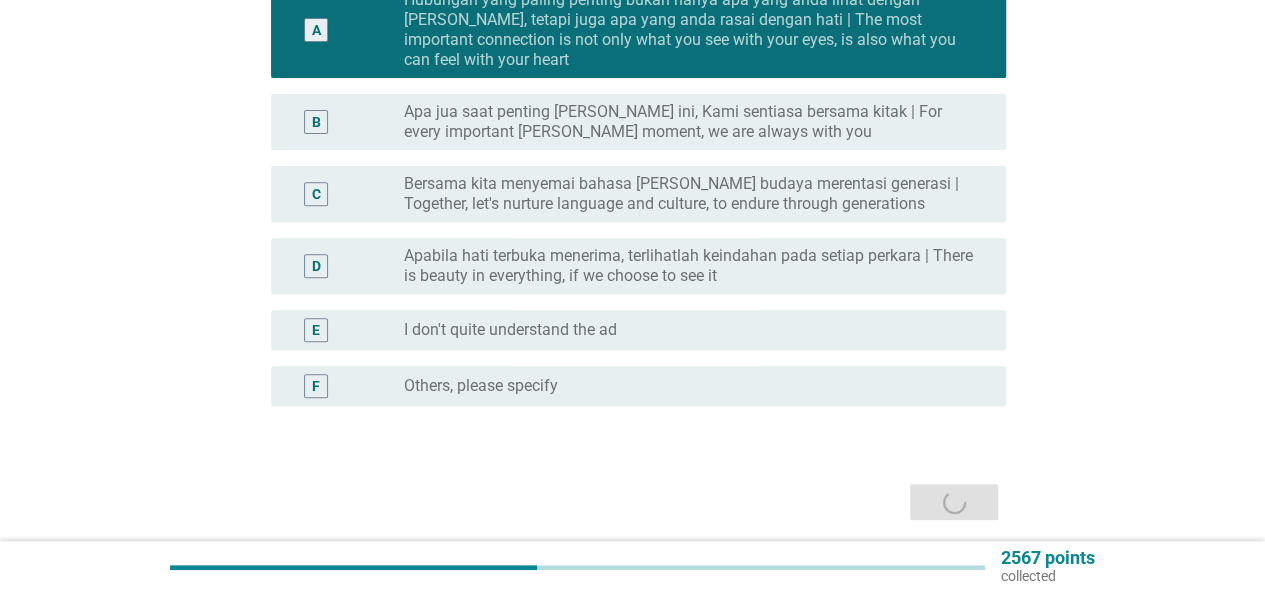 scroll, scrollTop: 0, scrollLeft: 0, axis: both 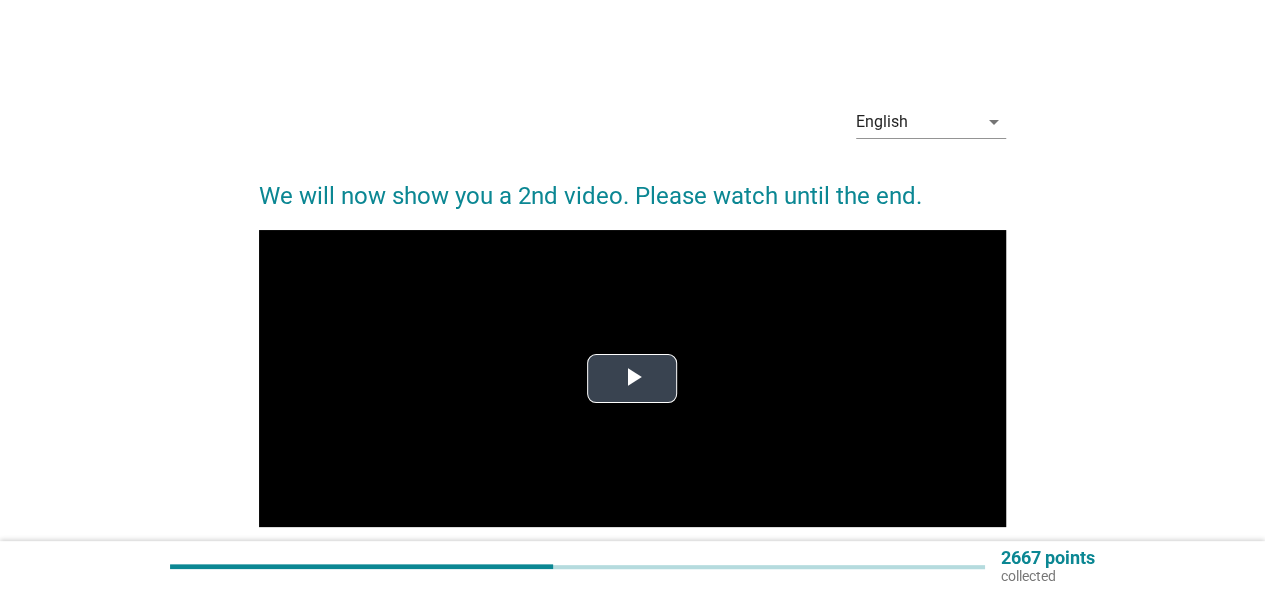 click at bounding box center (632, 378) 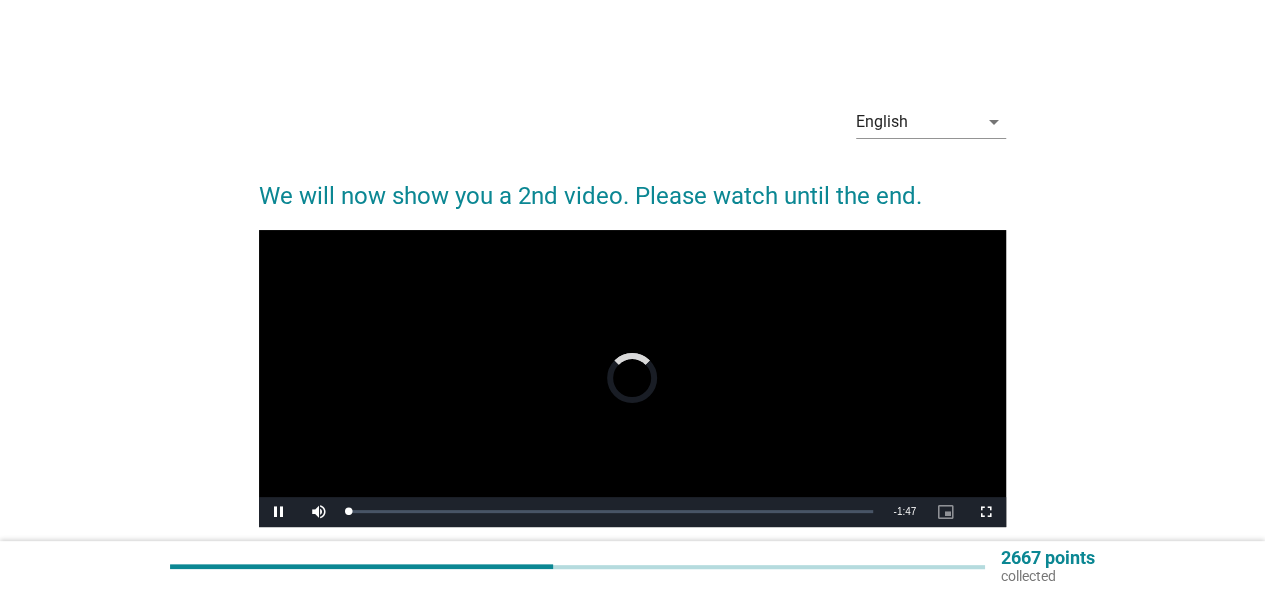 click at bounding box center (632, 378) 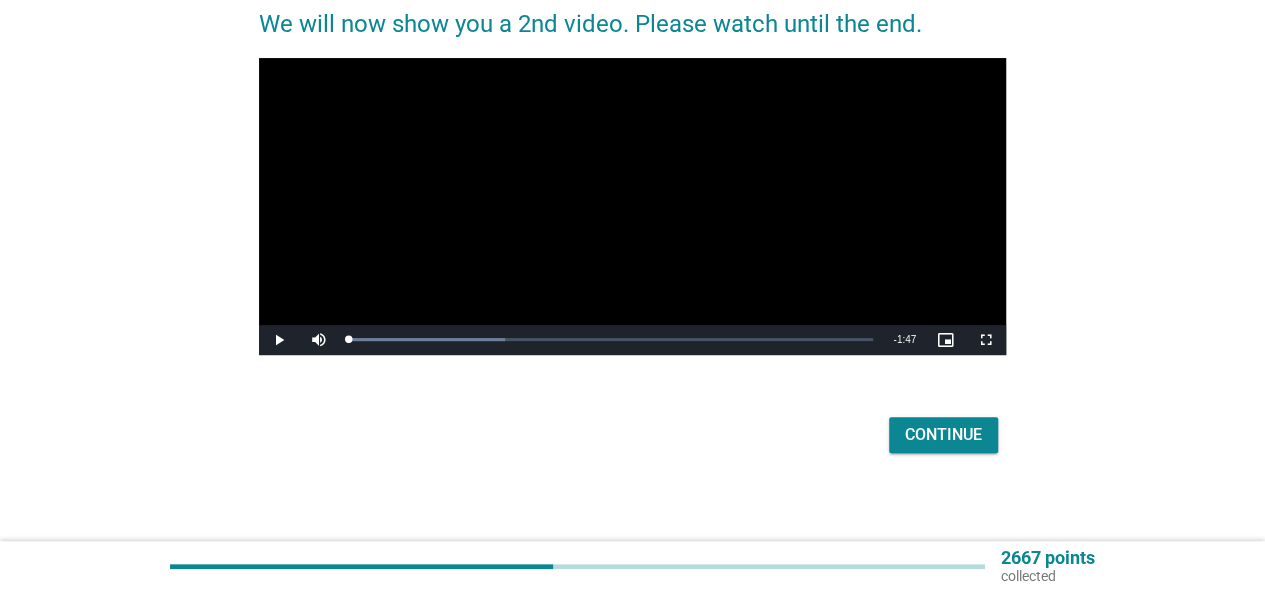 scroll, scrollTop: 179, scrollLeft: 0, axis: vertical 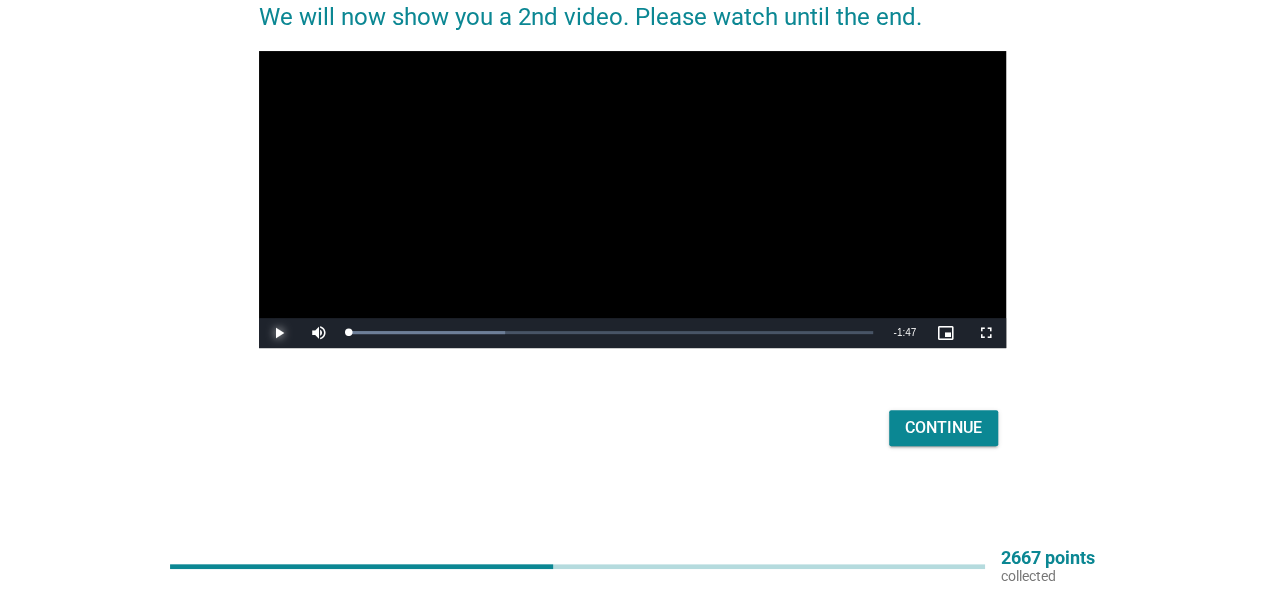 click at bounding box center (279, 333) 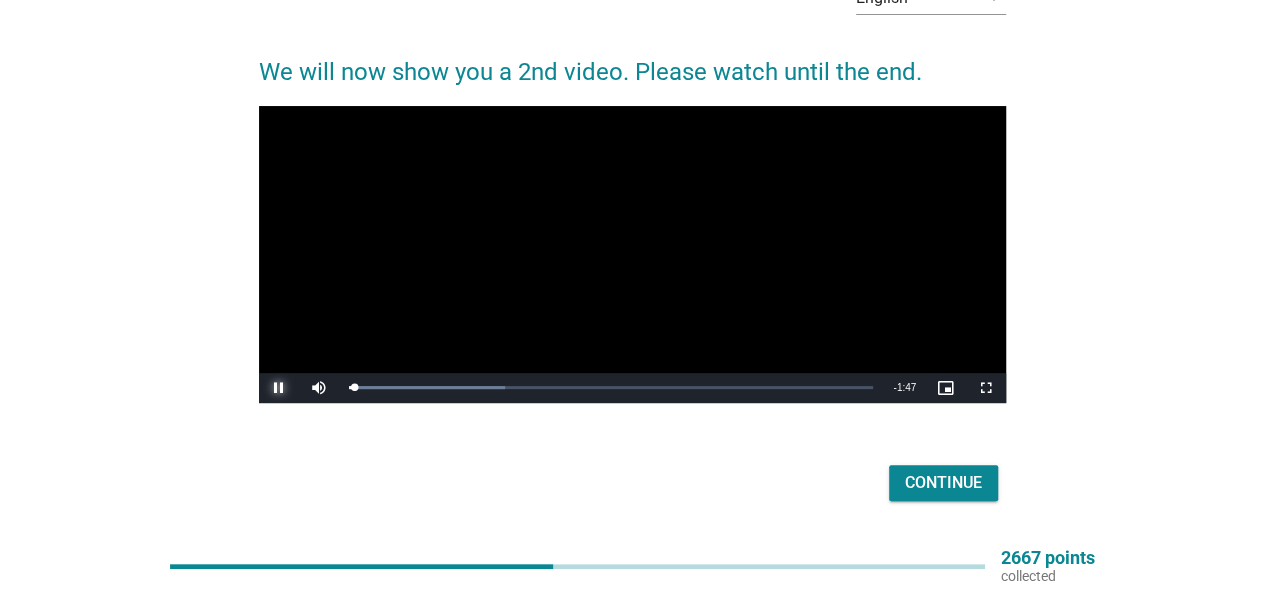 scroll, scrollTop: 79, scrollLeft: 0, axis: vertical 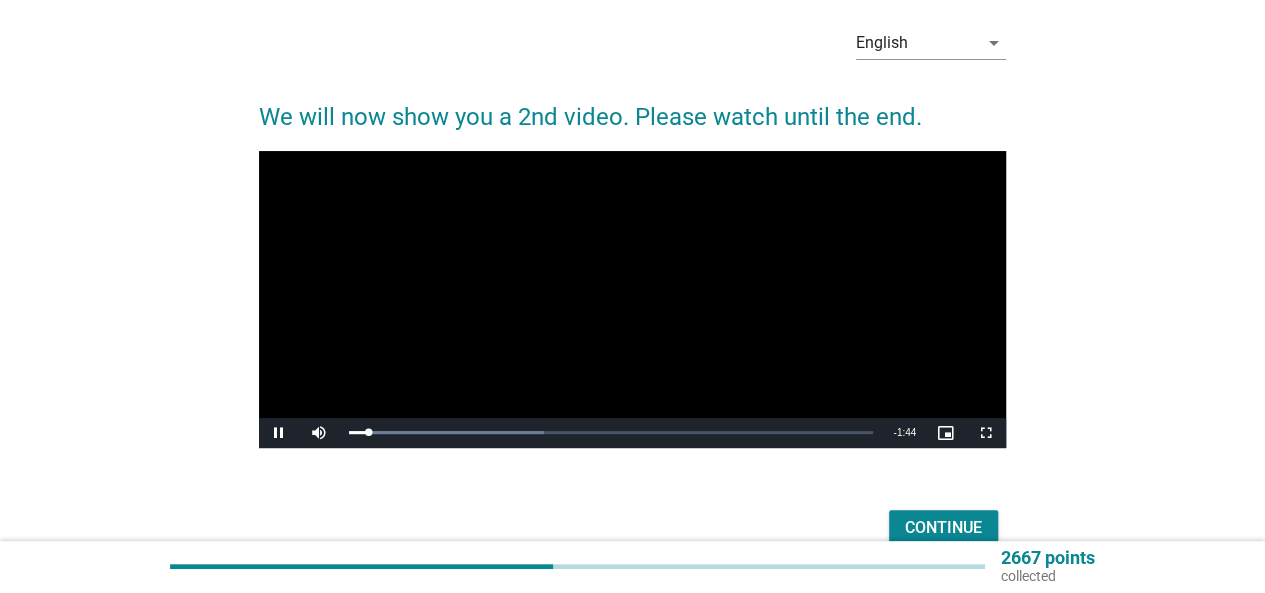 click on "Continue" at bounding box center (943, 528) 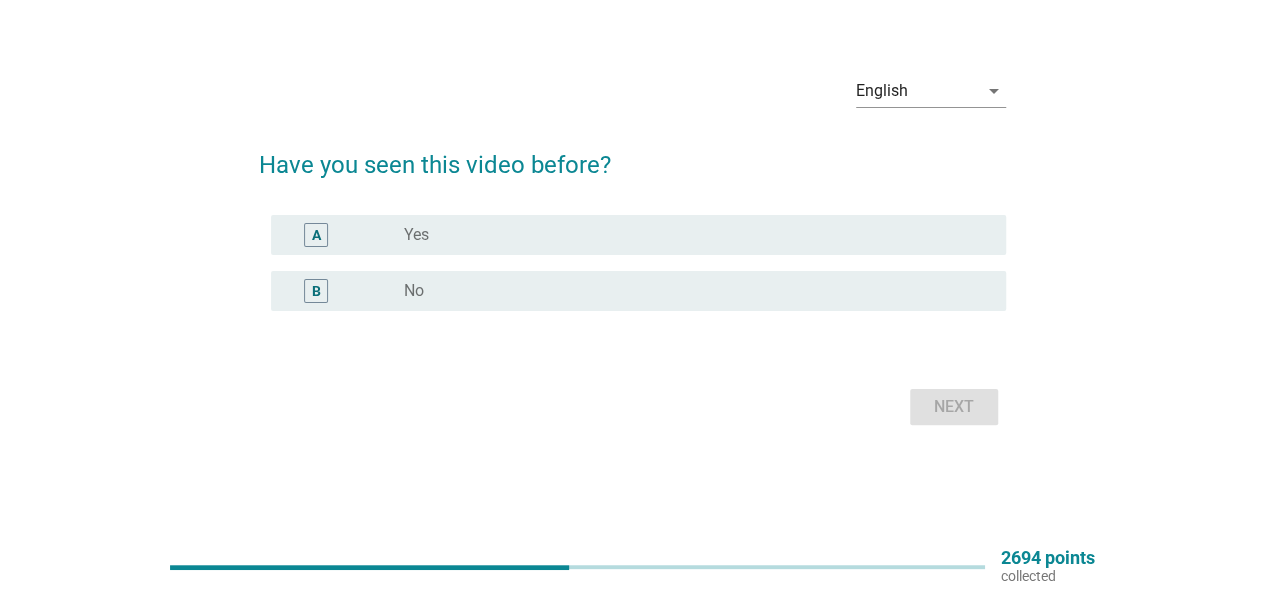 scroll, scrollTop: 0, scrollLeft: 0, axis: both 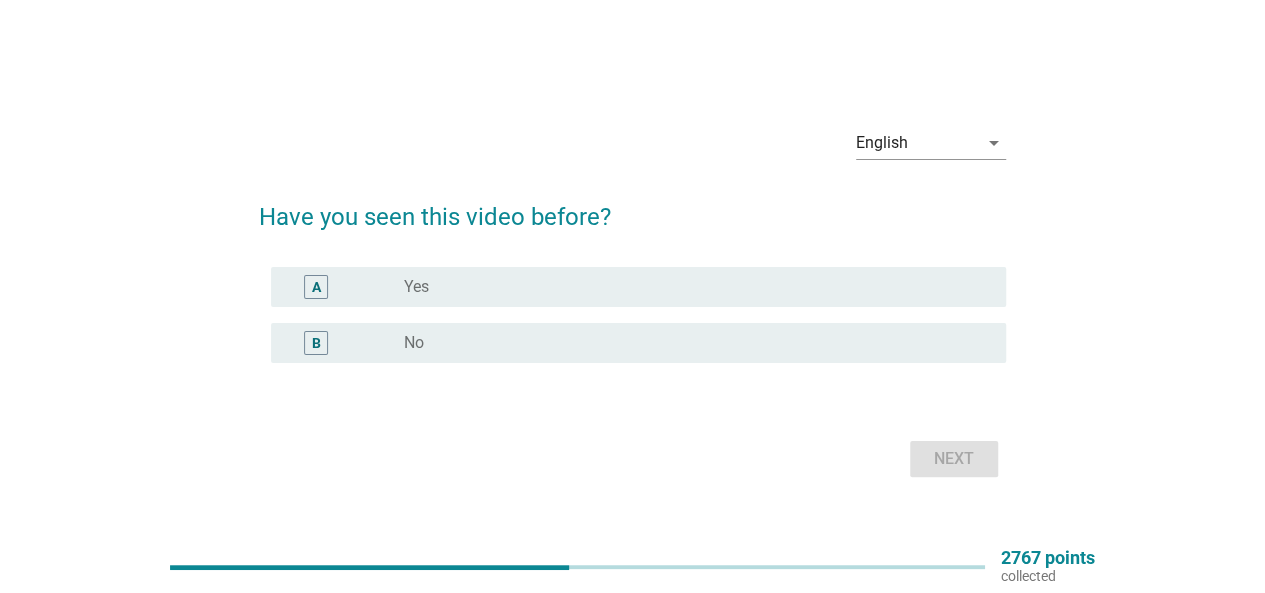 click on "A     radio_button_unchecked Yes" at bounding box center (638, 287) 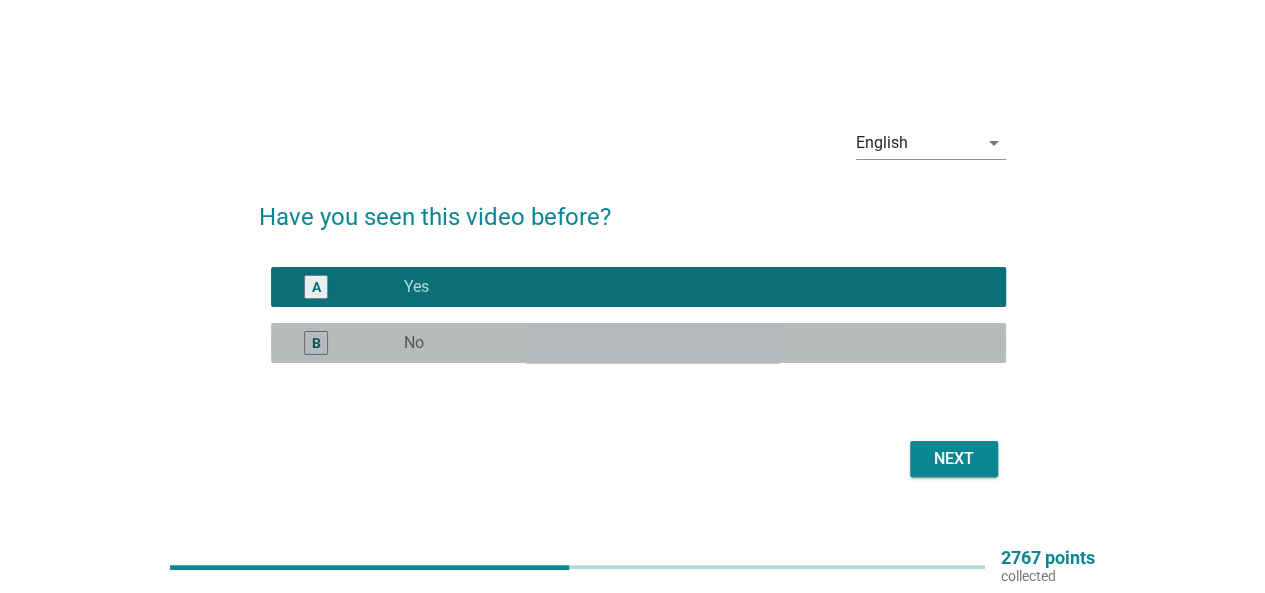 click on "radio_button_unchecked No" at bounding box center (689, 343) 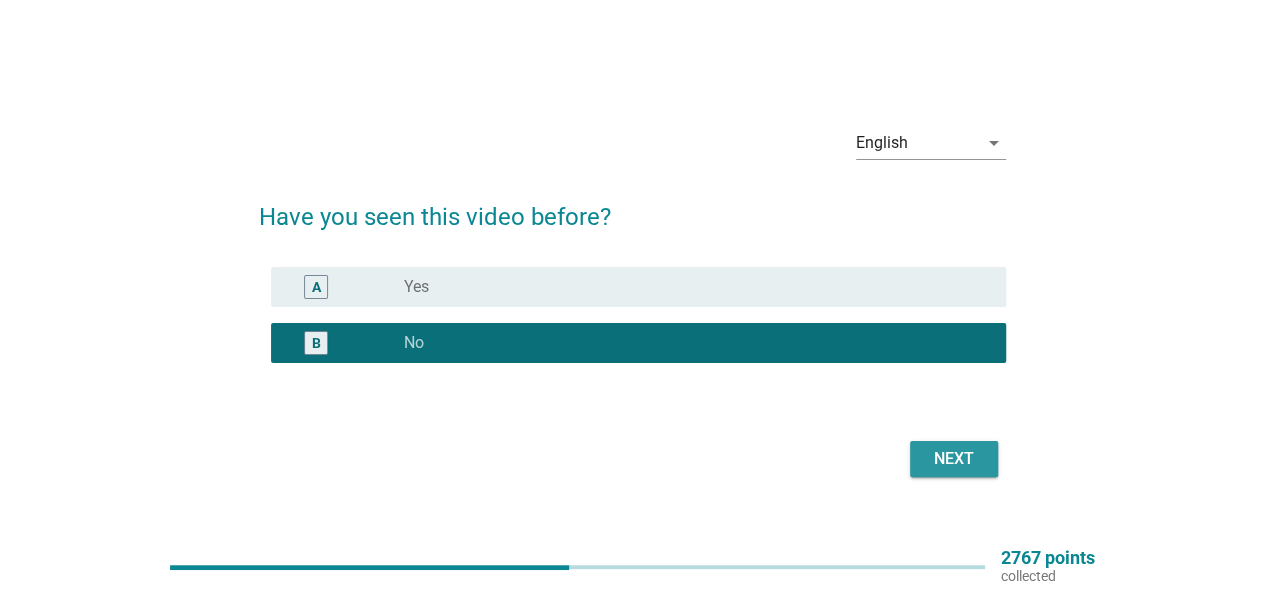click on "Next" at bounding box center [954, 459] 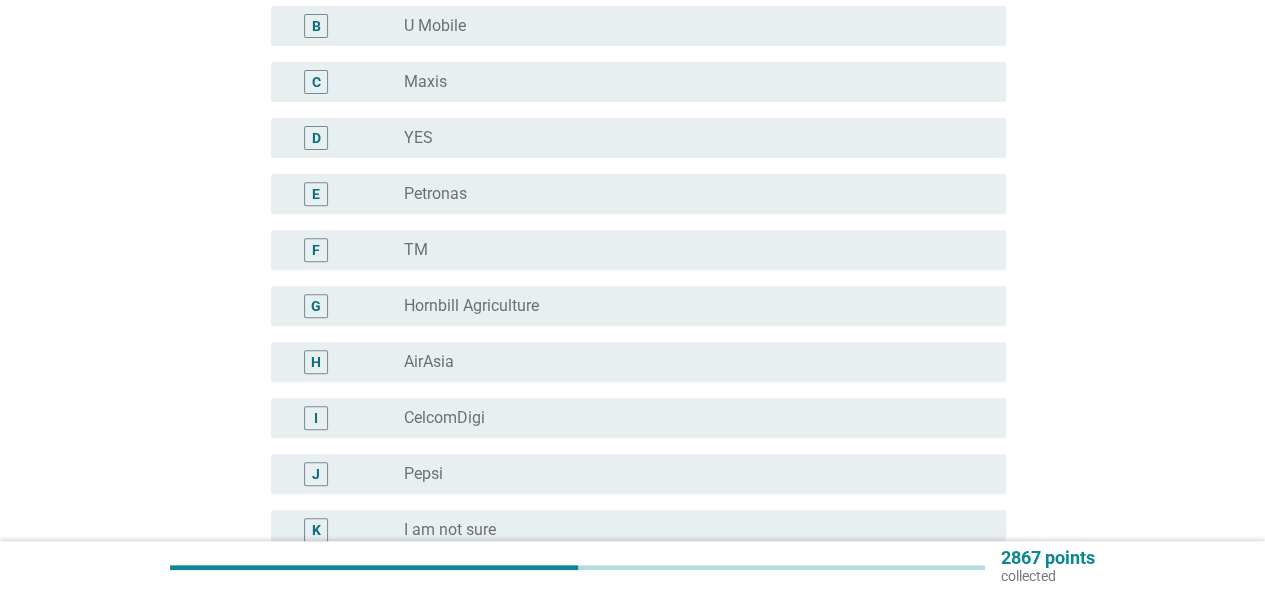 scroll, scrollTop: 400, scrollLeft: 0, axis: vertical 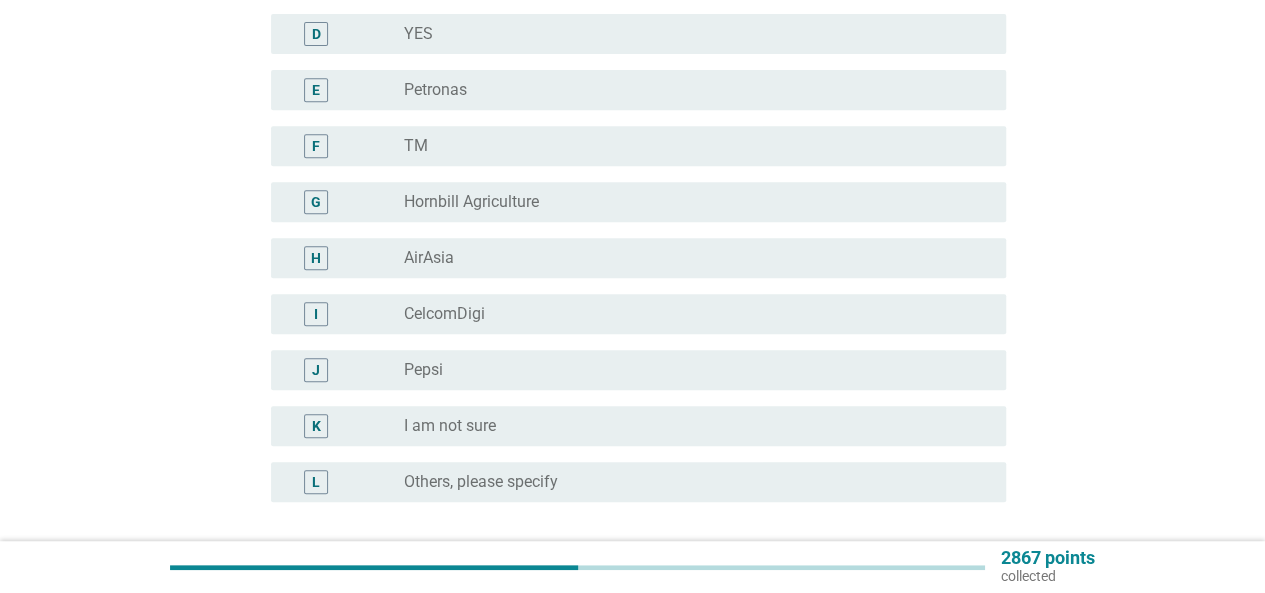 click on "radio_button_unchecked I am not sure" at bounding box center [689, 426] 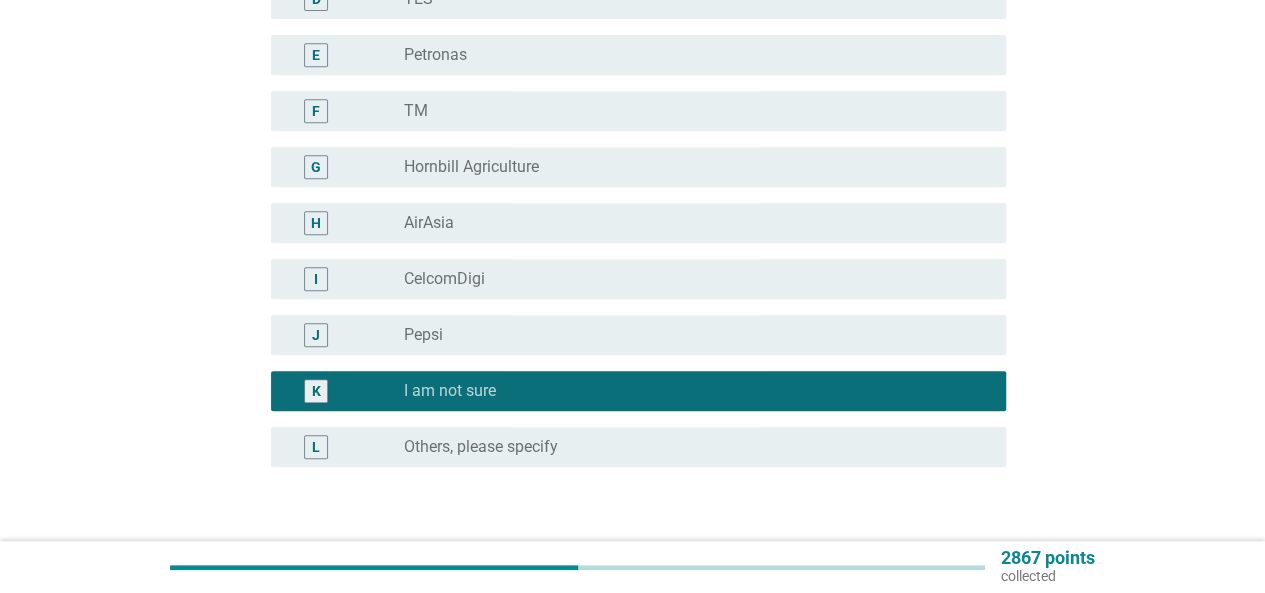 scroll, scrollTop: 570, scrollLeft: 0, axis: vertical 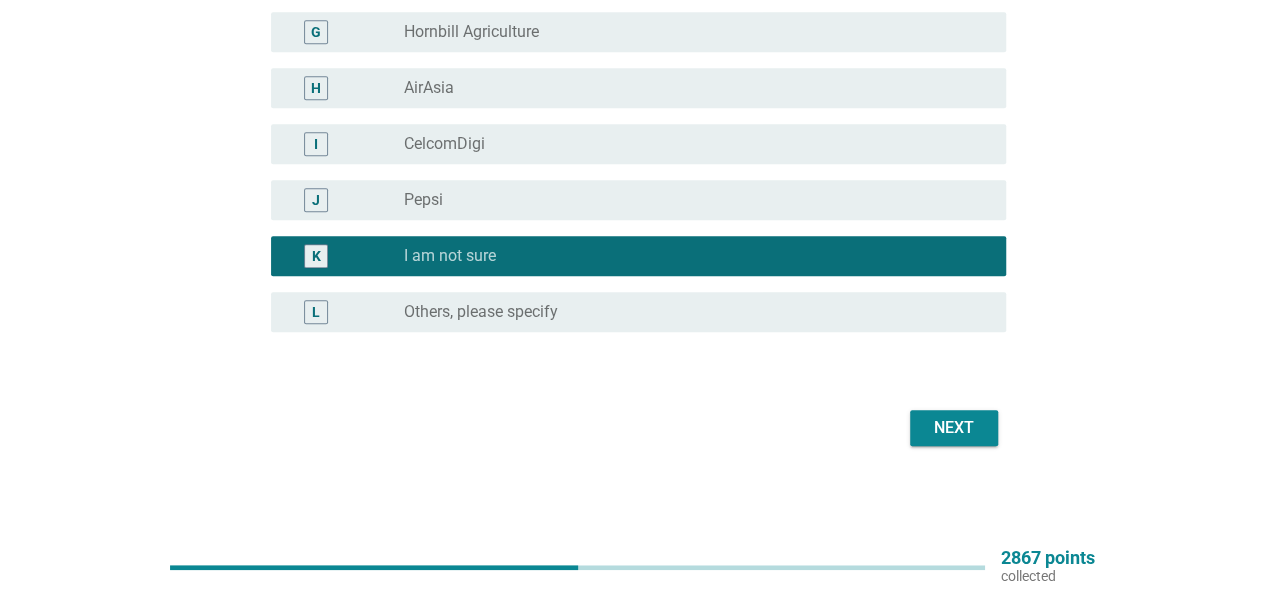 click on "Next" at bounding box center [954, 428] 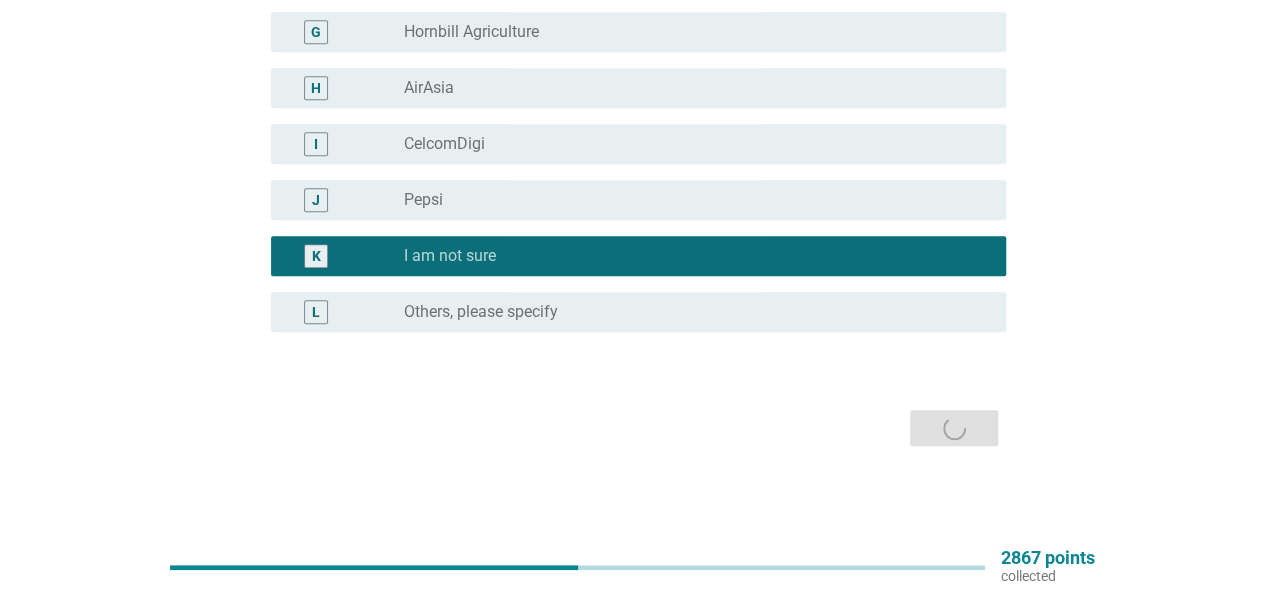 scroll, scrollTop: 0, scrollLeft: 0, axis: both 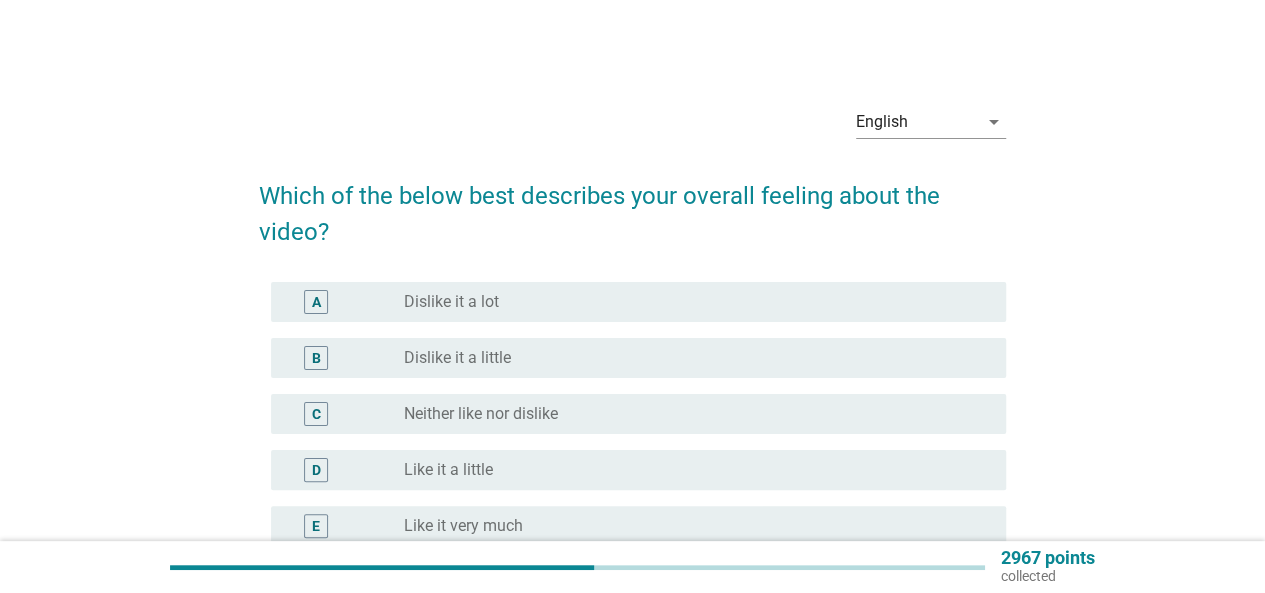click on "Neither like nor dislike" at bounding box center [481, 414] 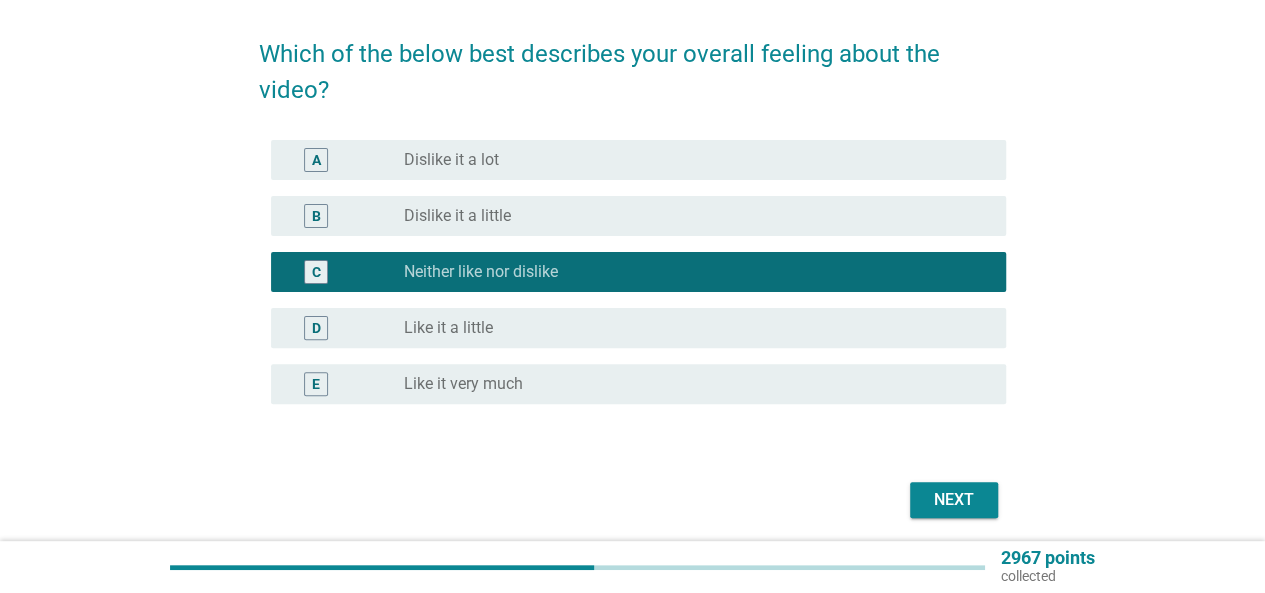 scroll, scrollTop: 214, scrollLeft: 0, axis: vertical 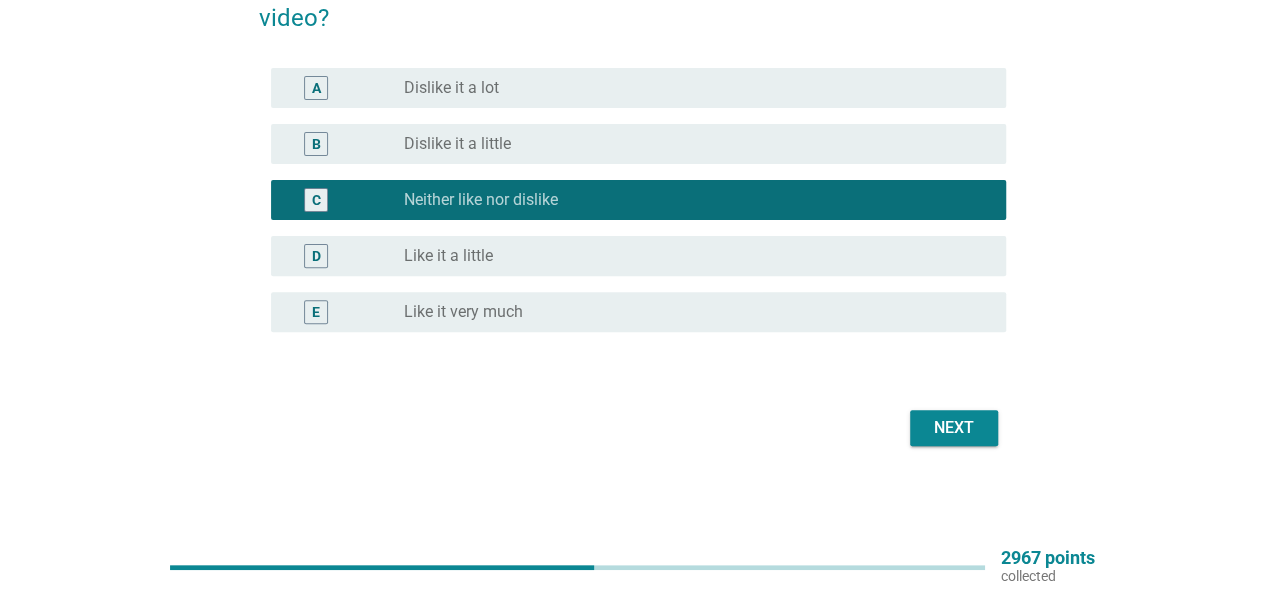 click on "Next" at bounding box center (954, 428) 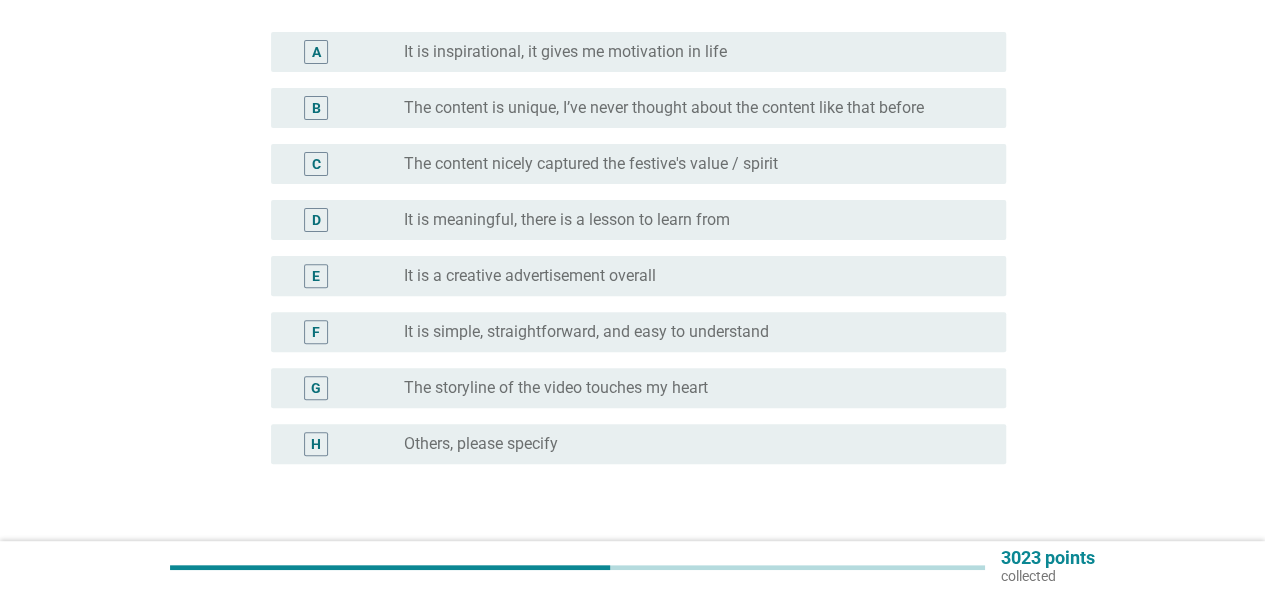 scroll, scrollTop: 0, scrollLeft: 0, axis: both 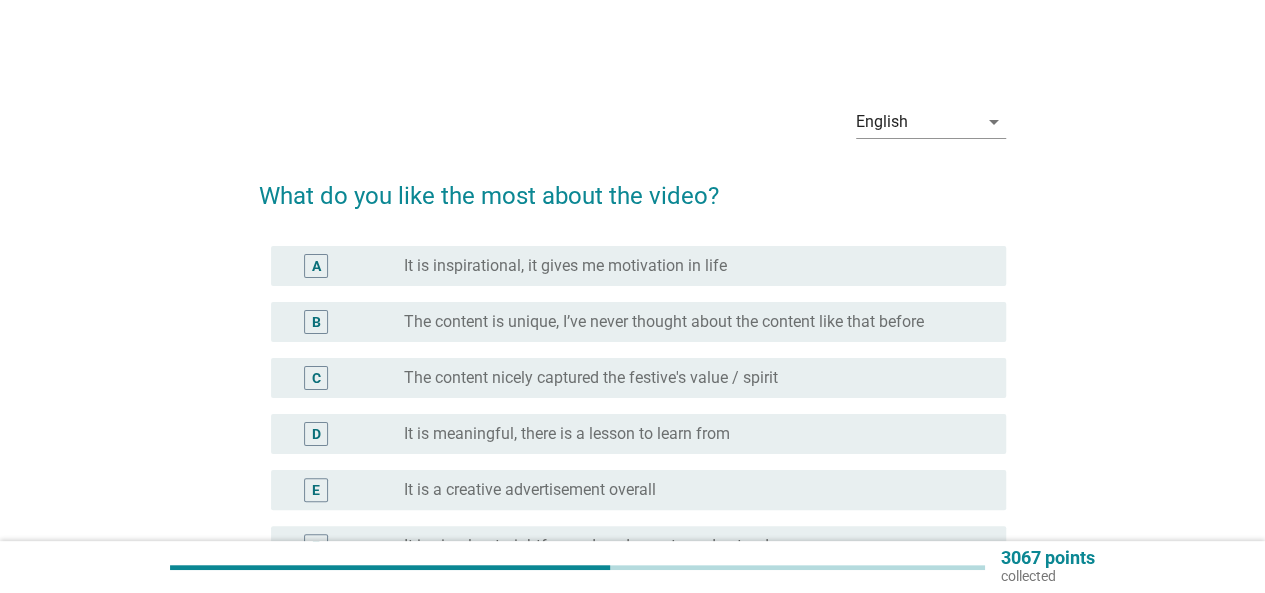 click on "C     radio_button_unchecked The content nicely captured the festive's value / spirit" at bounding box center (632, 378) 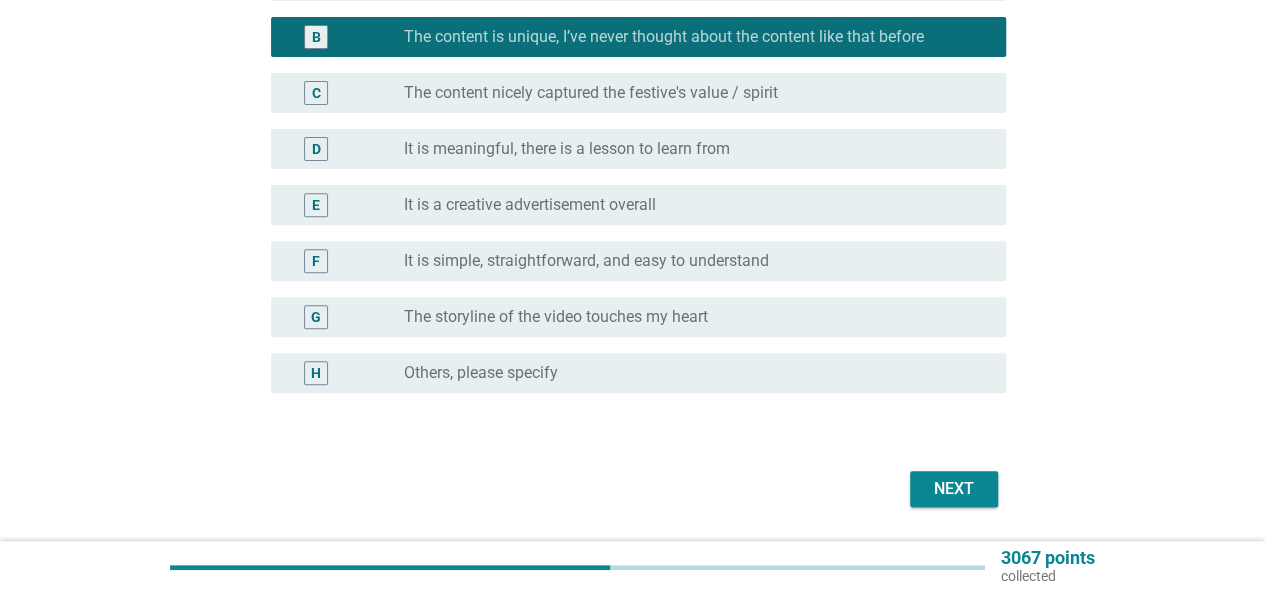 scroll, scrollTop: 346, scrollLeft: 0, axis: vertical 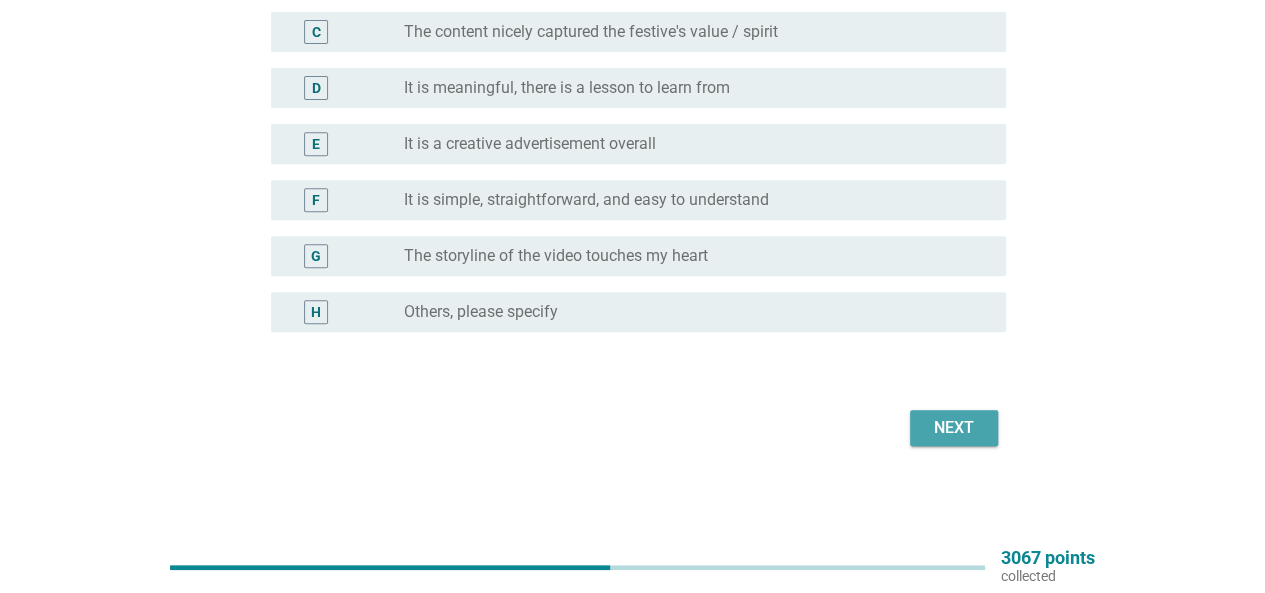 click on "Next" at bounding box center (954, 428) 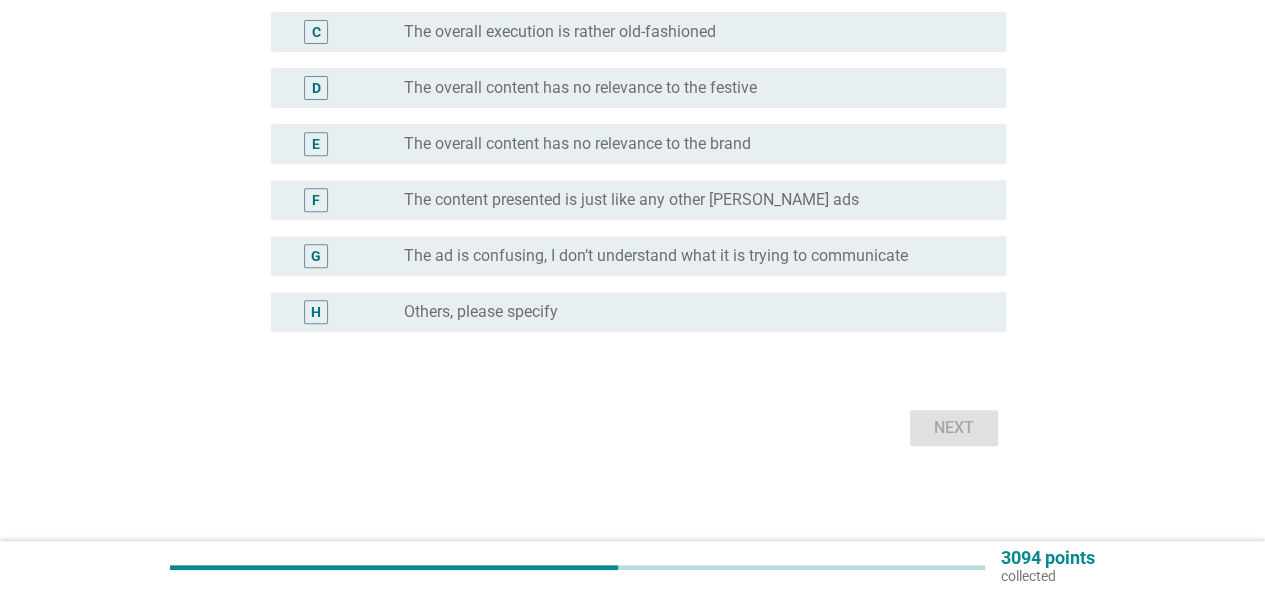 scroll, scrollTop: 0, scrollLeft: 0, axis: both 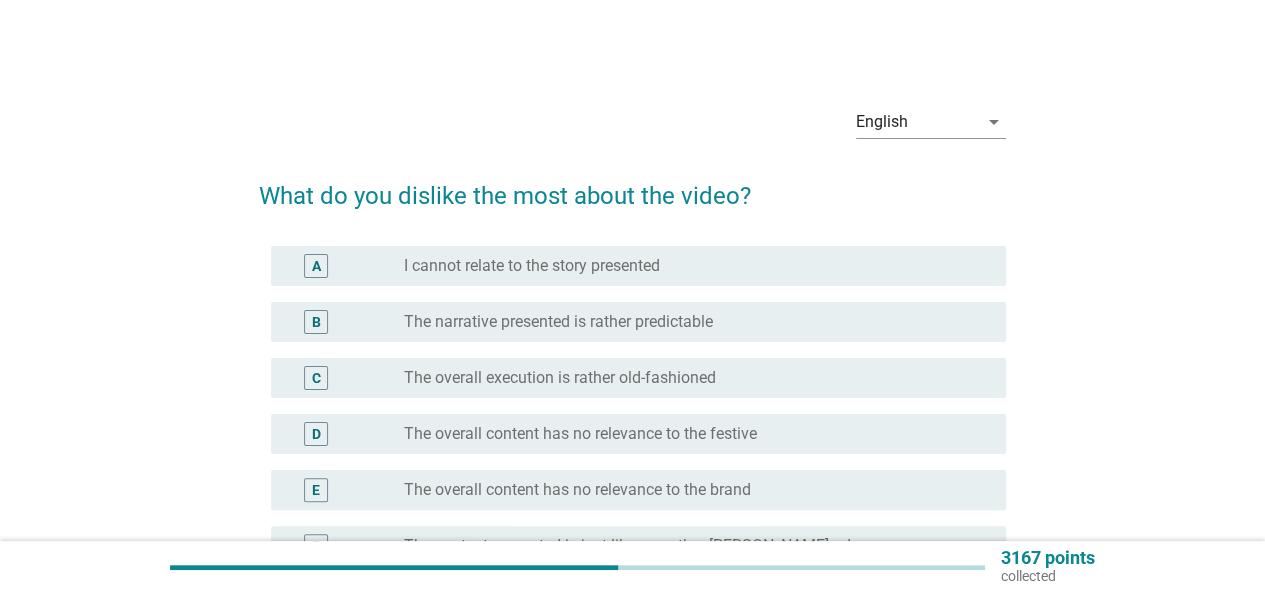 click on "C     radio_button_unchecked The overall execution is rather old-fashioned" at bounding box center (638, 378) 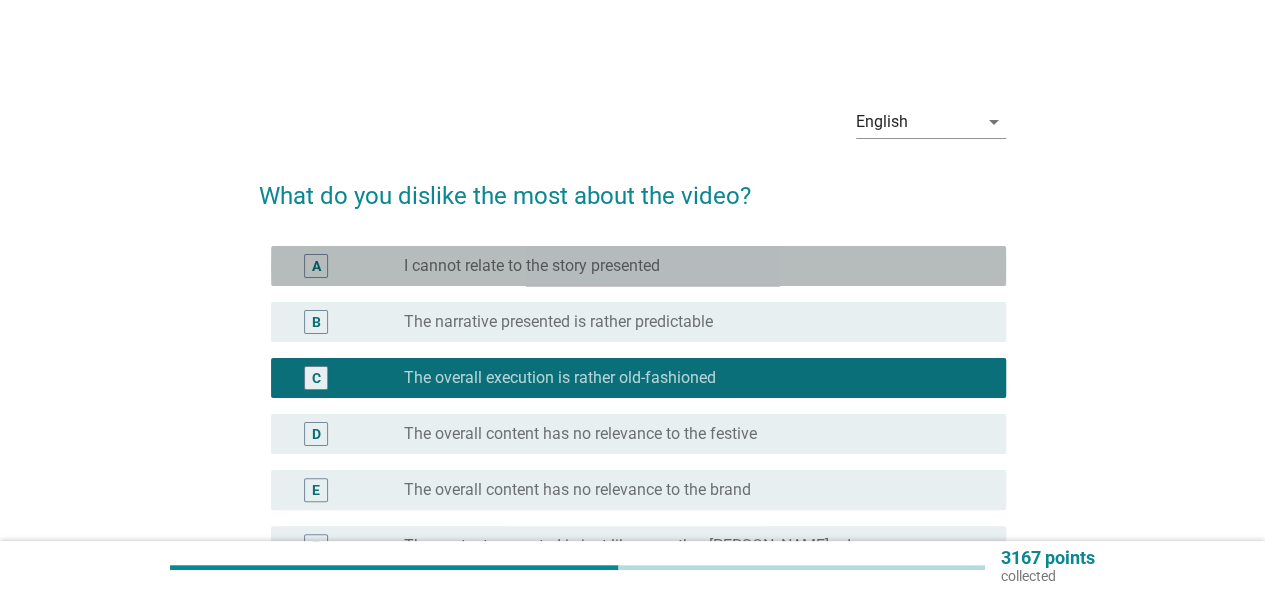 click on "radio_button_unchecked I cannot relate to the story presented" at bounding box center [689, 266] 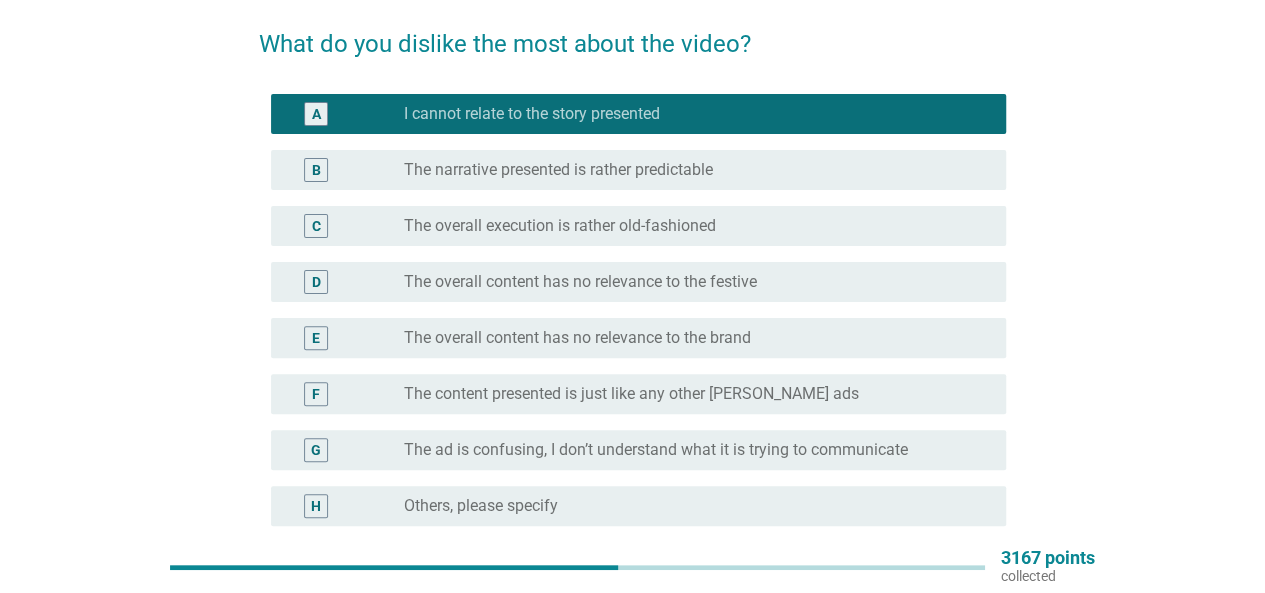 scroll, scrollTop: 146, scrollLeft: 0, axis: vertical 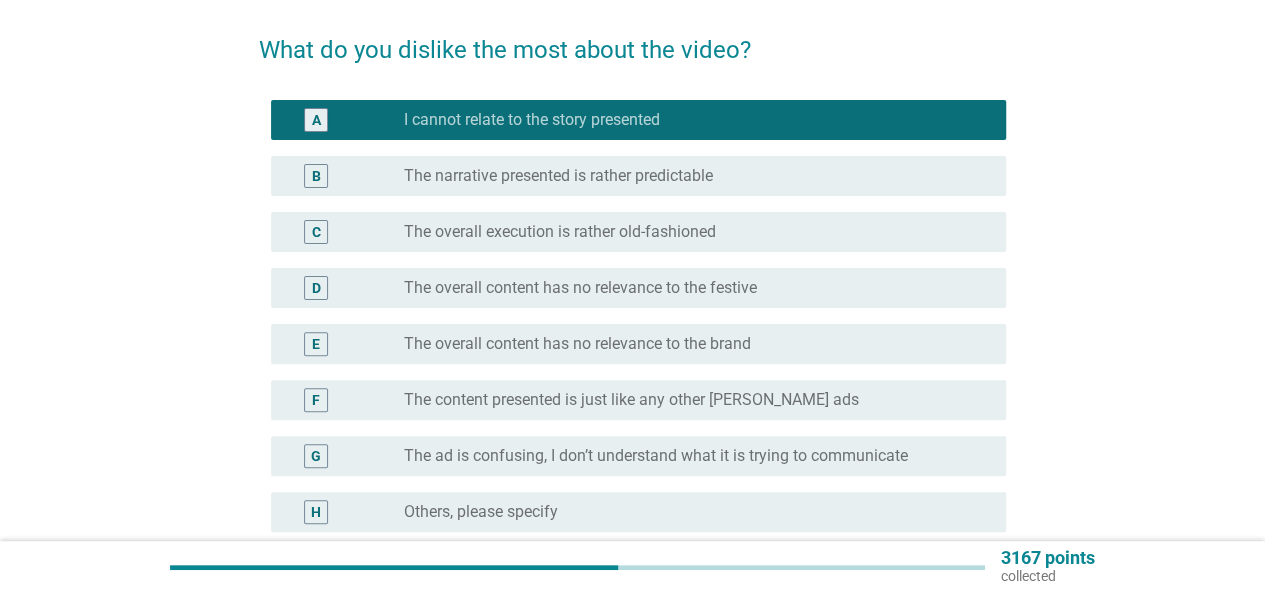 click on "The overall execution is rather old-fashioned" at bounding box center [560, 232] 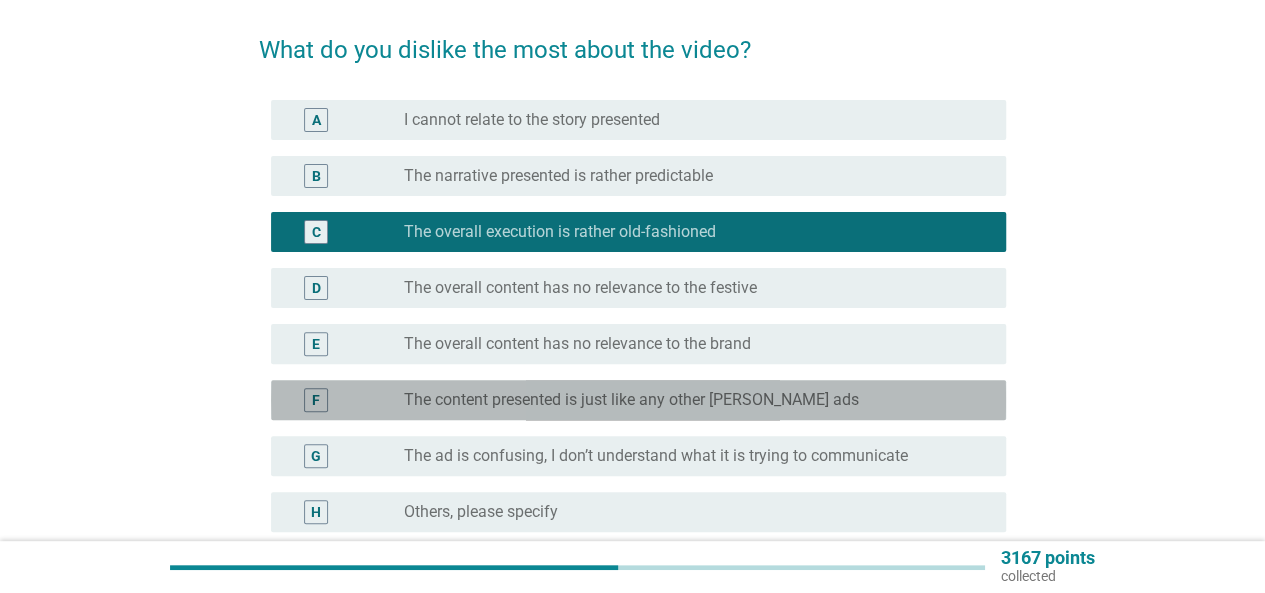 click on "F     radio_button_unchecked The content presented is just like any other [PERSON_NAME] ads" at bounding box center (638, 400) 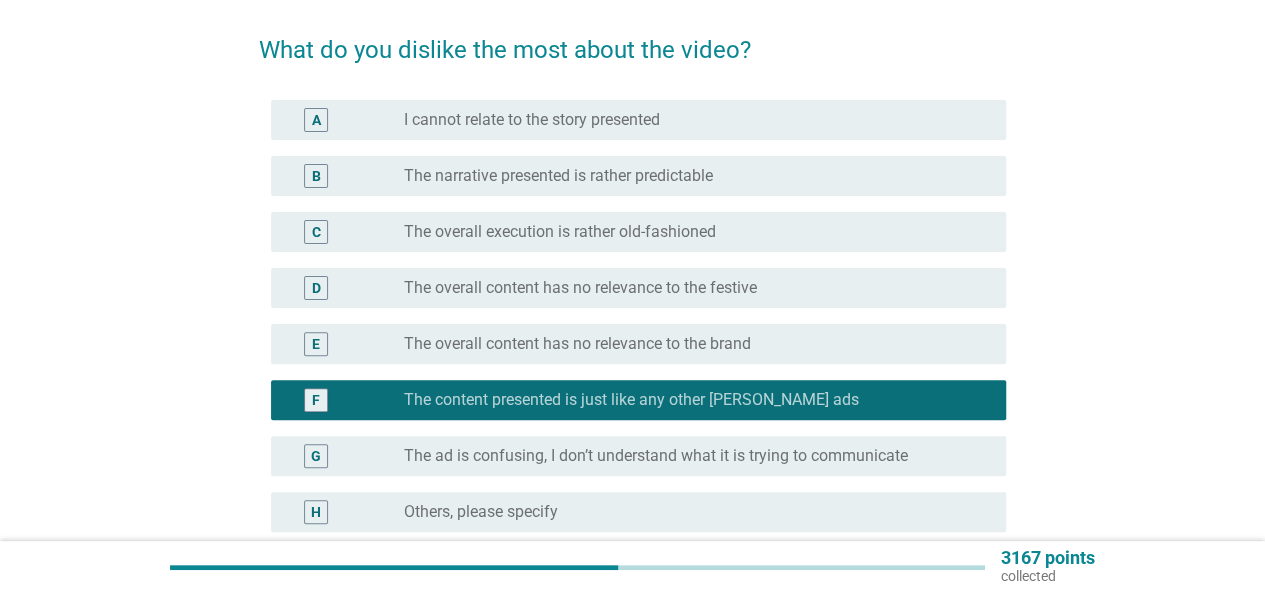 click on "The overall content has no relevance to the brand" at bounding box center [577, 344] 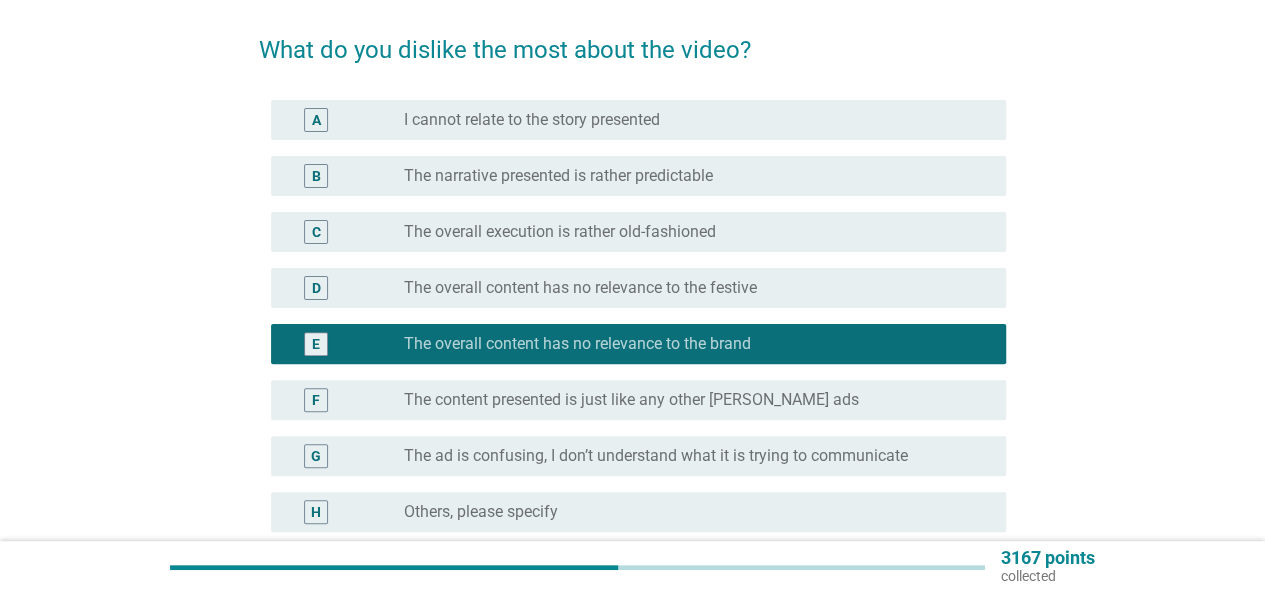 click on "The content presented is just like any other [PERSON_NAME] ads" at bounding box center (631, 400) 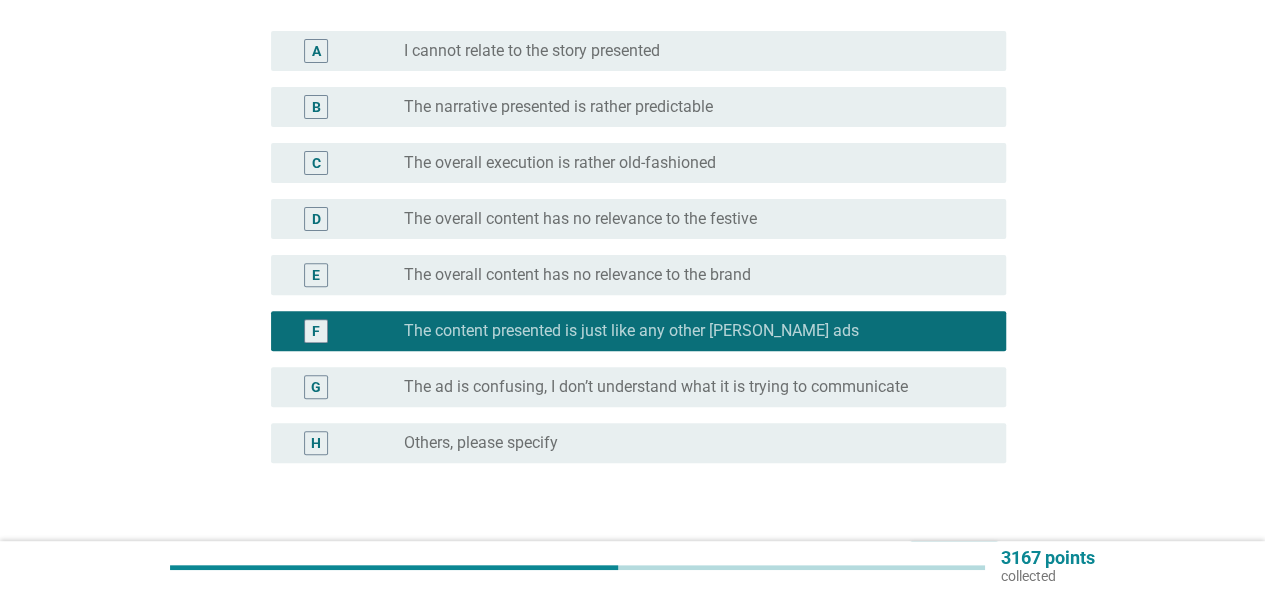 scroll, scrollTop: 246, scrollLeft: 0, axis: vertical 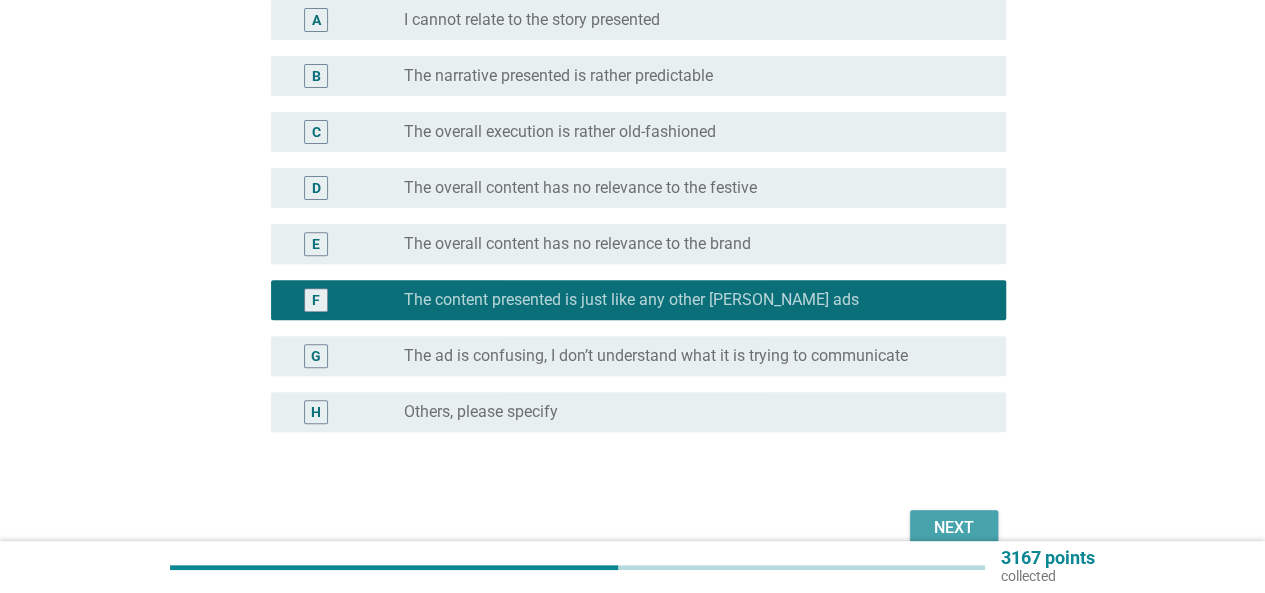click on "Next" at bounding box center (954, 528) 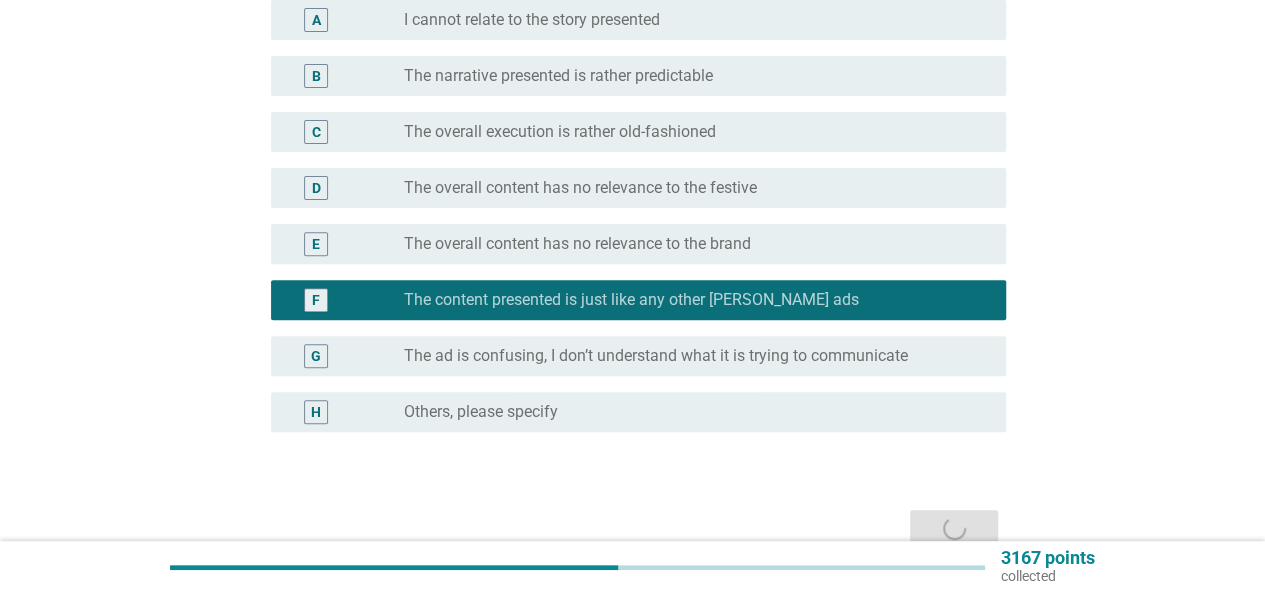 scroll, scrollTop: 0, scrollLeft: 0, axis: both 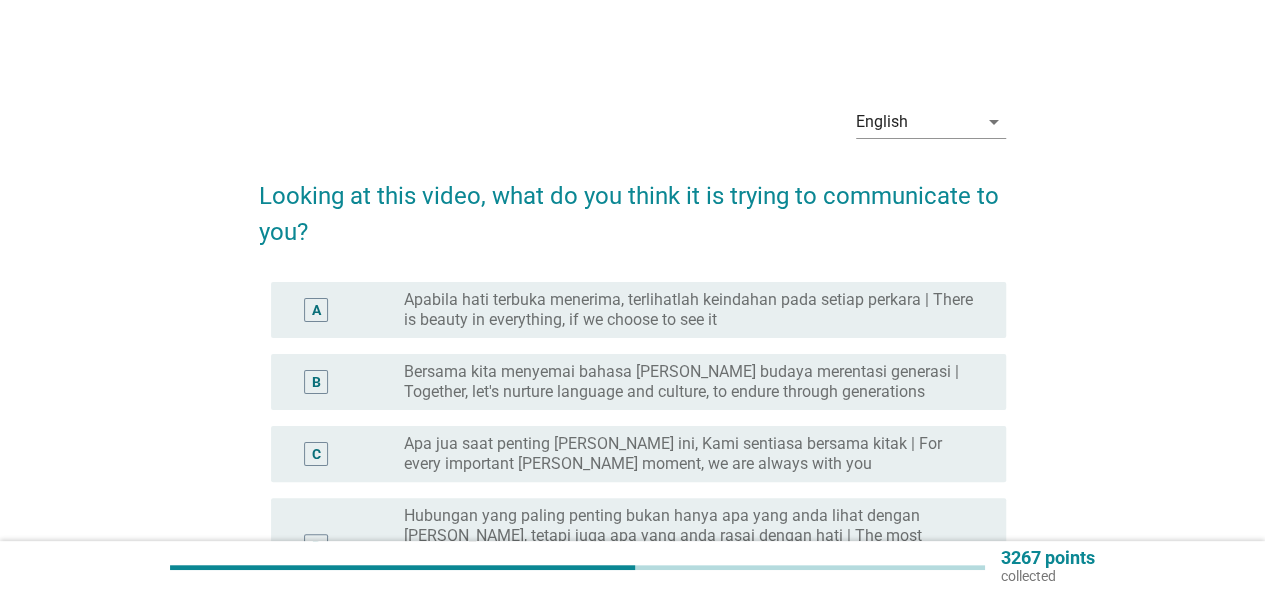 click on "Apabila hati terbuka menerima, terlihatlah keindahan pada setiap perkara | There is beauty in everything, if we choose to see it" at bounding box center (689, 310) 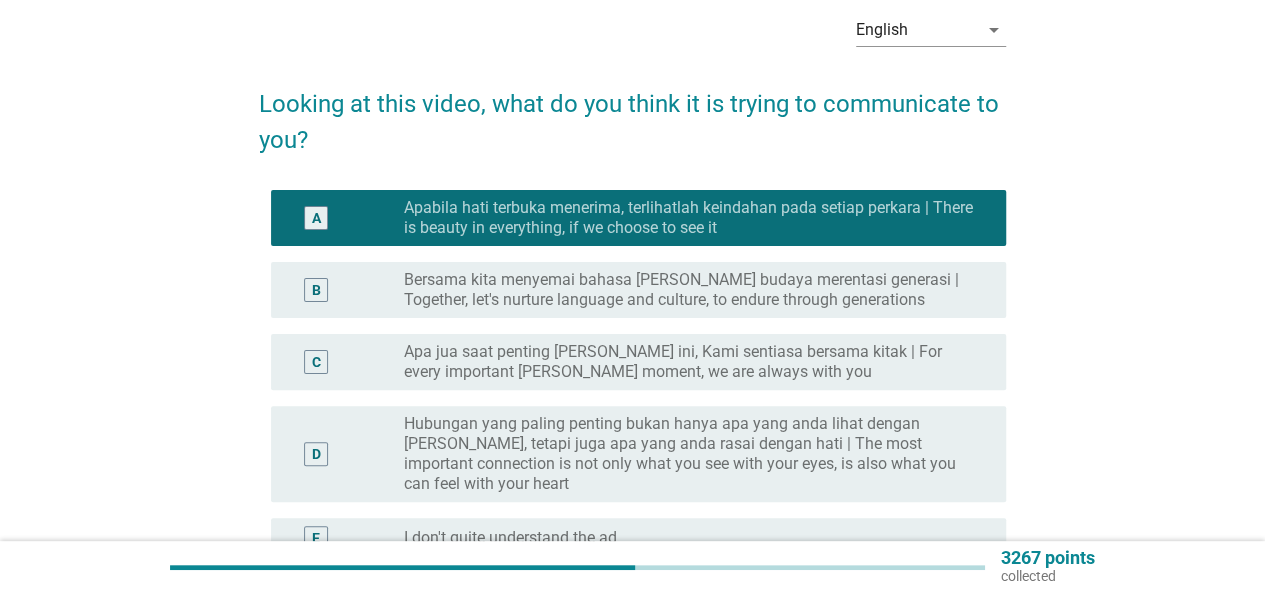scroll, scrollTop: 300, scrollLeft: 0, axis: vertical 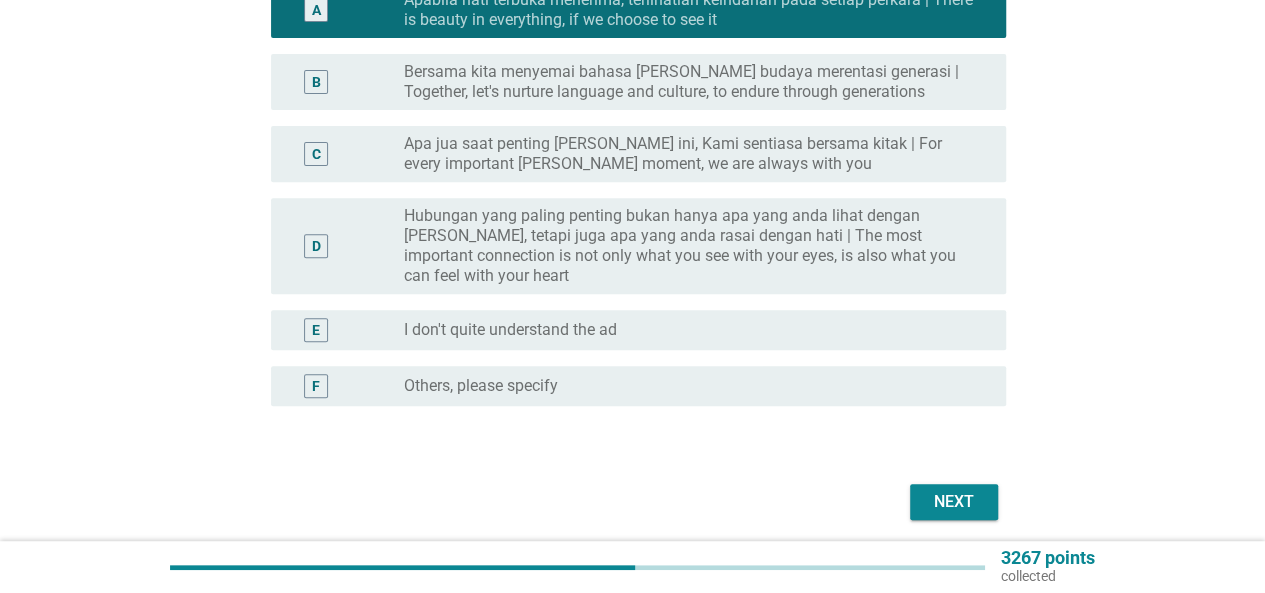 click on "Next" at bounding box center [632, 502] 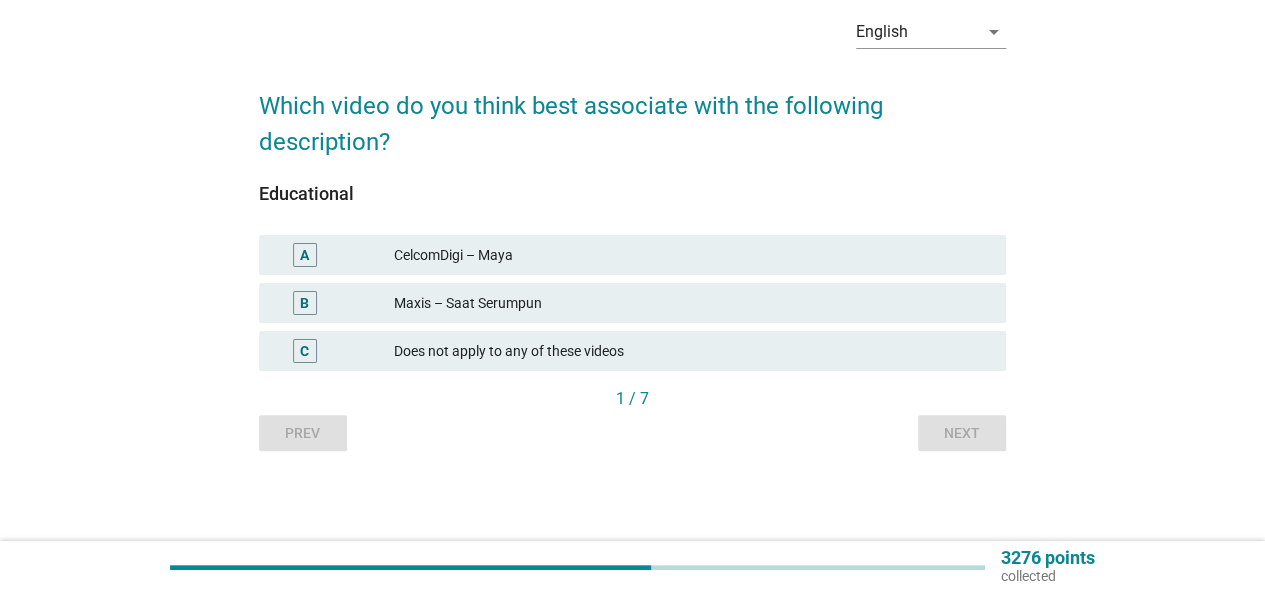 scroll, scrollTop: 0, scrollLeft: 0, axis: both 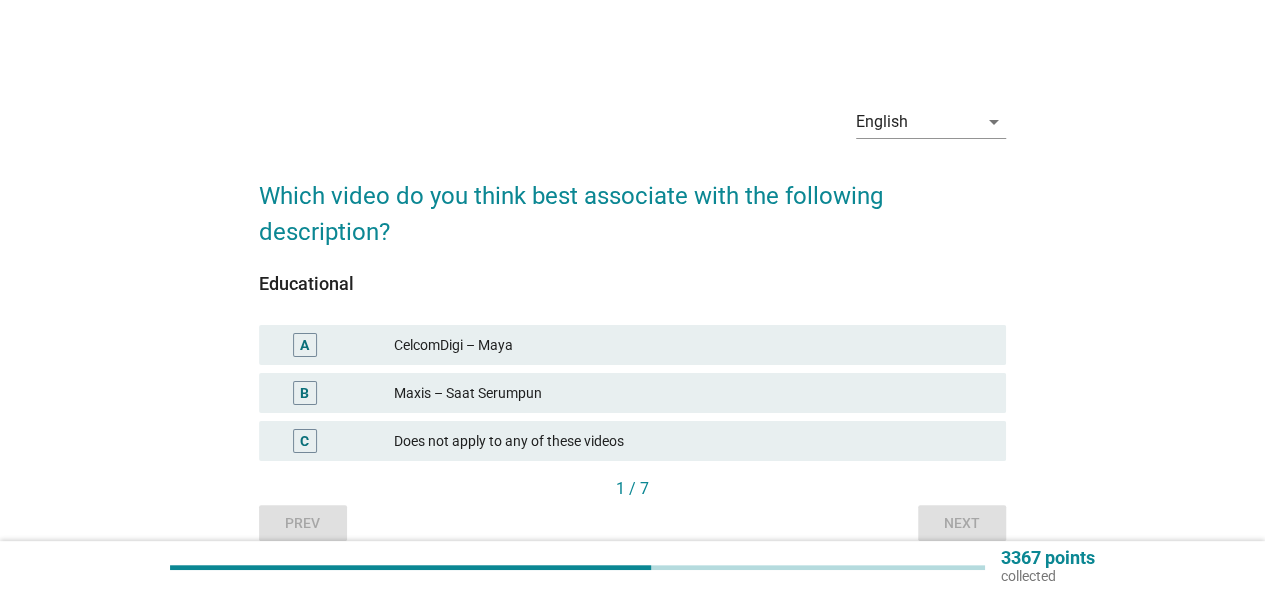 click on "CelcomDigi – Maya" at bounding box center [692, 345] 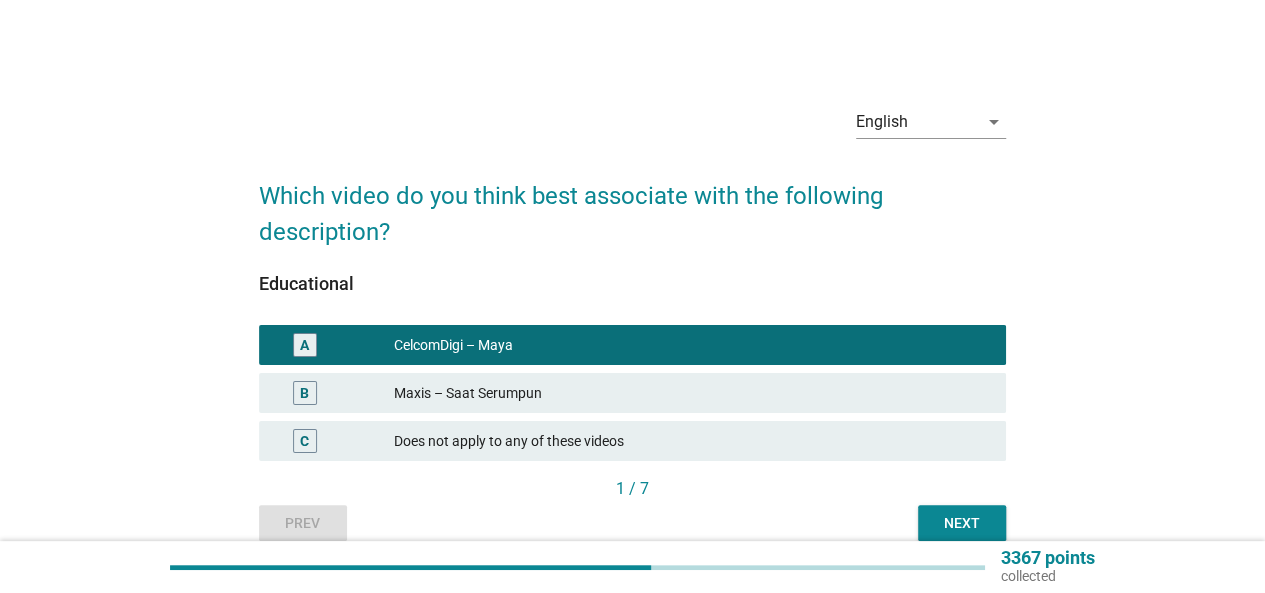 click on "Maxis – Saat Serumpun" at bounding box center [692, 393] 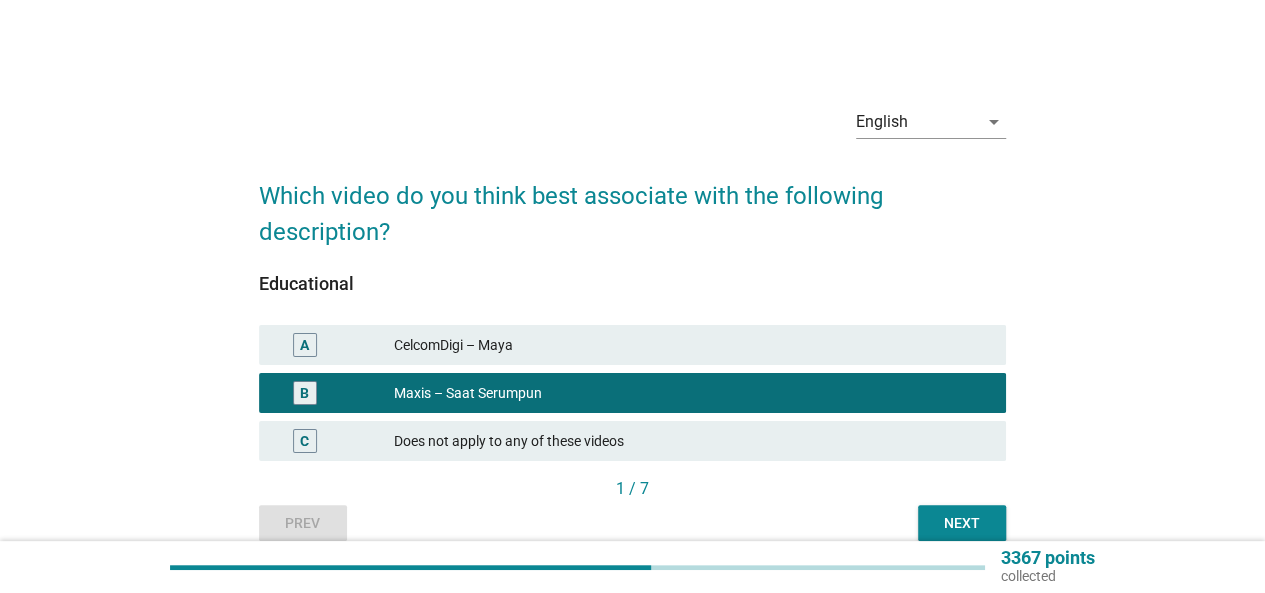 click on "CelcomDigi – Maya" at bounding box center (692, 345) 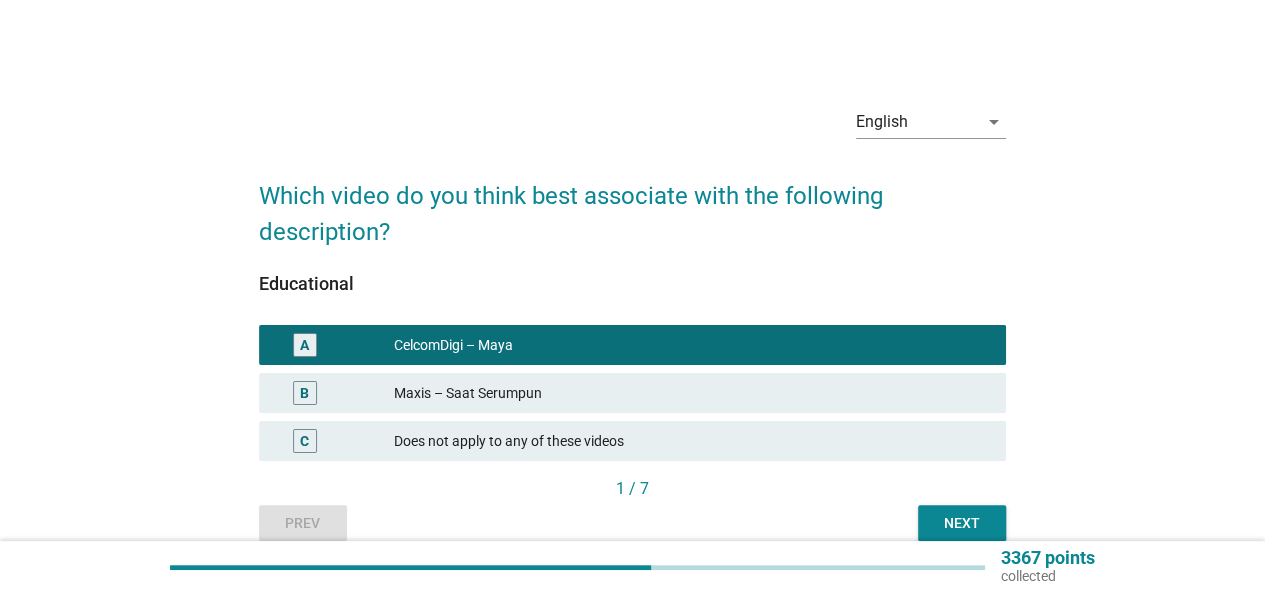 click on "Next" at bounding box center [962, 523] 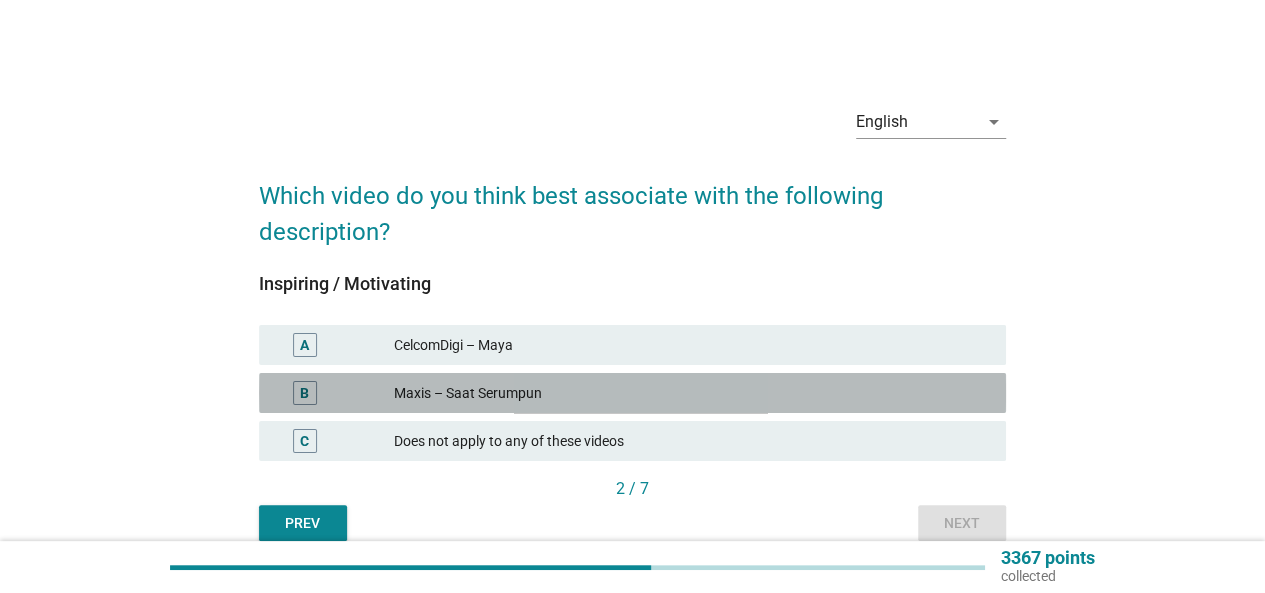 click on "Maxis – Saat Serumpun" at bounding box center (692, 393) 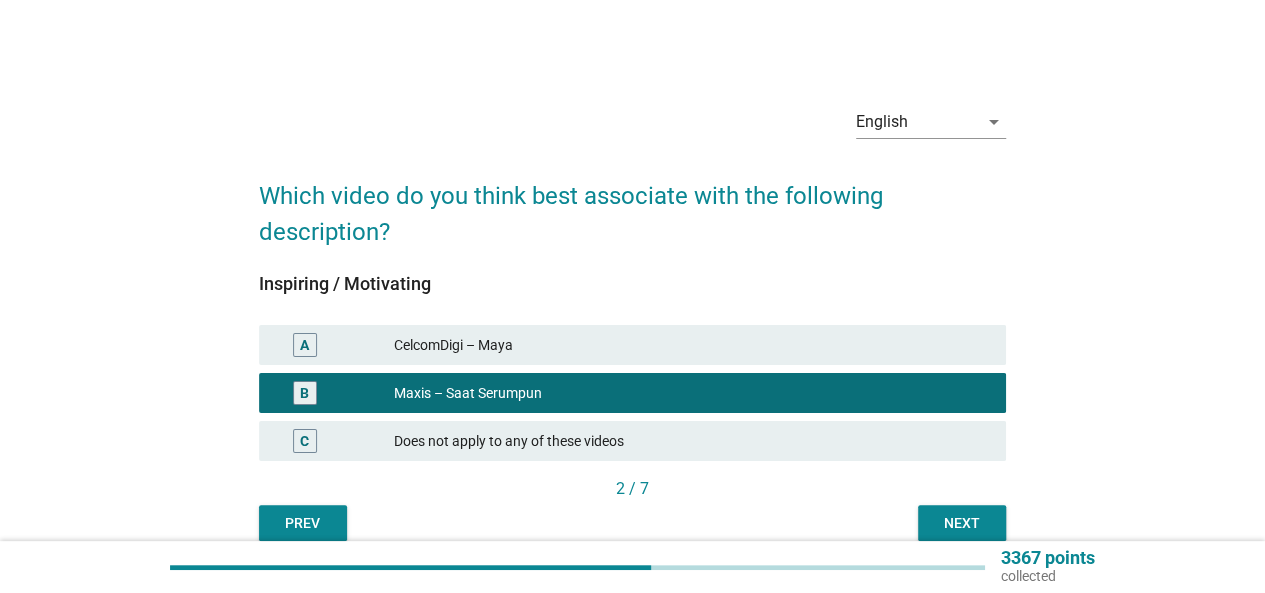 click on "Prev   Next" at bounding box center (632, 523) 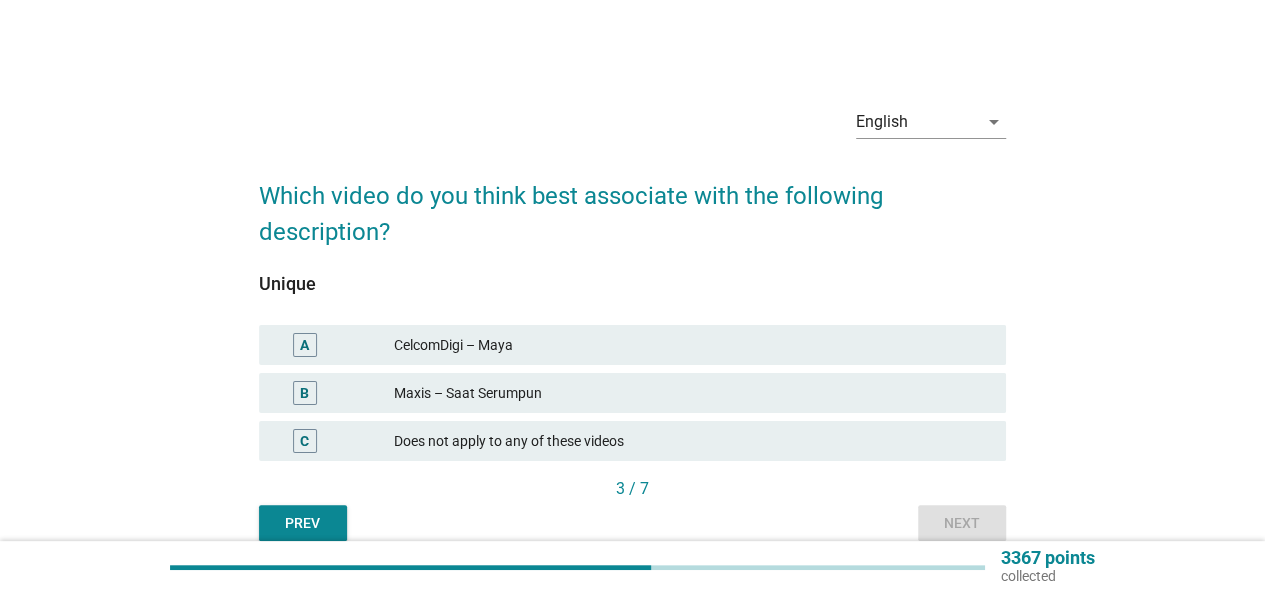 click on "CelcomDigi – Maya" at bounding box center [692, 345] 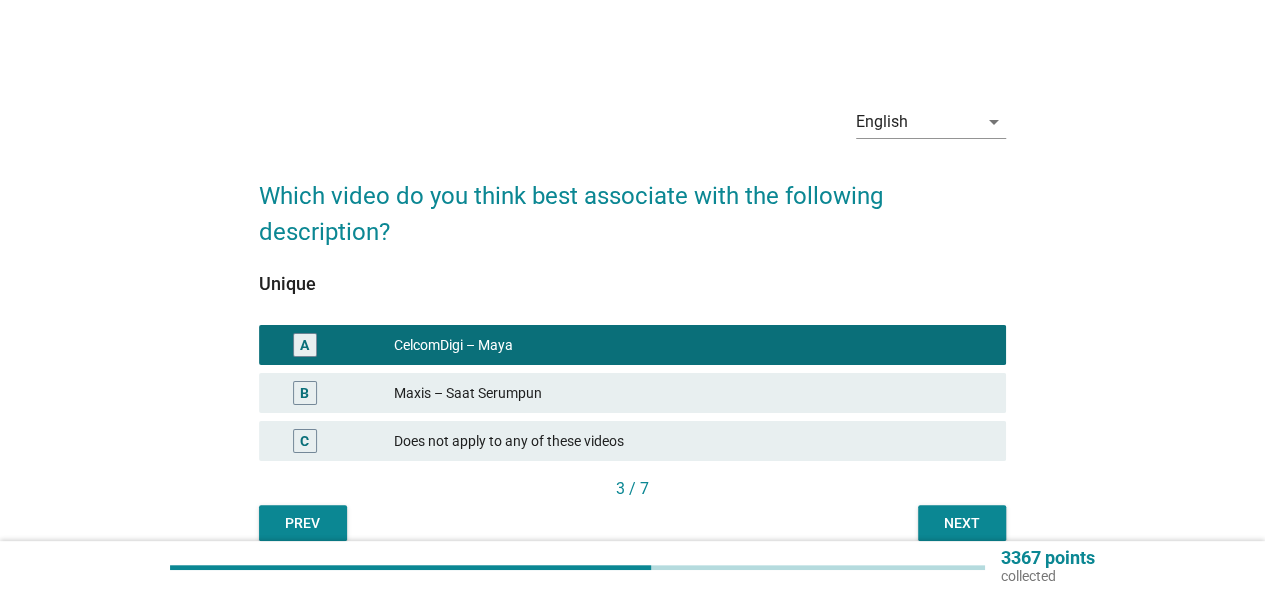 click on "Prev   Next" at bounding box center [632, 523] 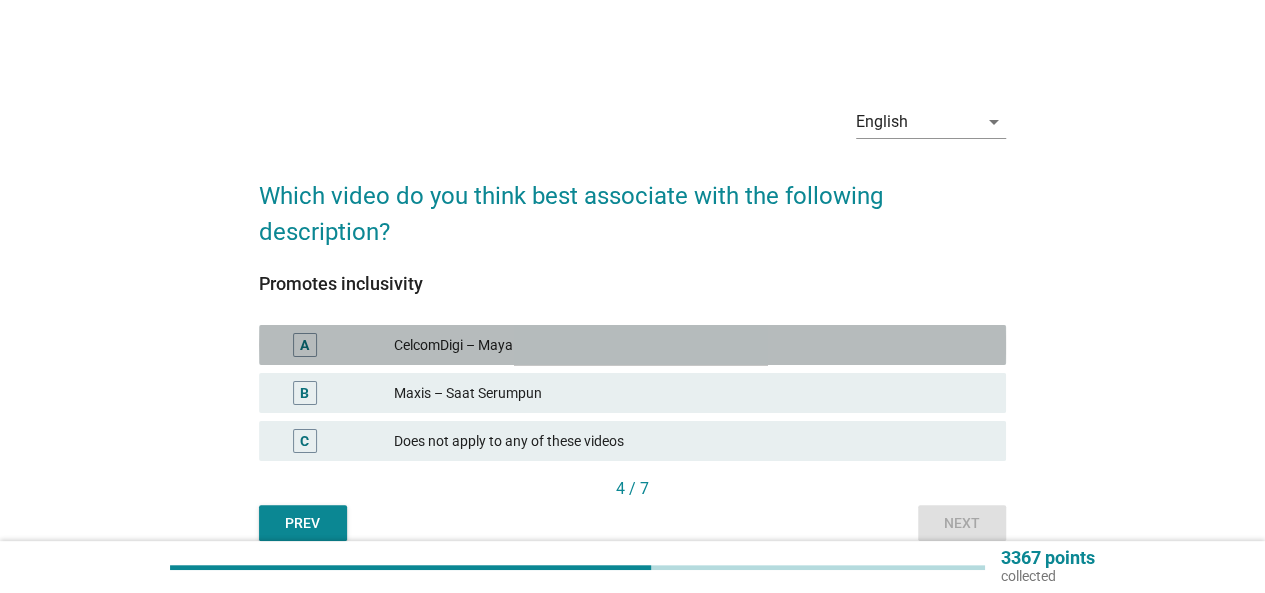 click on "A   CelcomDigi – Maya" at bounding box center (632, 345) 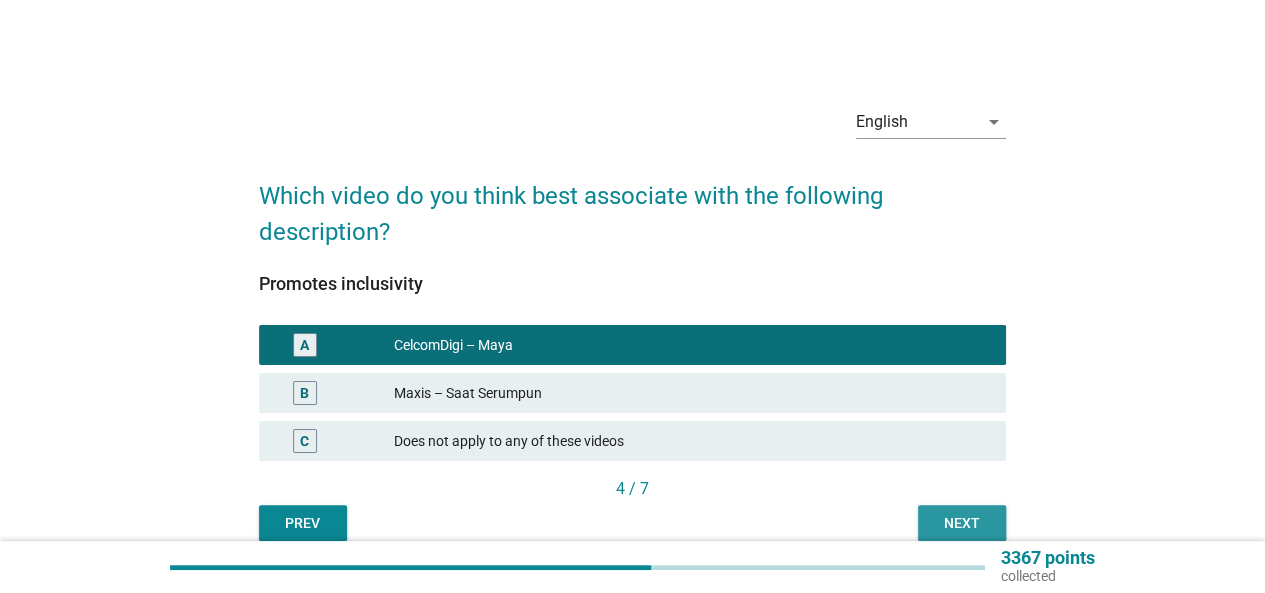 click on "Next" at bounding box center [962, 523] 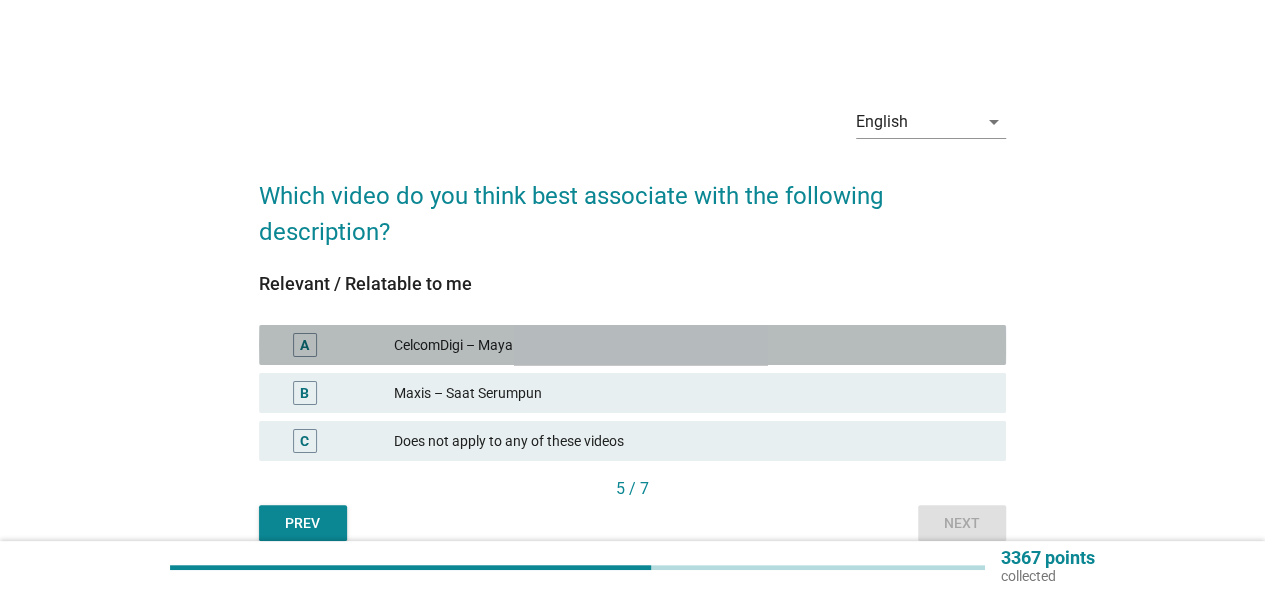 click on "CelcomDigi – Maya" at bounding box center [692, 345] 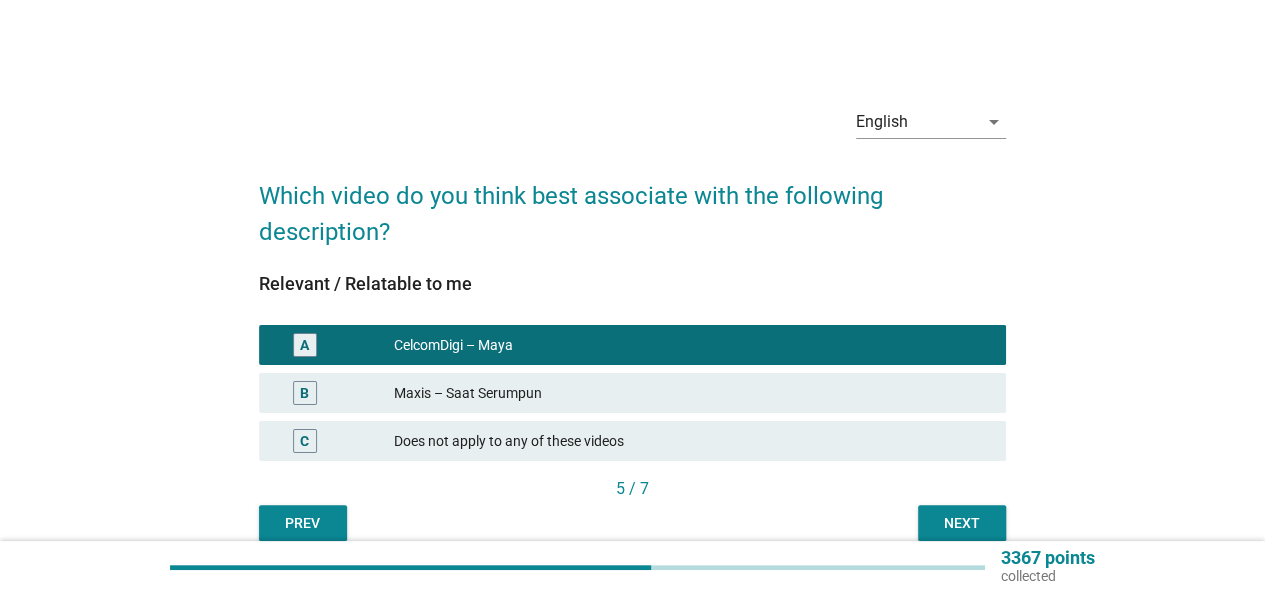 click on "Maxis – Saat Serumpun" at bounding box center [692, 393] 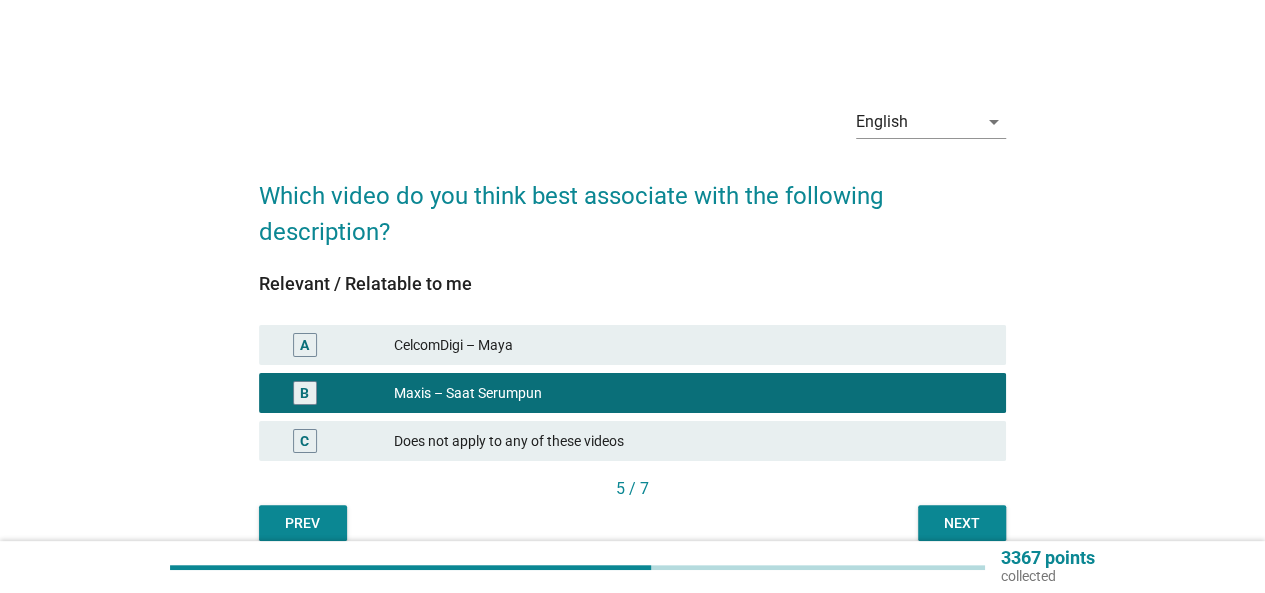 click on "Next" at bounding box center [962, 523] 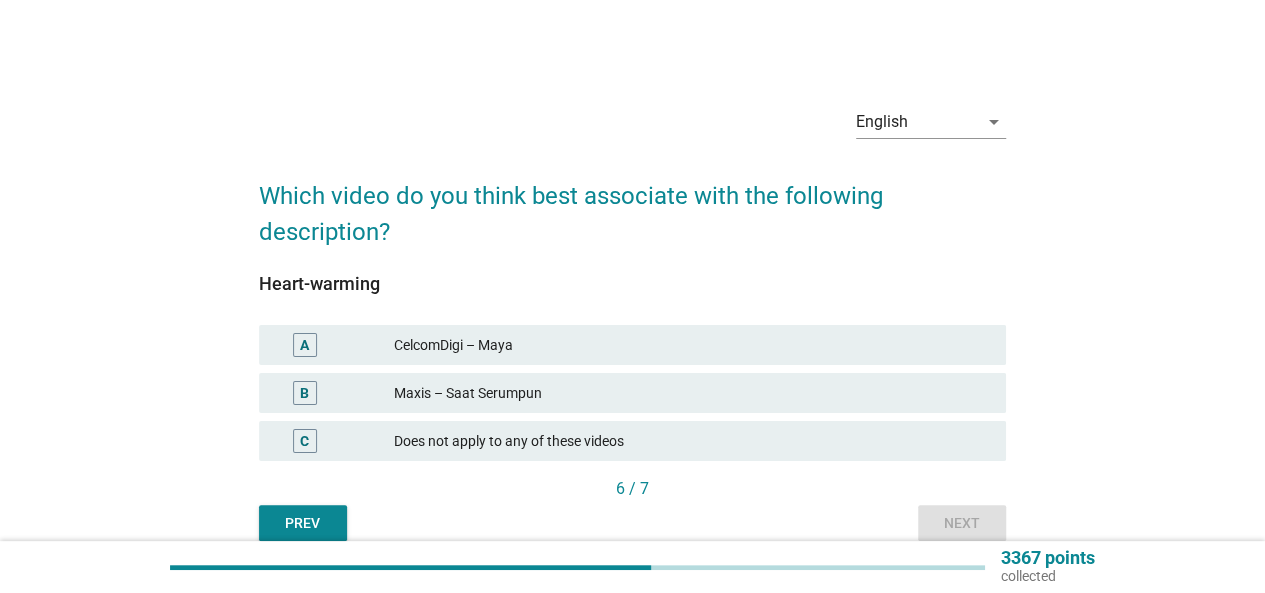 click on "B   Maxis – Saat Serumpun" at bounding box center (632, 393) 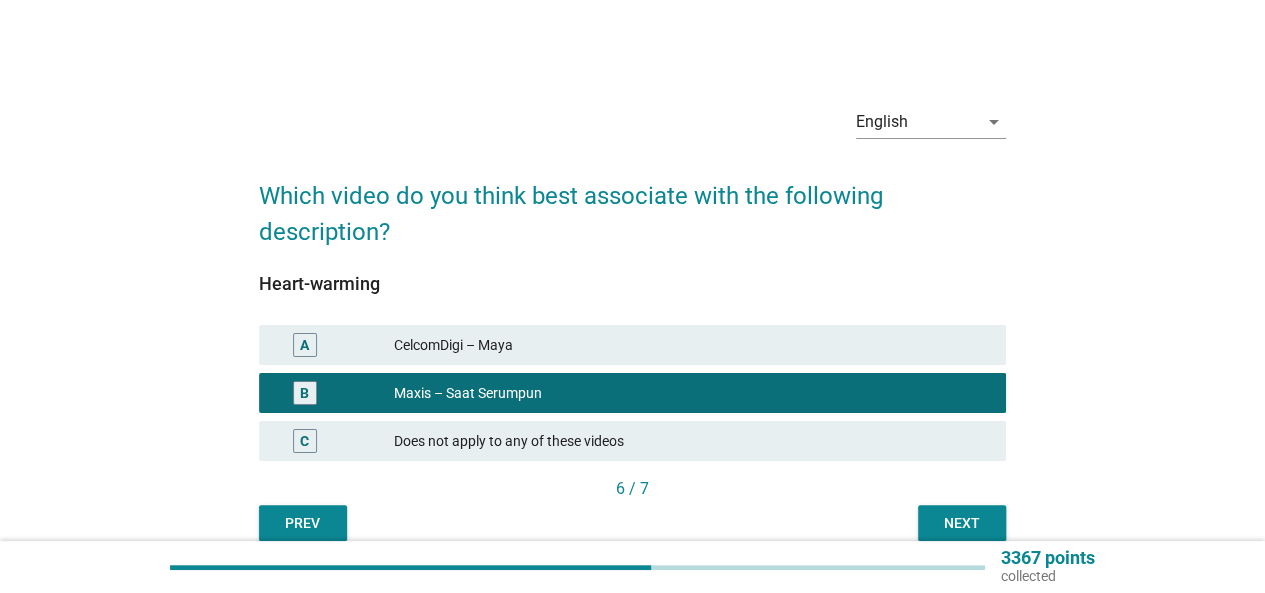 click on "CelcomDigi – Maya" at bounding box center [692, 345] 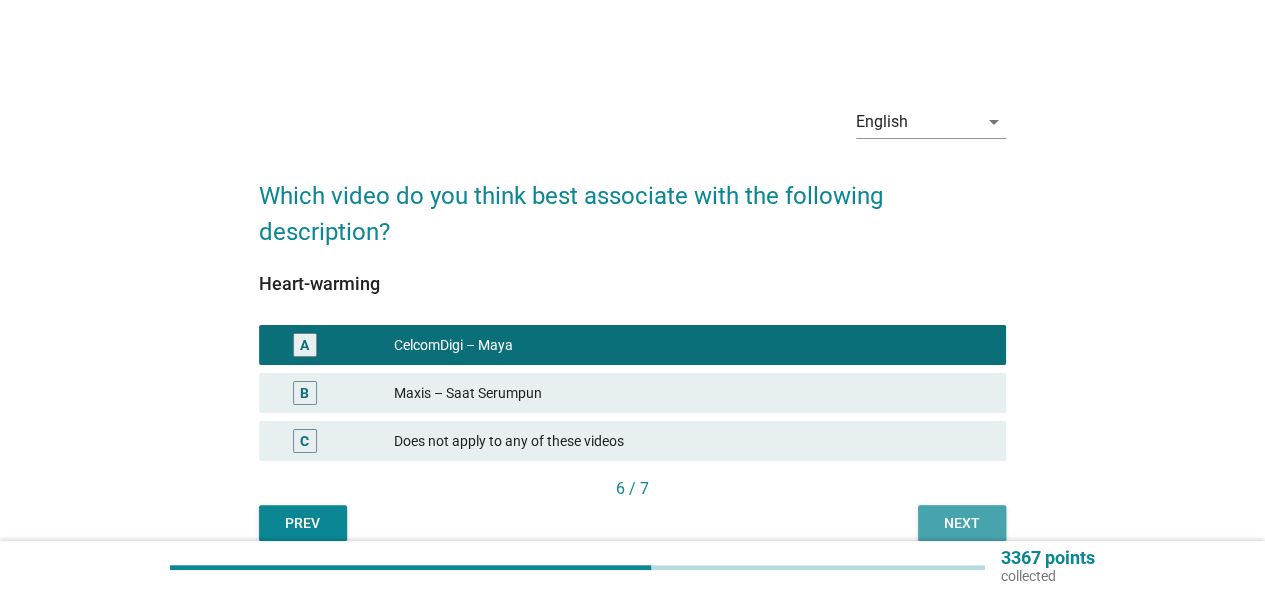 click on "Next" at bounding box center [962, 523] 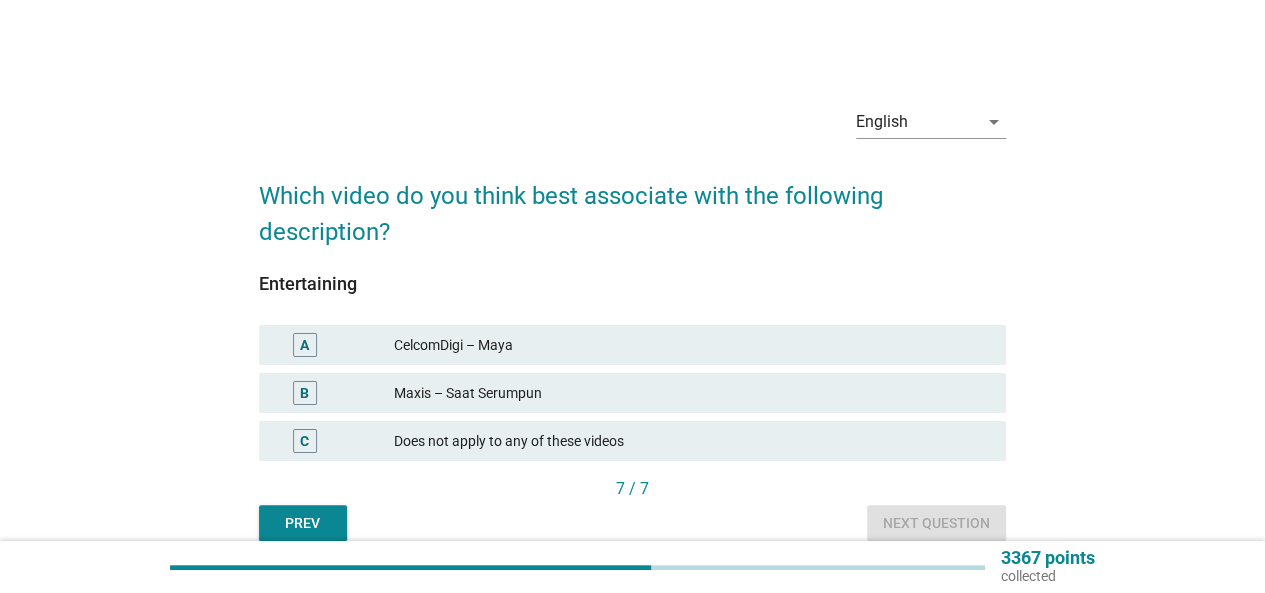 click on "B   Maxis – Saat Serumpun" at bounding box center [632, 393] 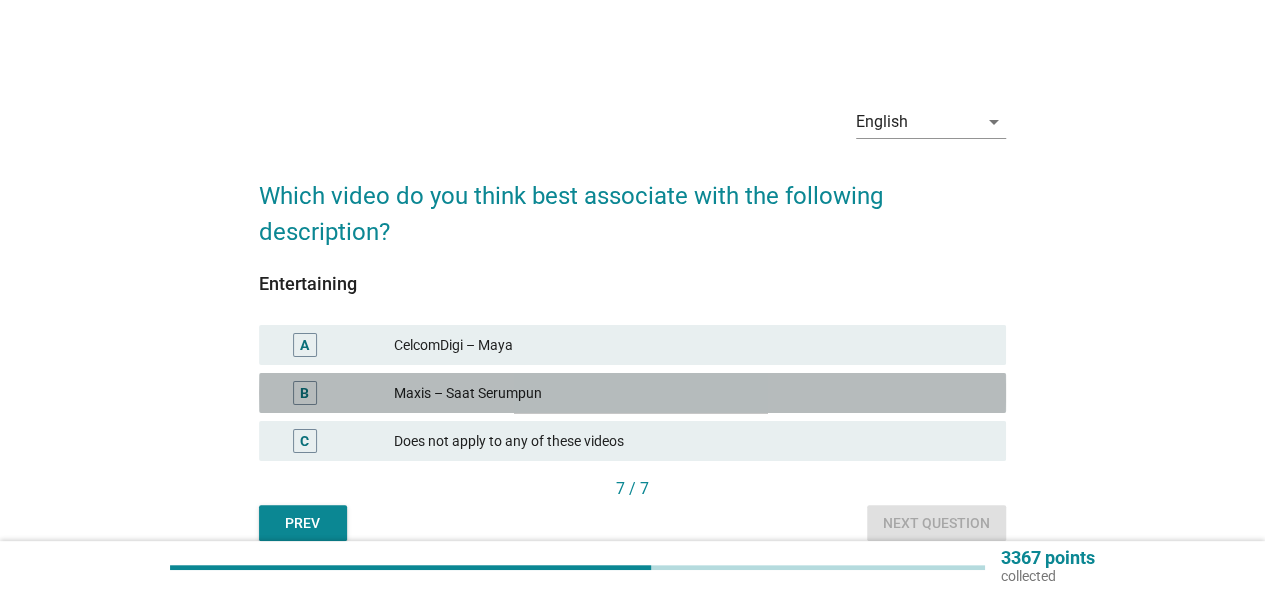 click on "Maxis – Saat Serumpun" at bounding box center (692, 393) 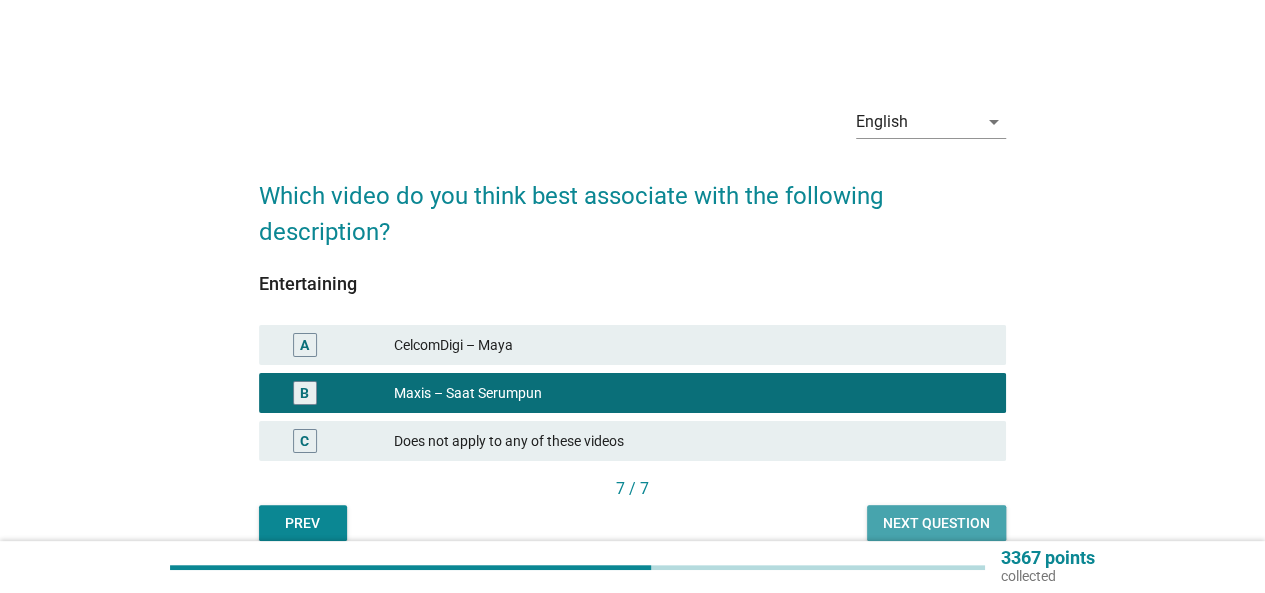 click on "Next question" at bounding box center [936, 523] 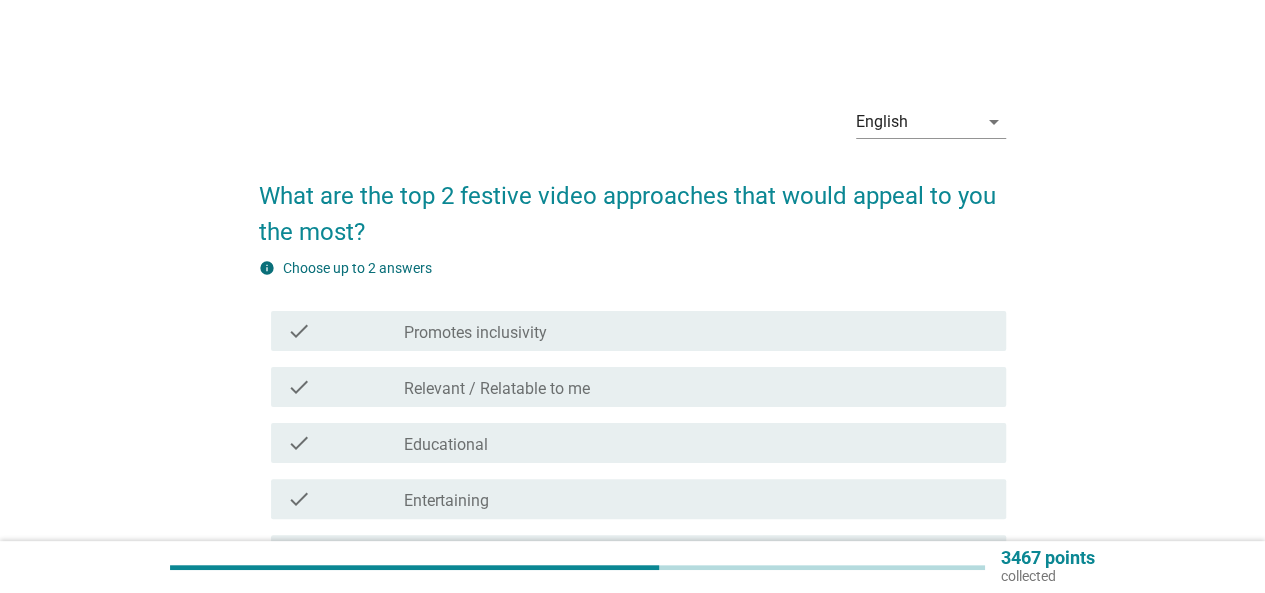 click on "check     check_box_outline_blank Promotes inclusivity" at bounding box center [632, 331] 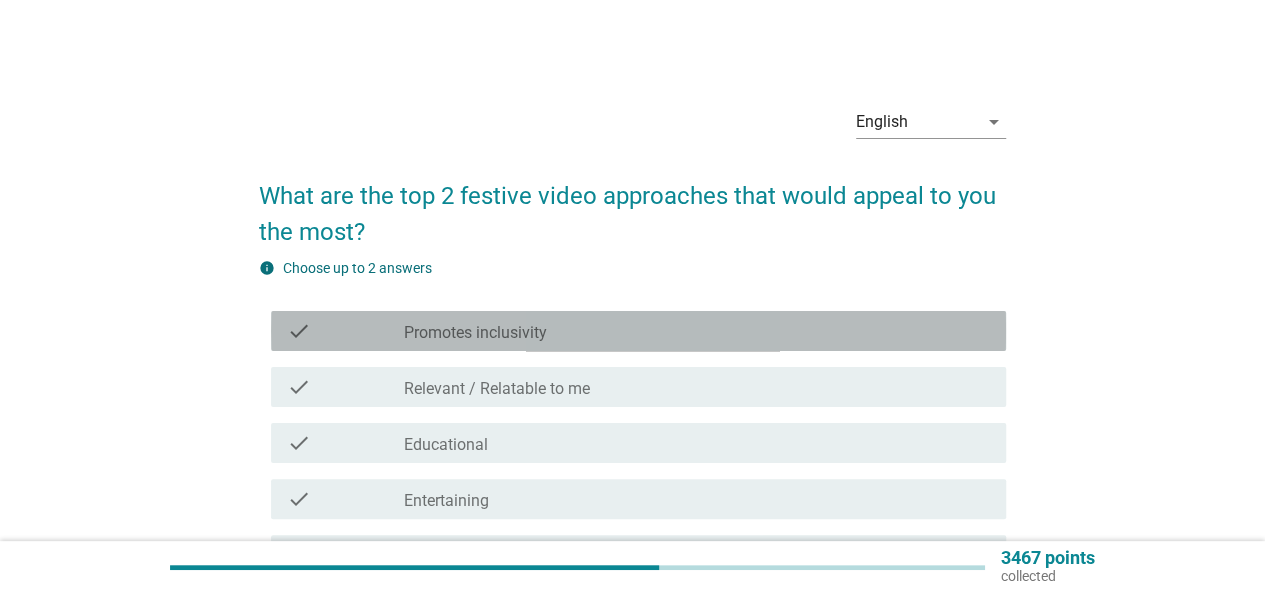 click on "Promotes inclusivity" at bounding box center (475, 333) 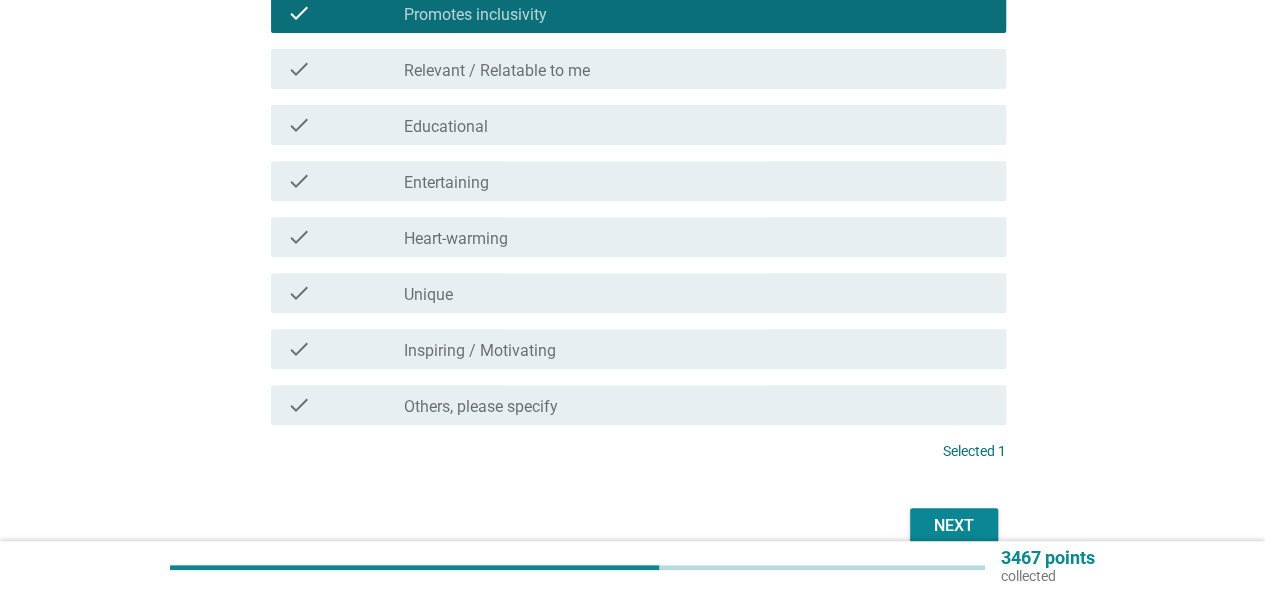 scroll, scrollTop: 400, scrollLeft: 0, axis: vertical 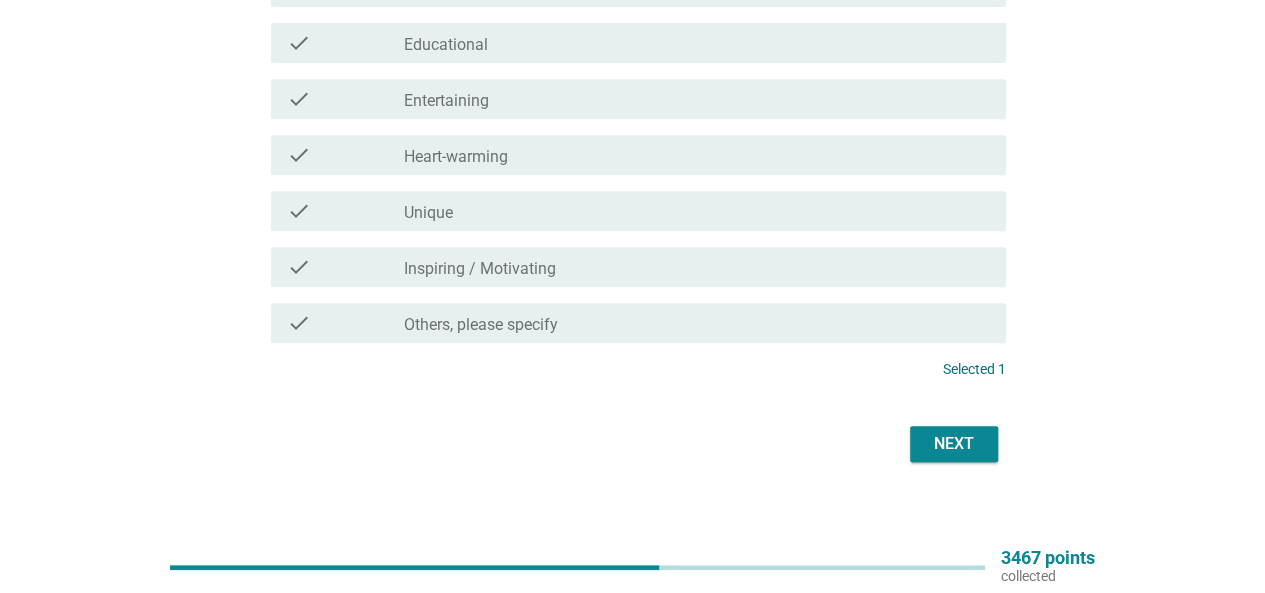 click on "Next" at bounding box center [954, 444] 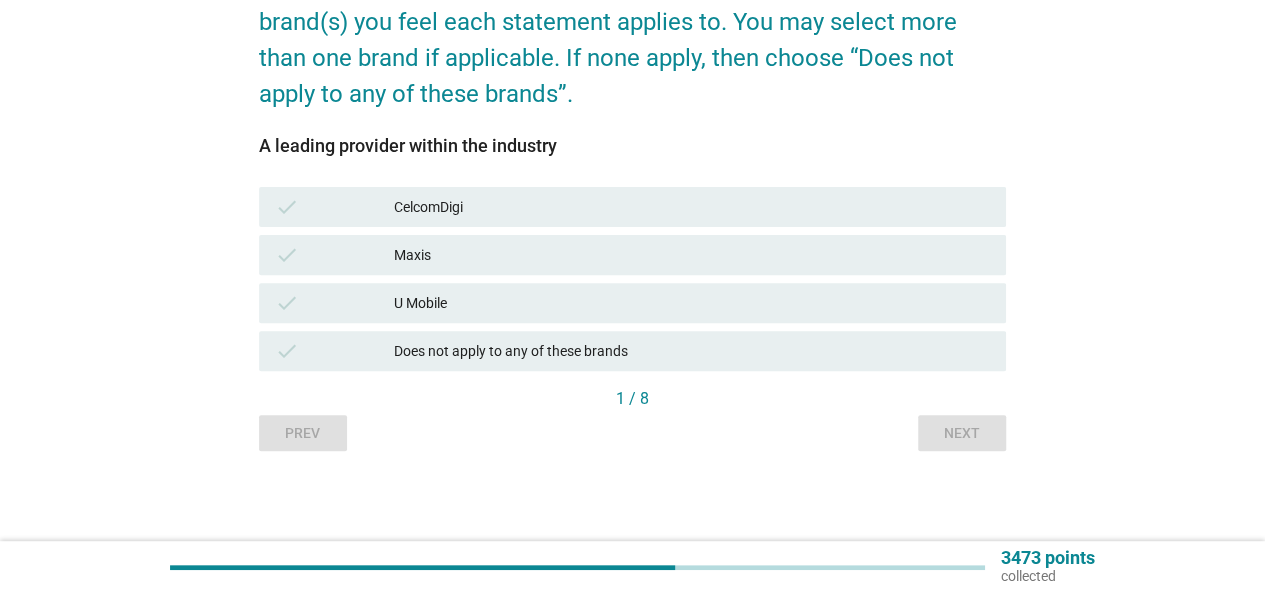 scroll, scrollTop: 0, scrollLeft: 0, axis: both 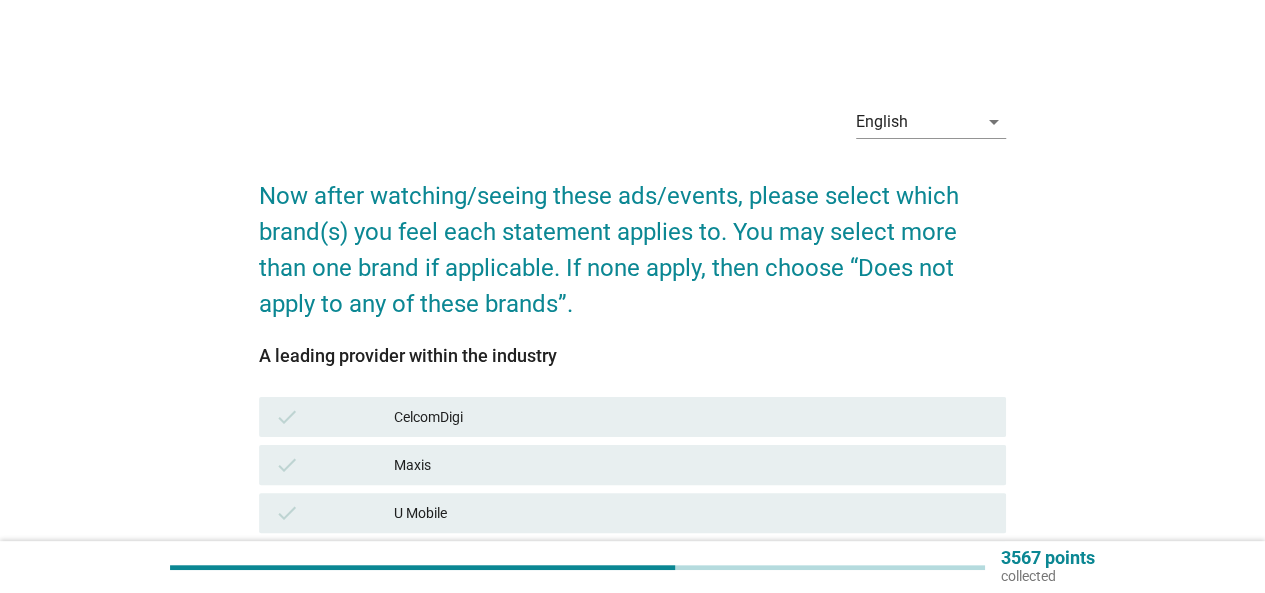 click on "CelcomDigi" at bounding box center (692, 417) 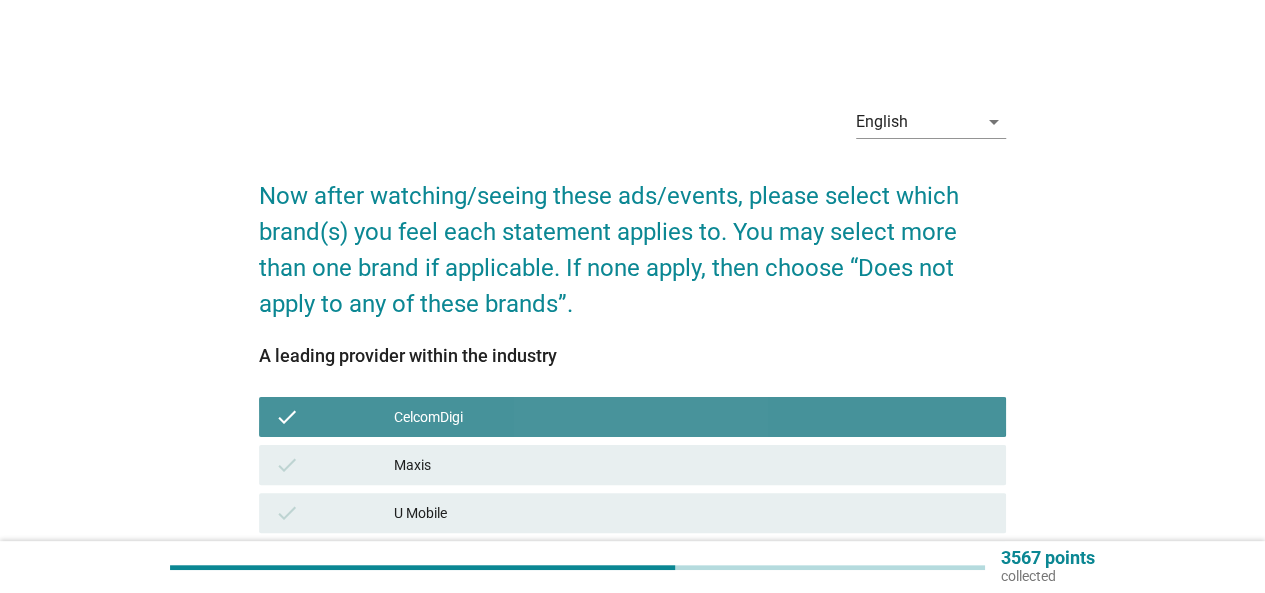 click on "Maxis" at bounding box center [692, 465] 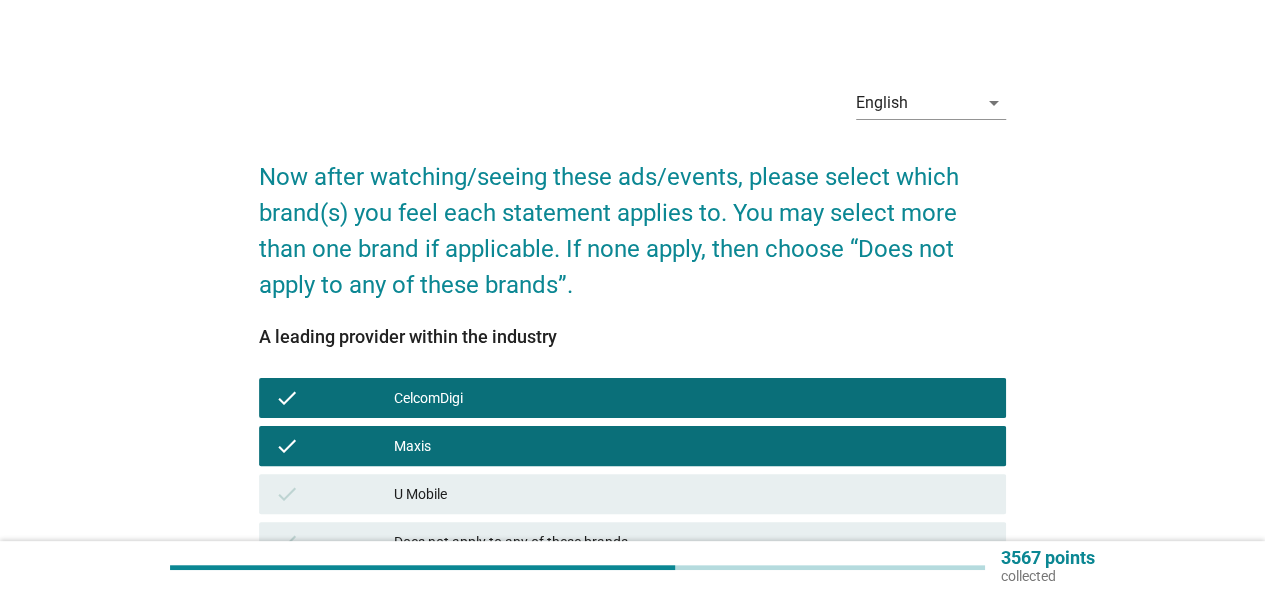 scroll, scrollTop: 210, scrollLeft: 0, axis: vertical 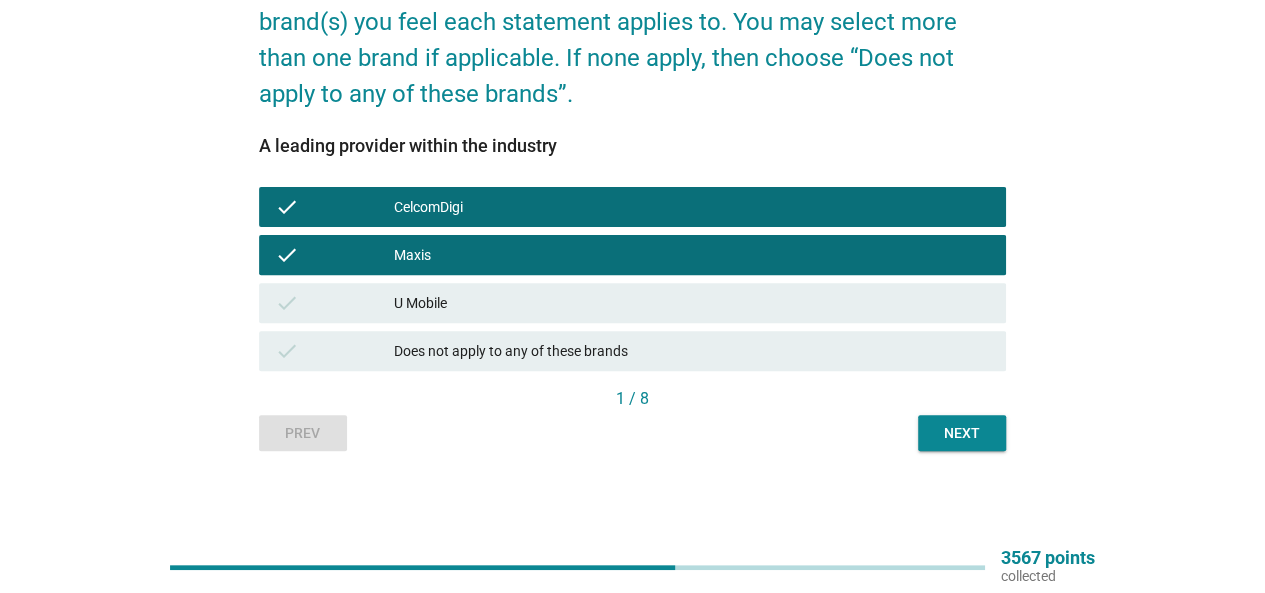 click on "Next" at bounding box center (962, 433) 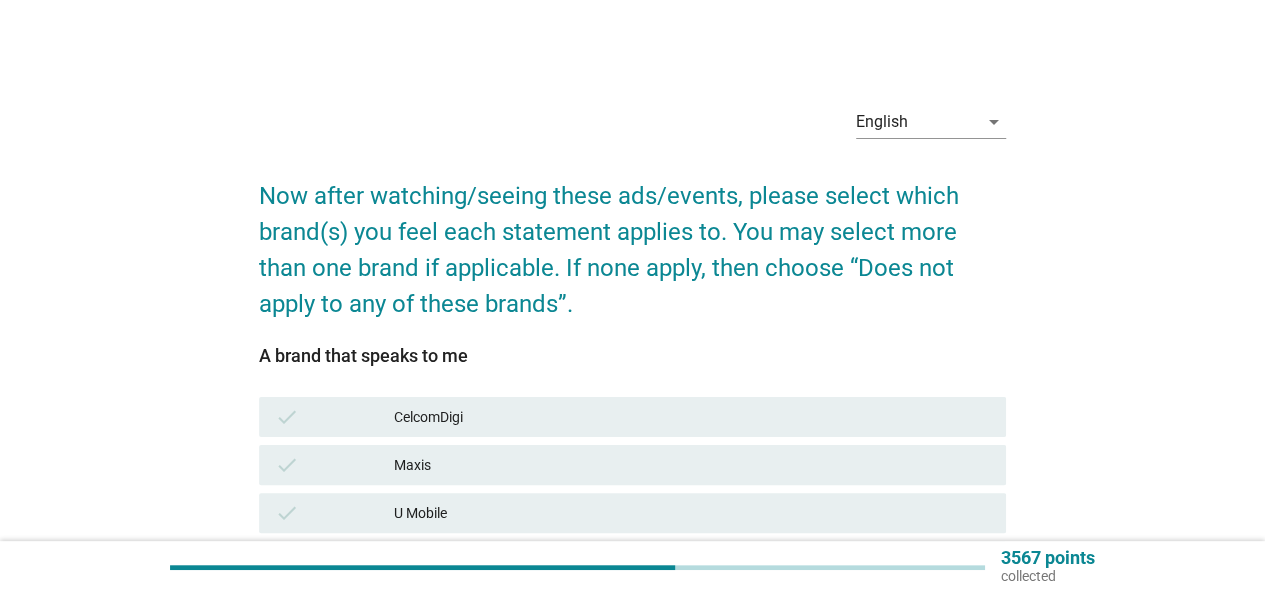 click on "check   CelcomDigi" at bounding box center (632, 417) 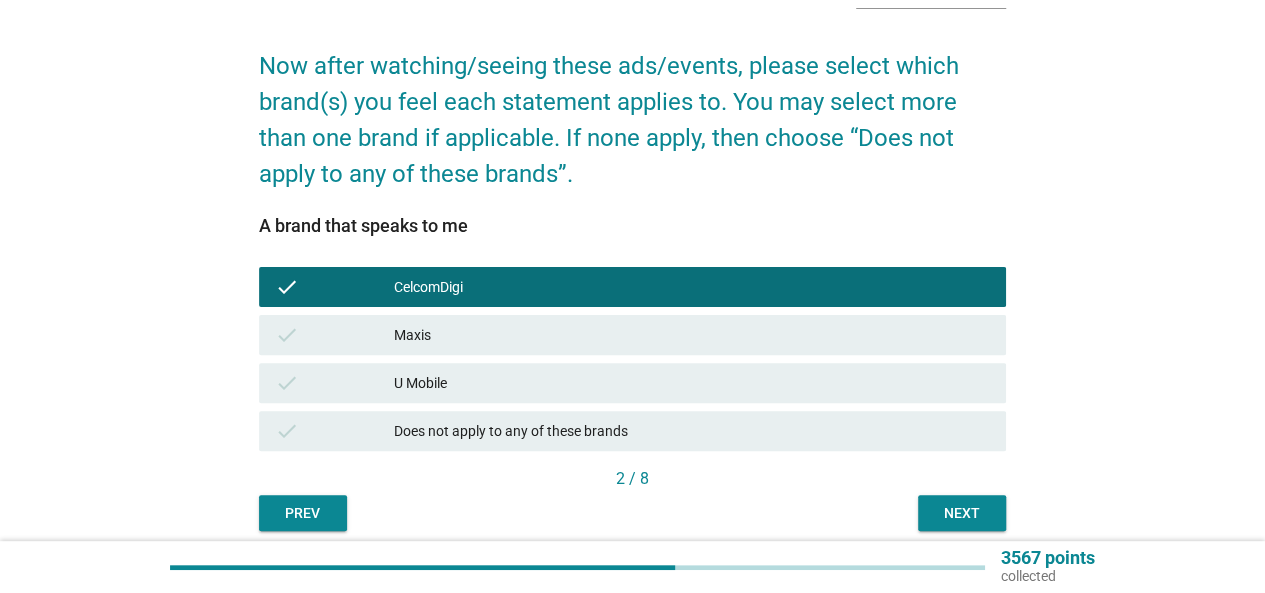 scroll, scrollTop: 210, scrollLeft: 0, axis: vertical 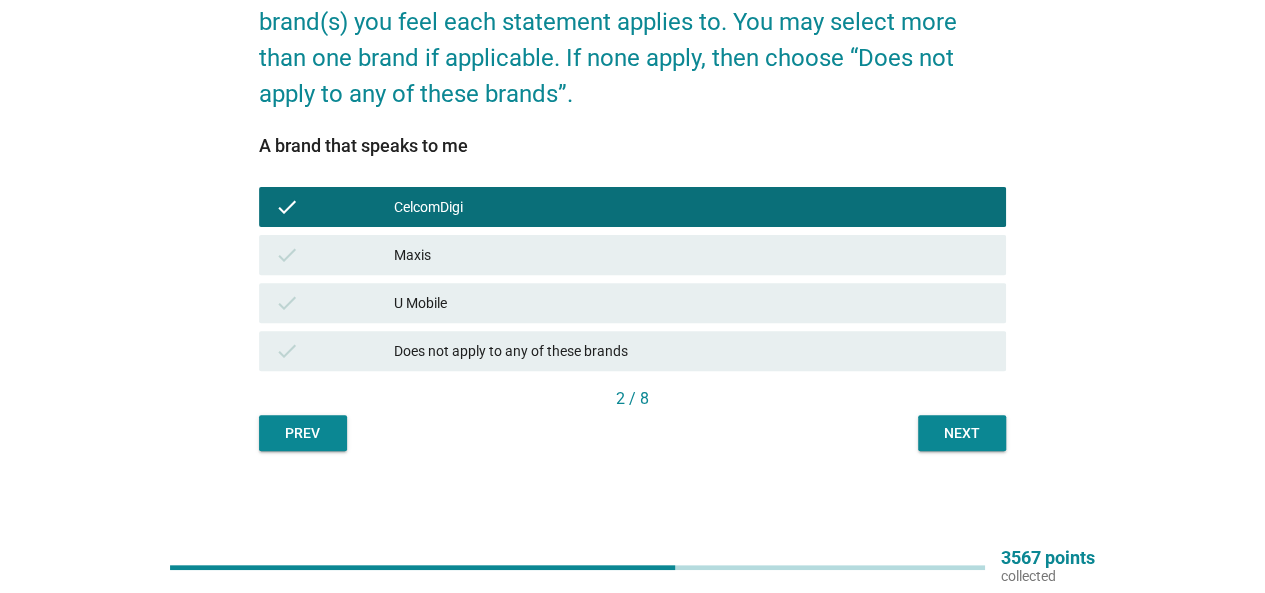 click on "Next" at bounding box center [962, 433] 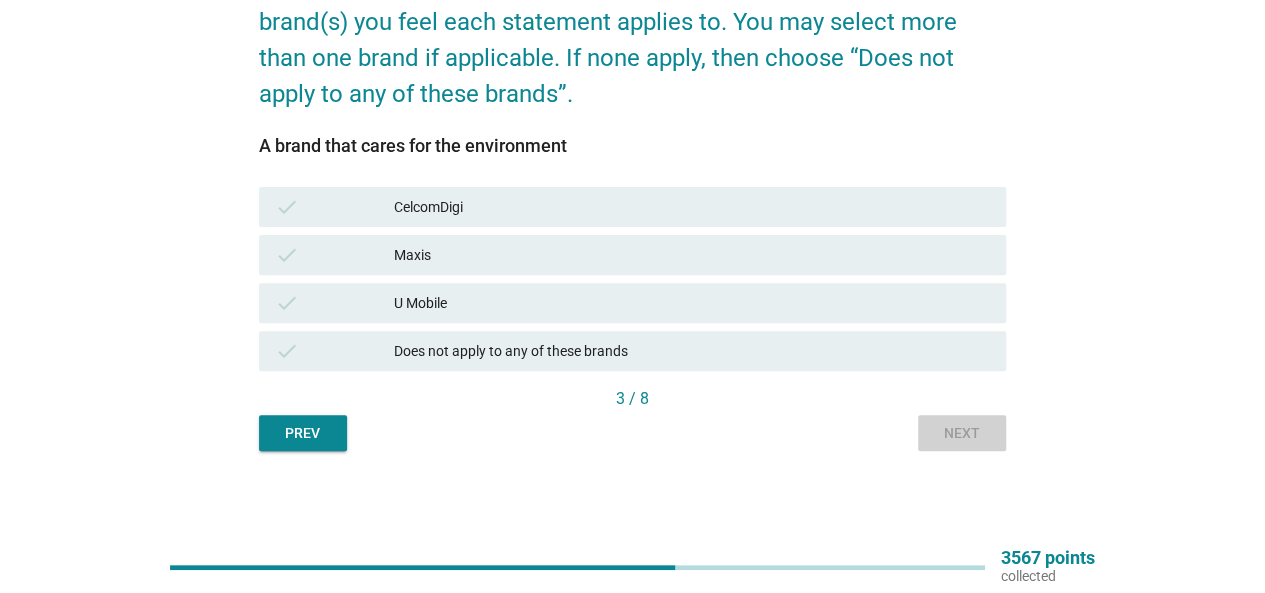 scroll, scrollTop: 0, scrollLeft: 0, axis: both 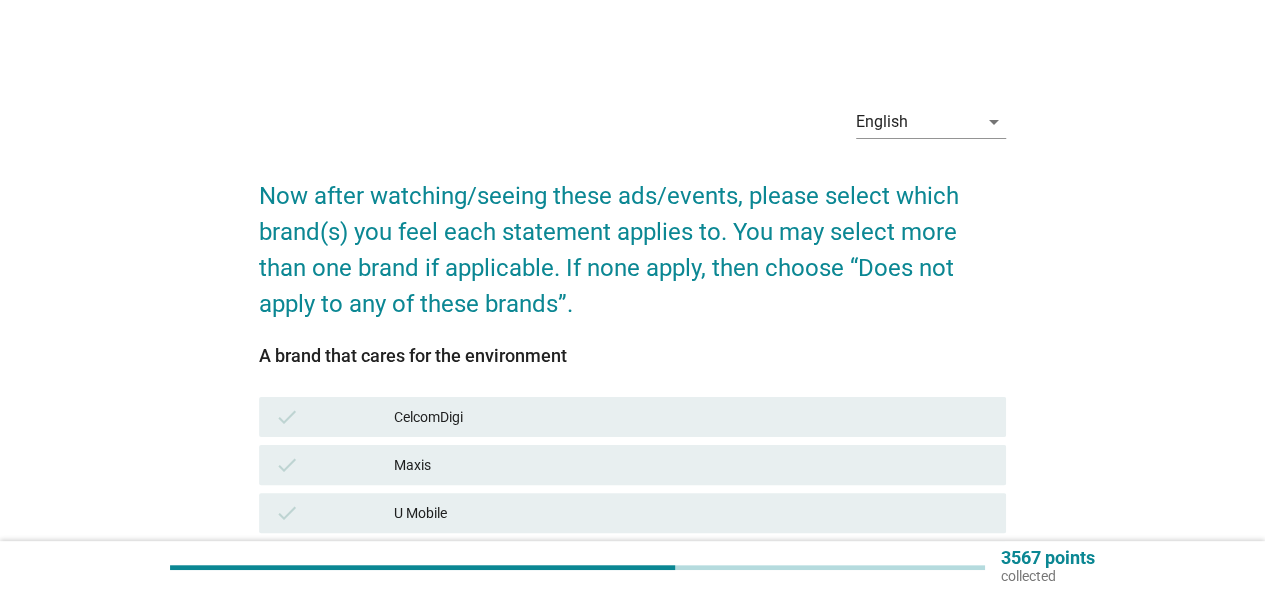 click on "check   CelcomDigi" at bounding box center (632, 417) 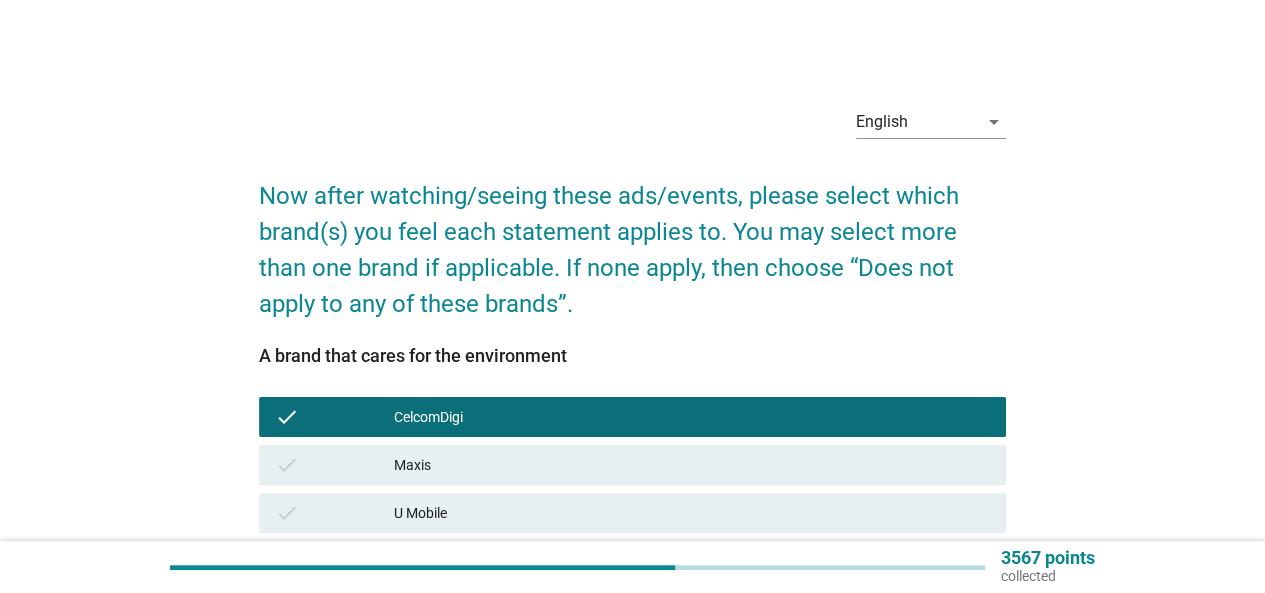 click on "Maxis" at bounding box center [692, 465] 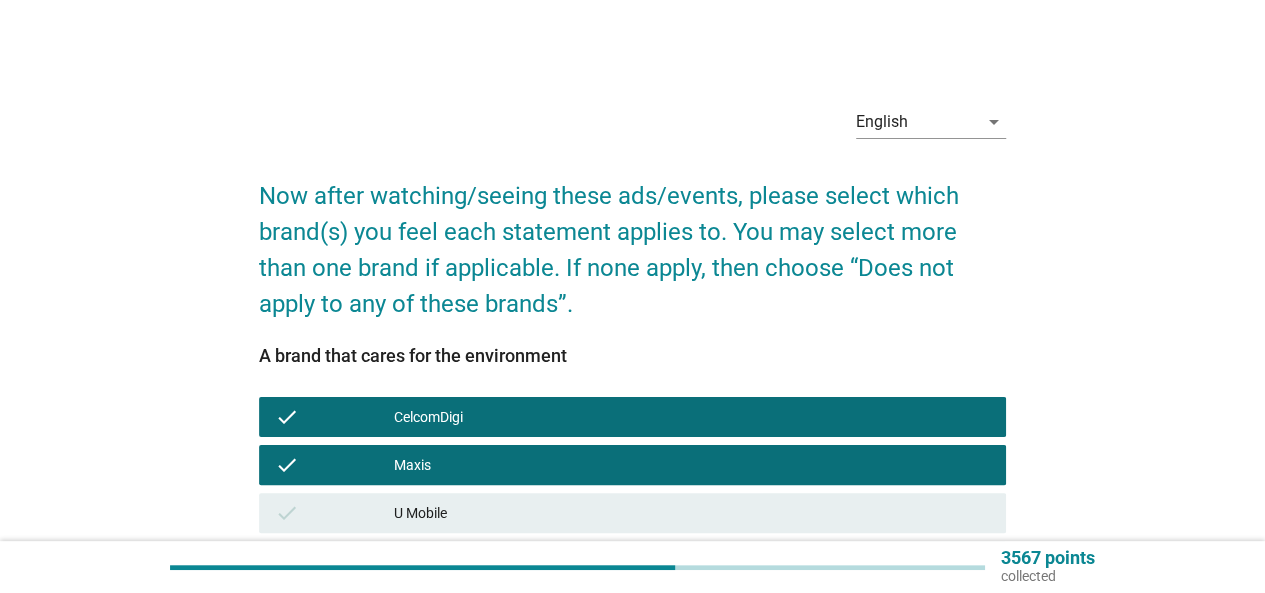 scroll, scrollTop: 210, scrollLeft: 0, axis: vertical 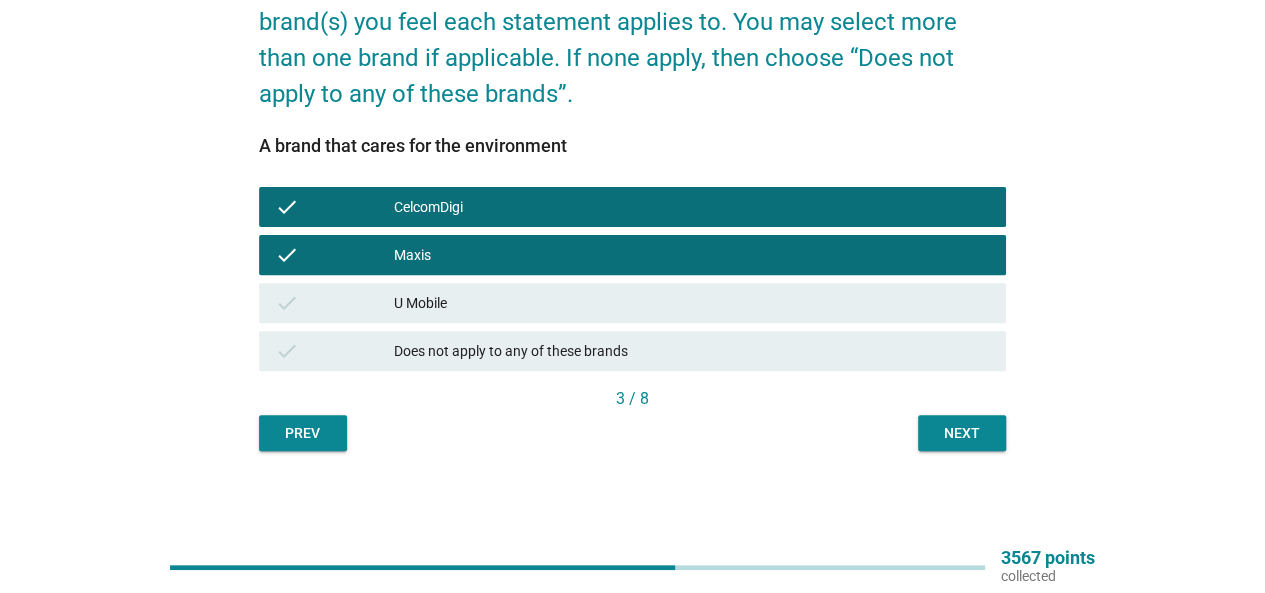 click on "Next" at bounding box center [962, 433] 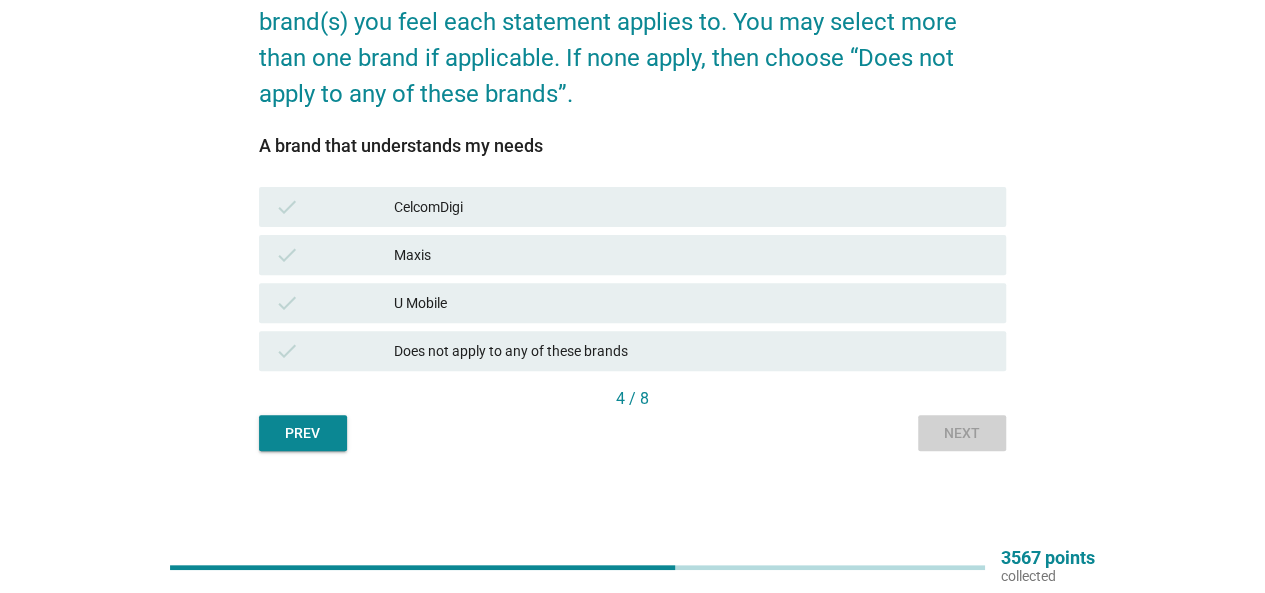 scroll, scrollTop: 0, scrollLeft: 0, axis: both 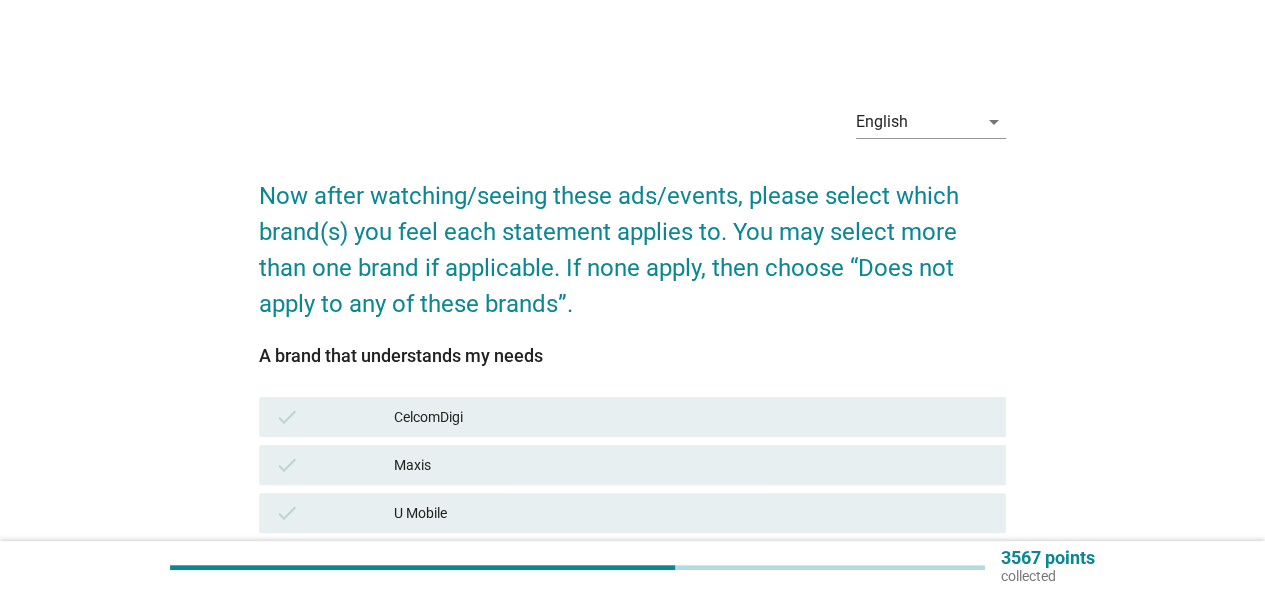 click on "check   Maxis" at bounding box center (632, 465) 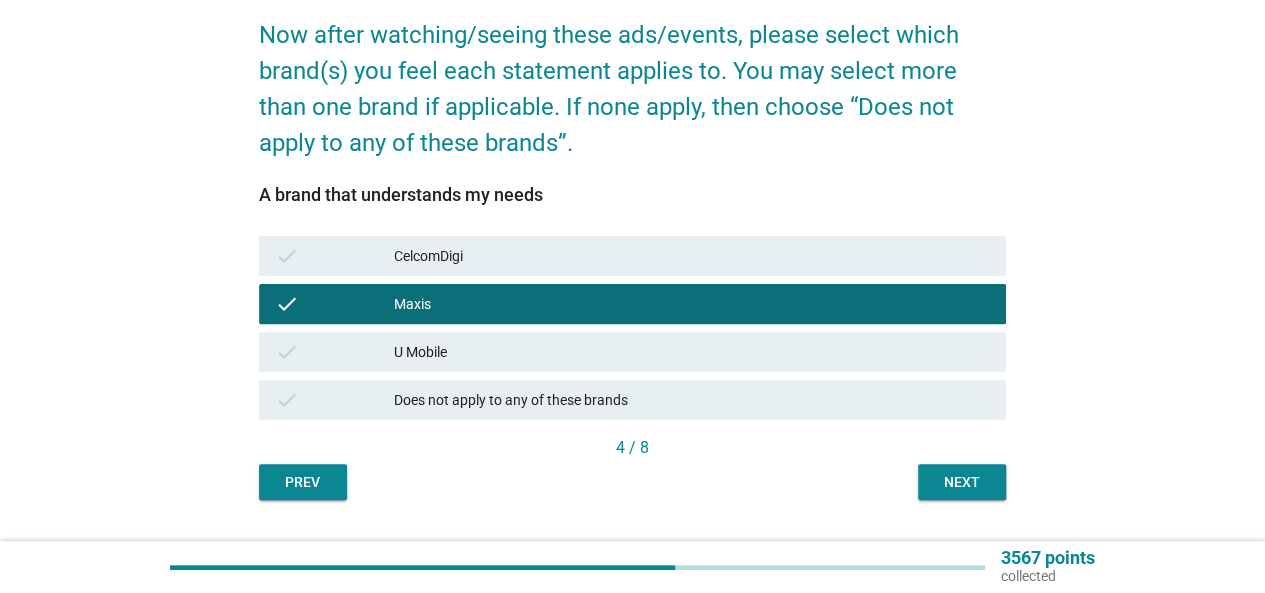 scroll, scrollTop: 210, scrollLeft: 0, axis: vertical 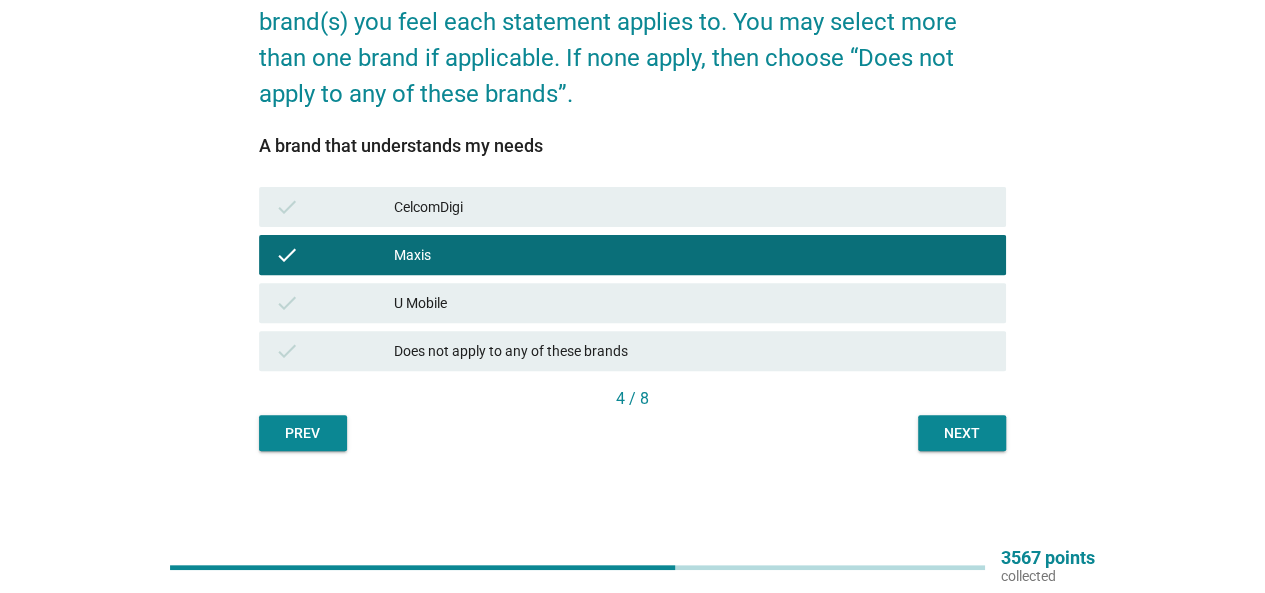 click on "English arrow_drop_down   Now after watching/seeing these ads/events, please select which brand(s) you feel each statement applies to. You may select more than one brand if applicable. If none apply, then choose “Does not apply to any of these brands”.
A brand that understands my needs
check   CelcomDigi check   Maxis  check   U Mobile check   Does not apply to any of these brands
4 / 8
Prev   Next" at bounding box center (632, 165) 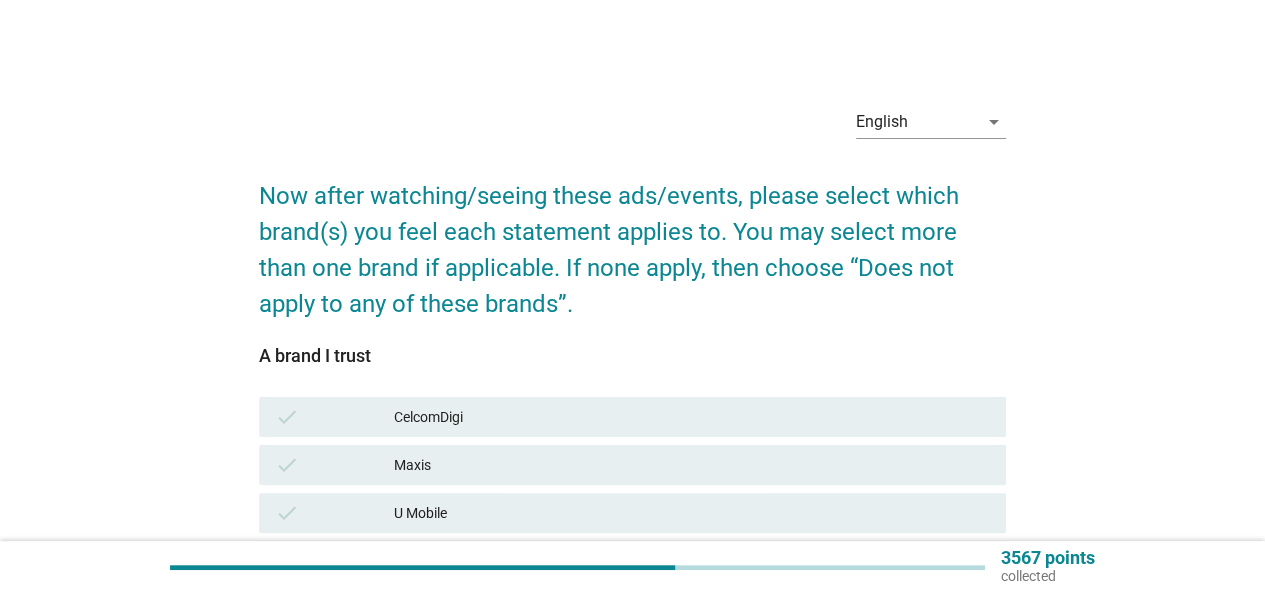 click on "Maxis" at bounding box center (692, 465) 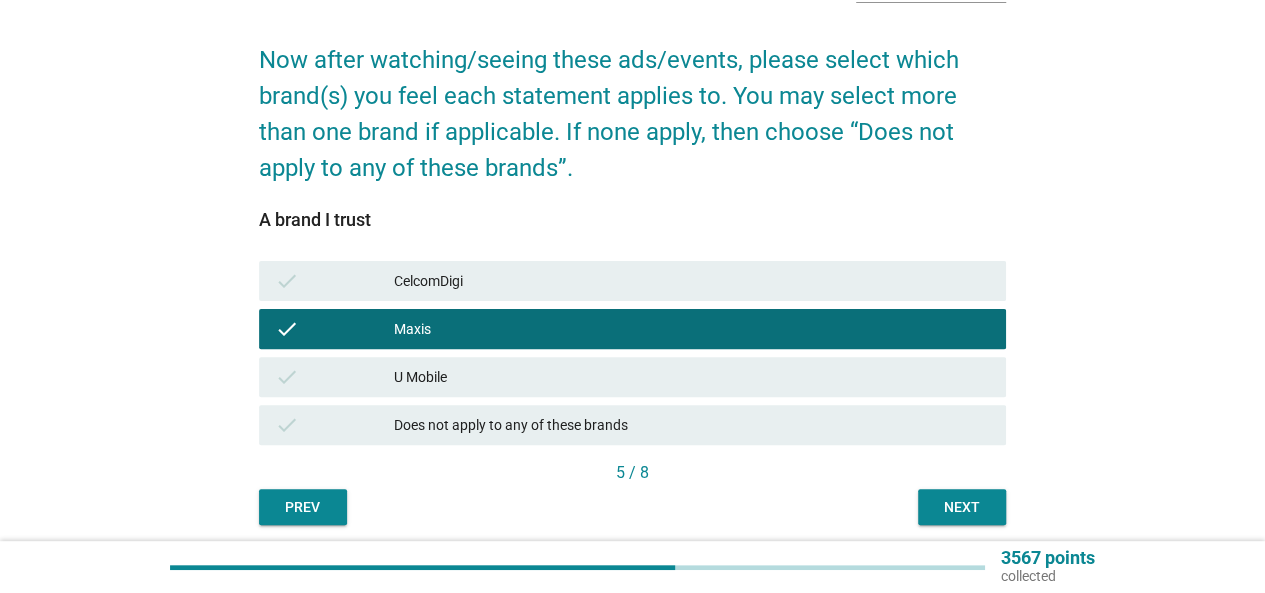 scroll, scrollTop: 210, scrollLeft: 0, axis: vertical 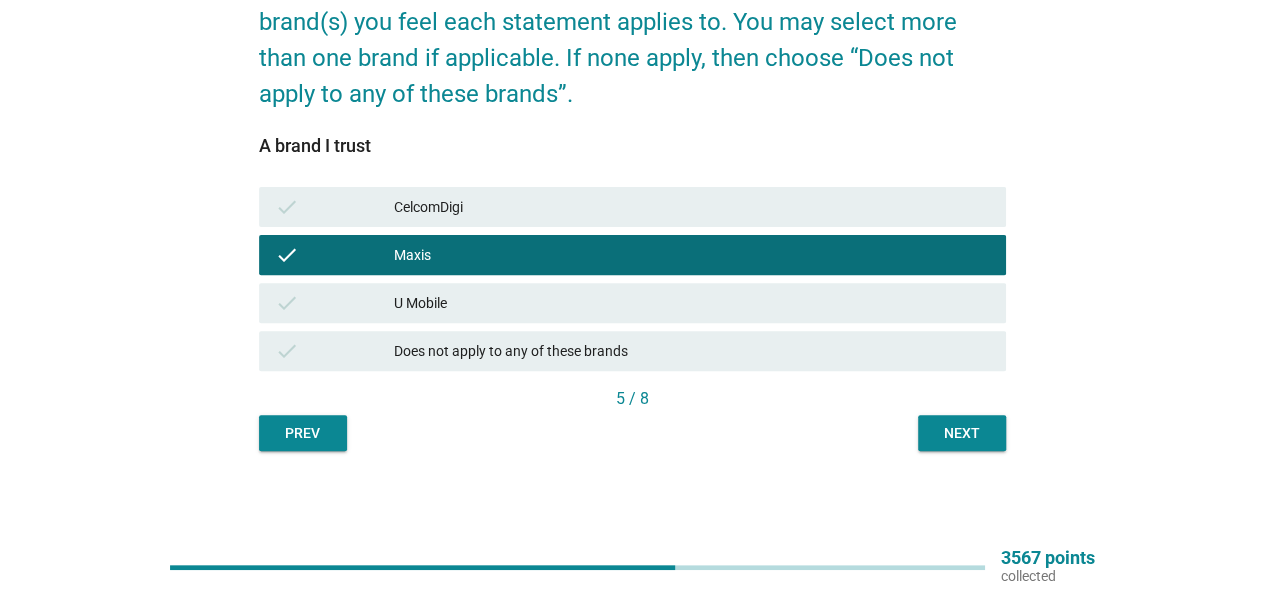 click on "Next" at bounding box center [962, 433] 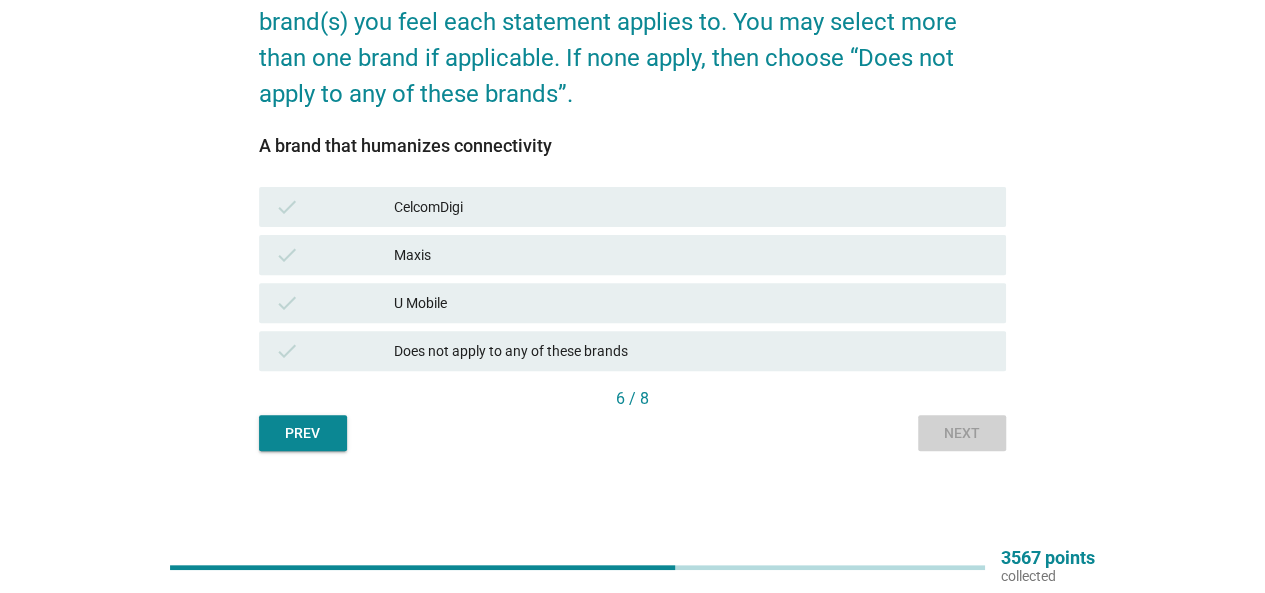 scroll, scrollTop: 0, scrollLeft: 0, axis: both 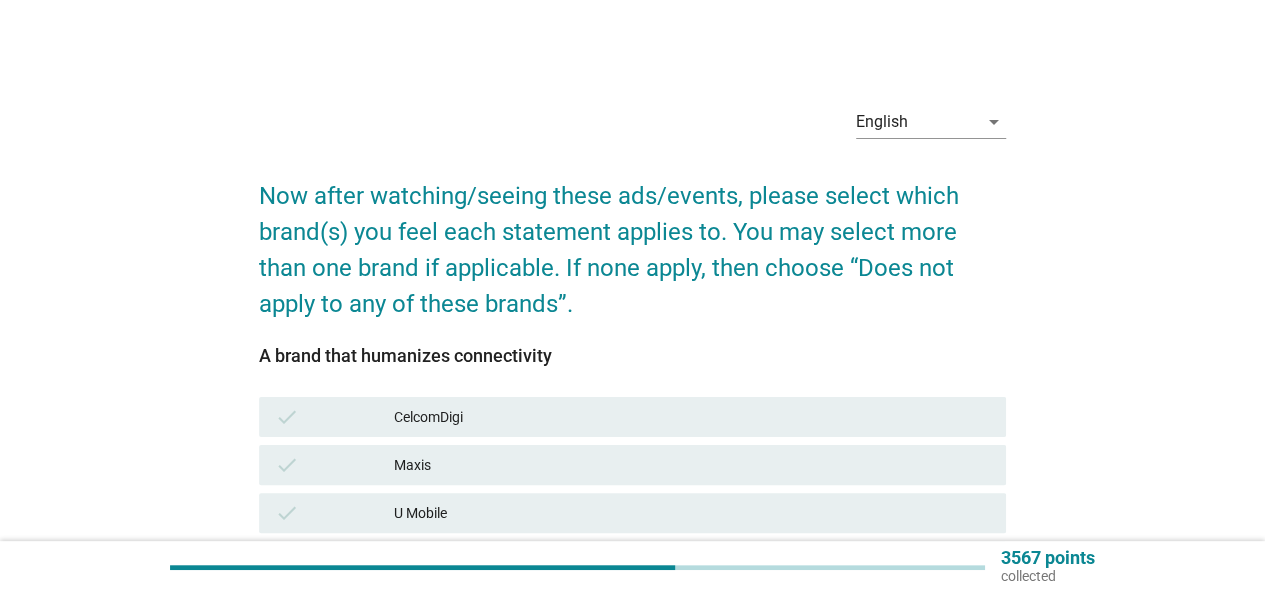 click on "CelcomDigi" at bounding box center (692, 417) 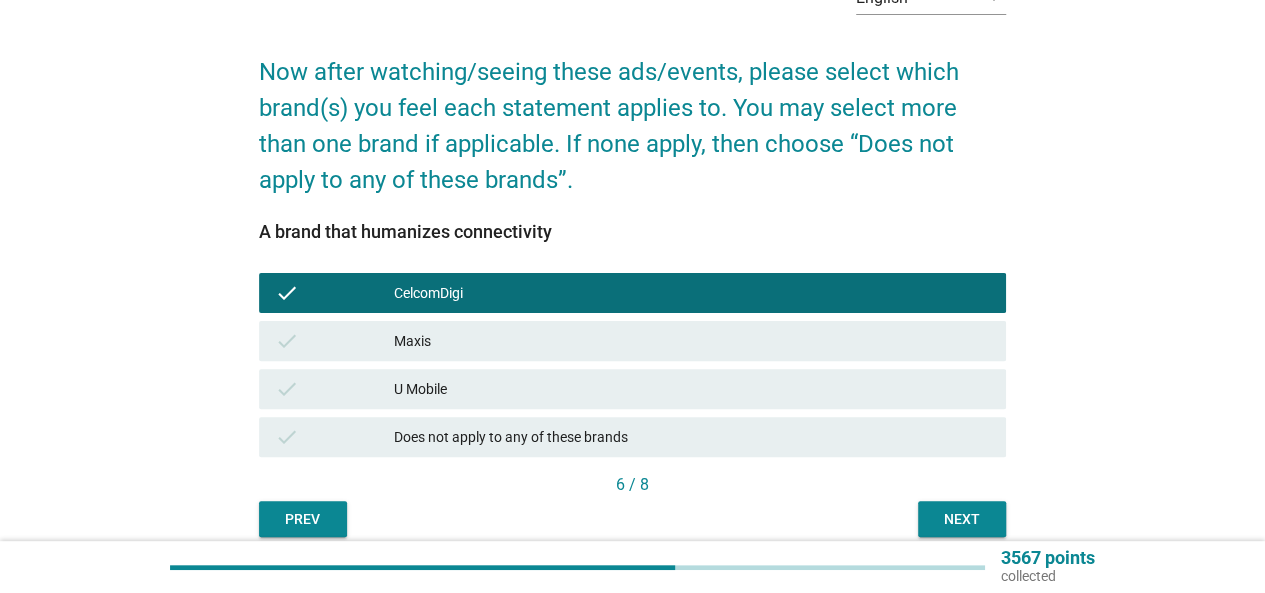 scroll, scrollTop: 210, scrollLeft: 0, axis: vertical 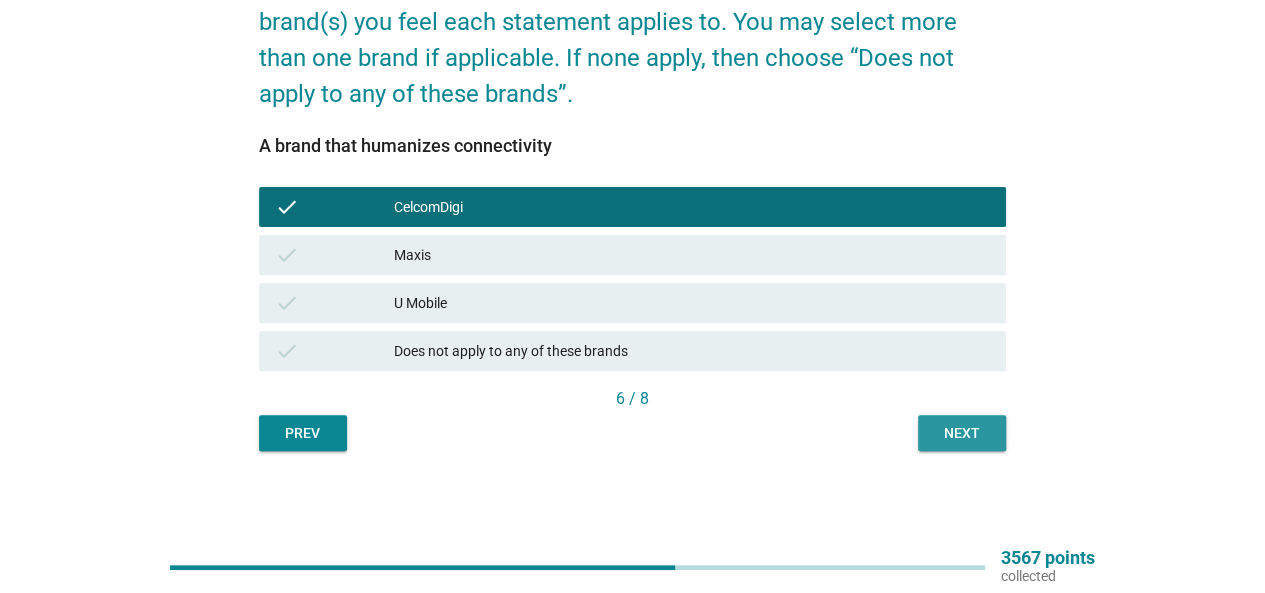 click on "Next" at bounding box center [962, 433] 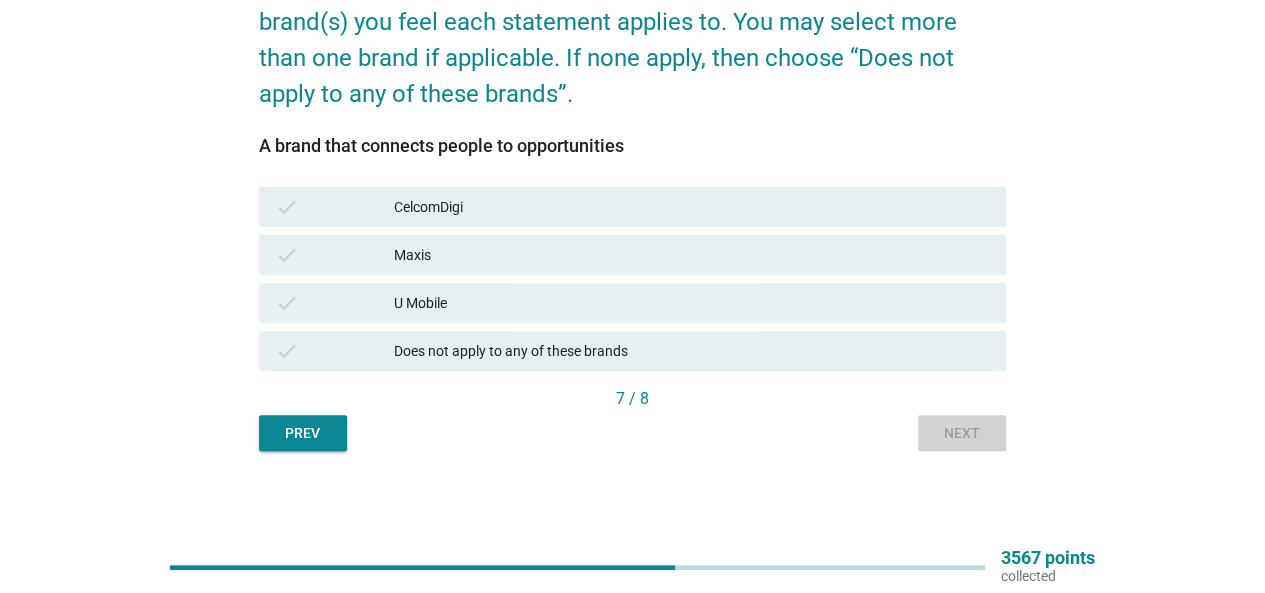 scroll, scrollTop: 0, scrollLeft: 0, axis: both 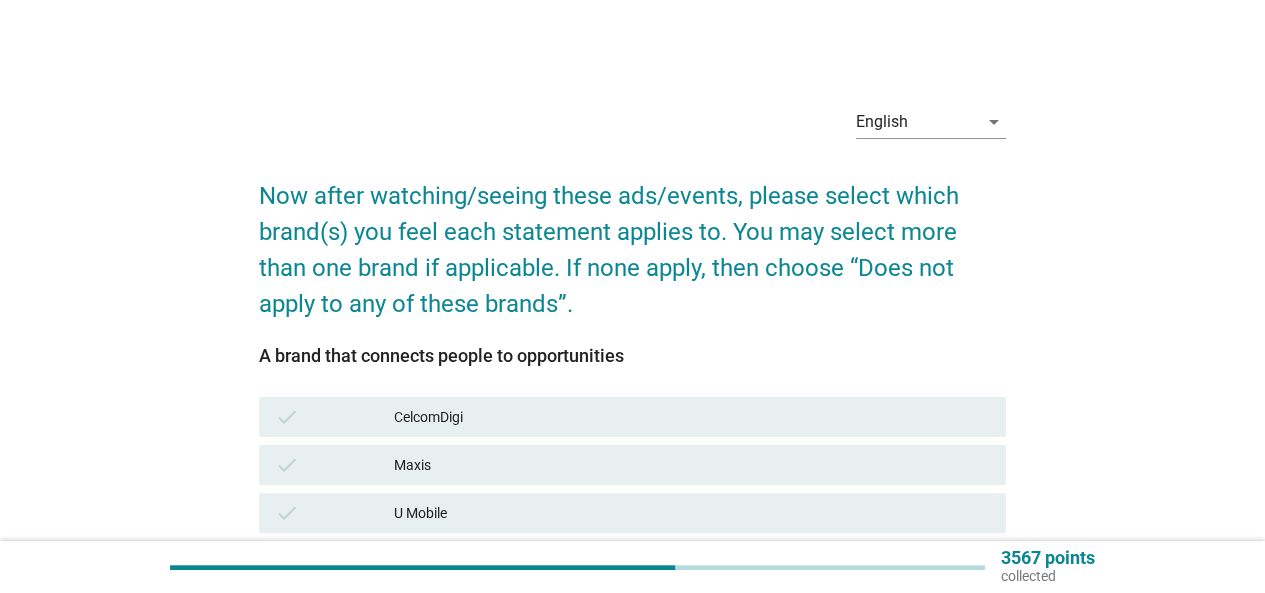 click on "check   Maxis" at bounding box center (632, 465) 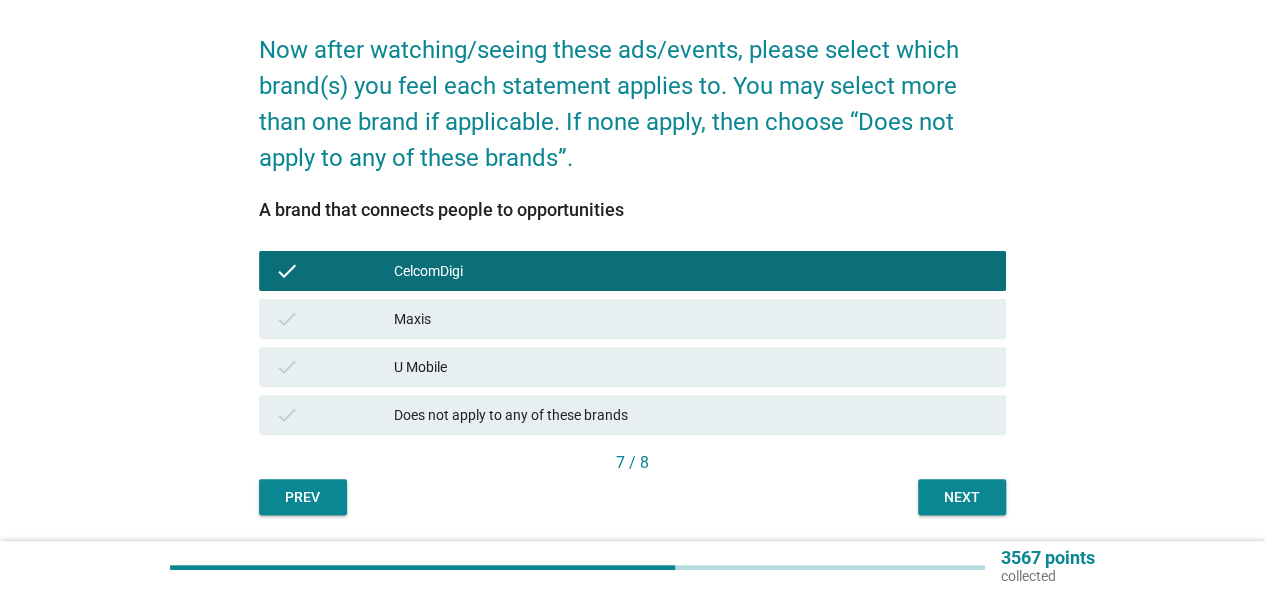 scroll, scrollTop: 210, scrollLeft: 0, axis: vertical 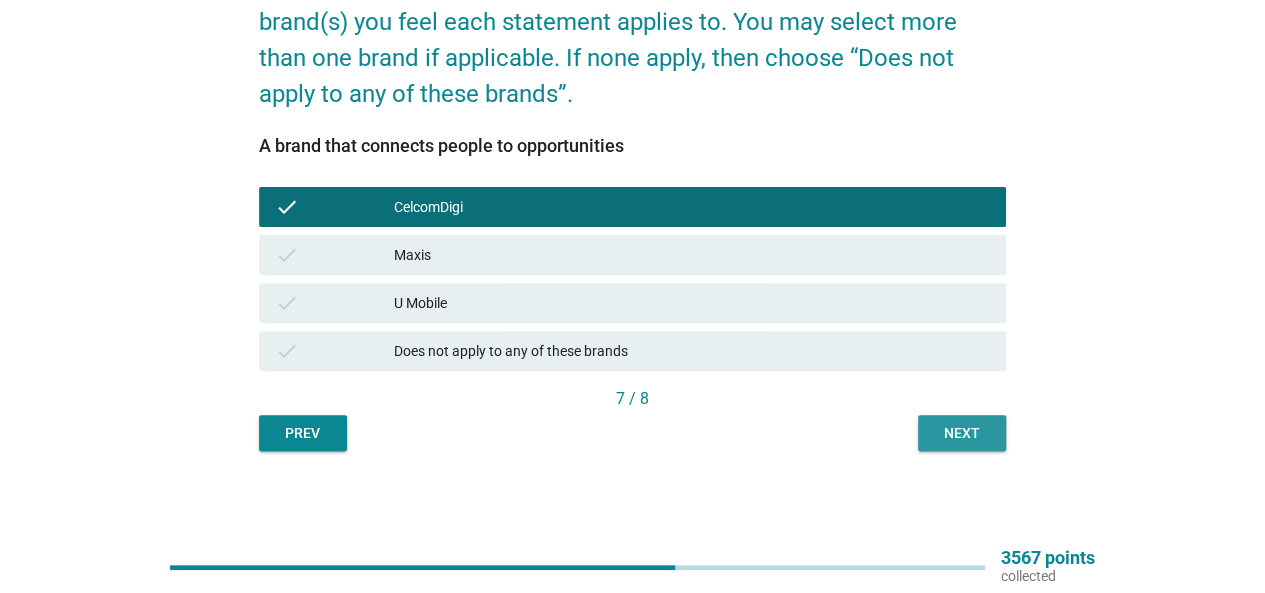 click on "Next" at bounding box center (962, 433) 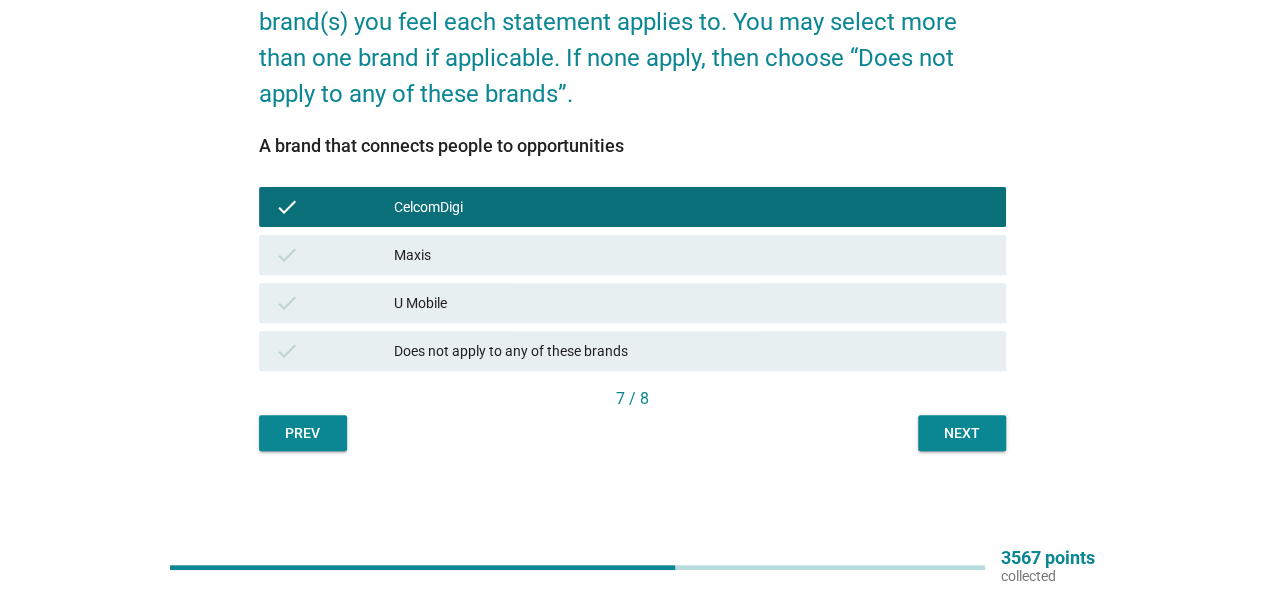 scroll, scrollTop: 0, scrollLeft: 0, axis: both 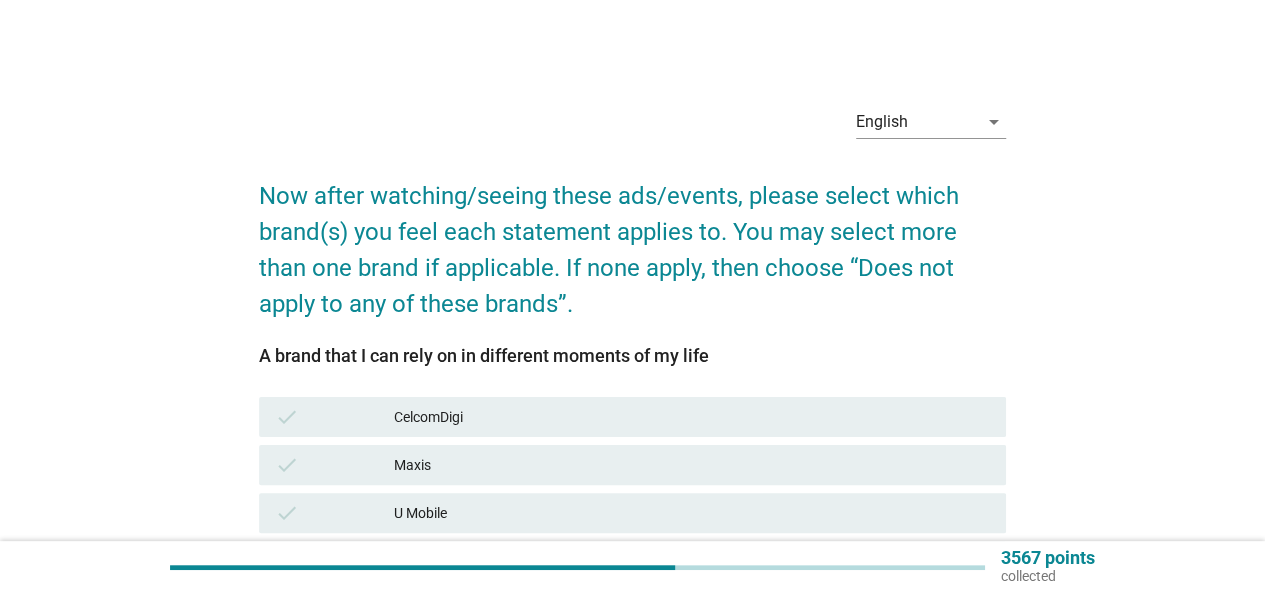 click on "check   Maxis" at bounding box center [632, 465] 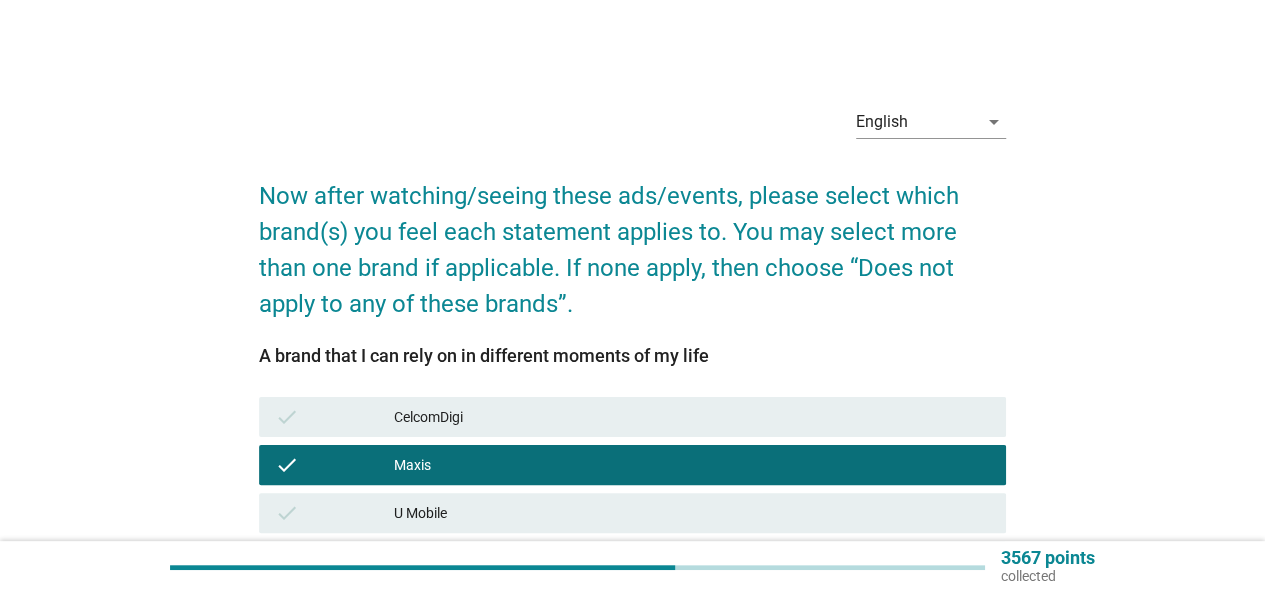 scroll, scrollTop: 210, scrollLeft: 0, axis: vertical 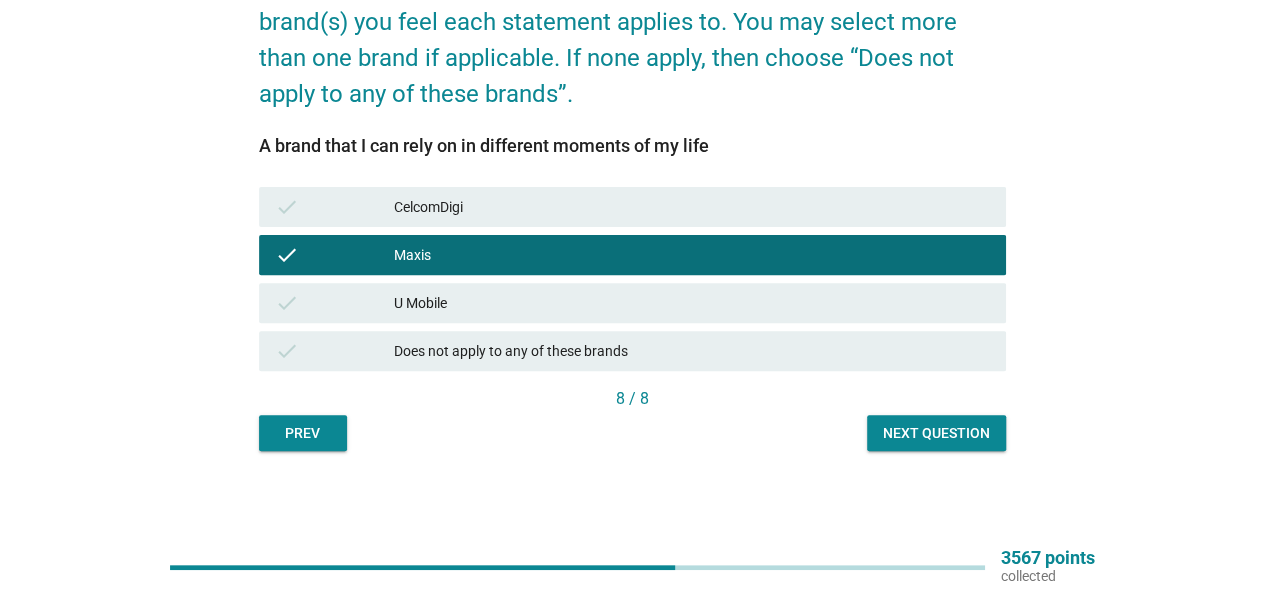 click on "Next question" at bounding box center (936, 433) 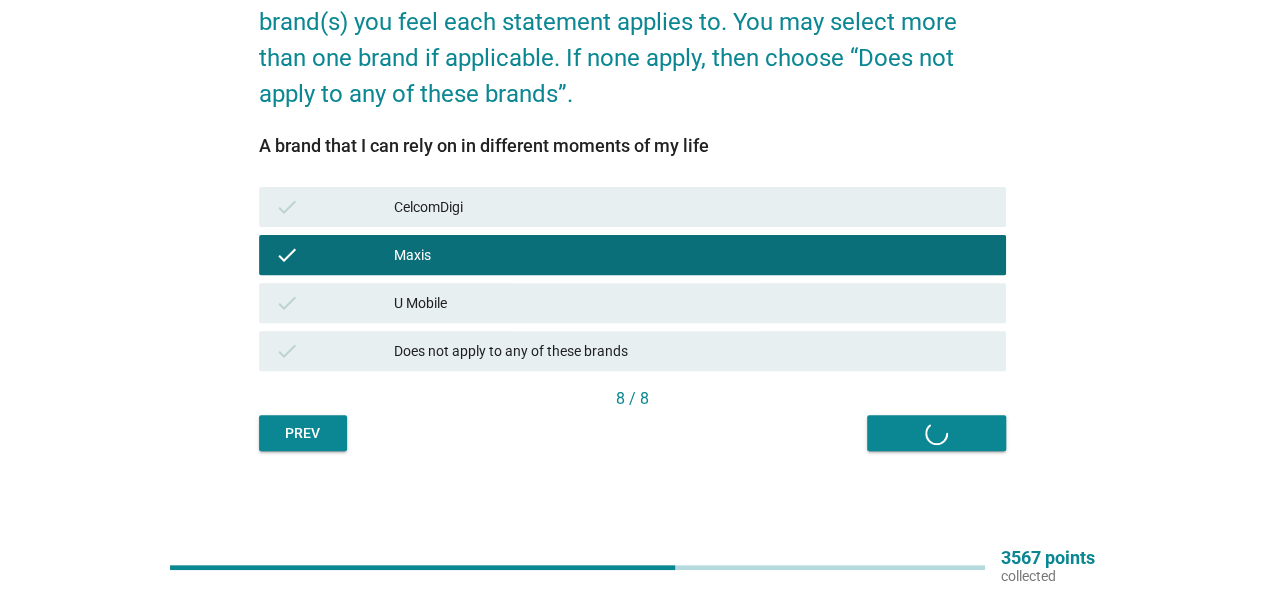 scroll, scrollTop: 0, scrollLeft: 0, axis: both 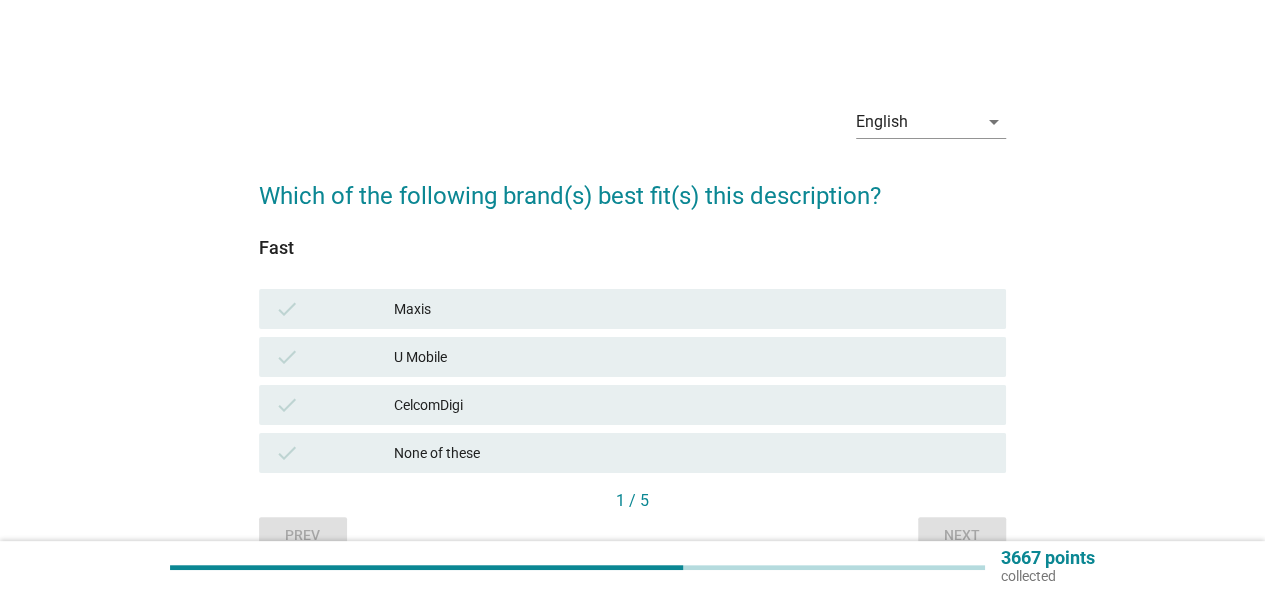 click on "check   Maxis" at bounding box center [632, 309] 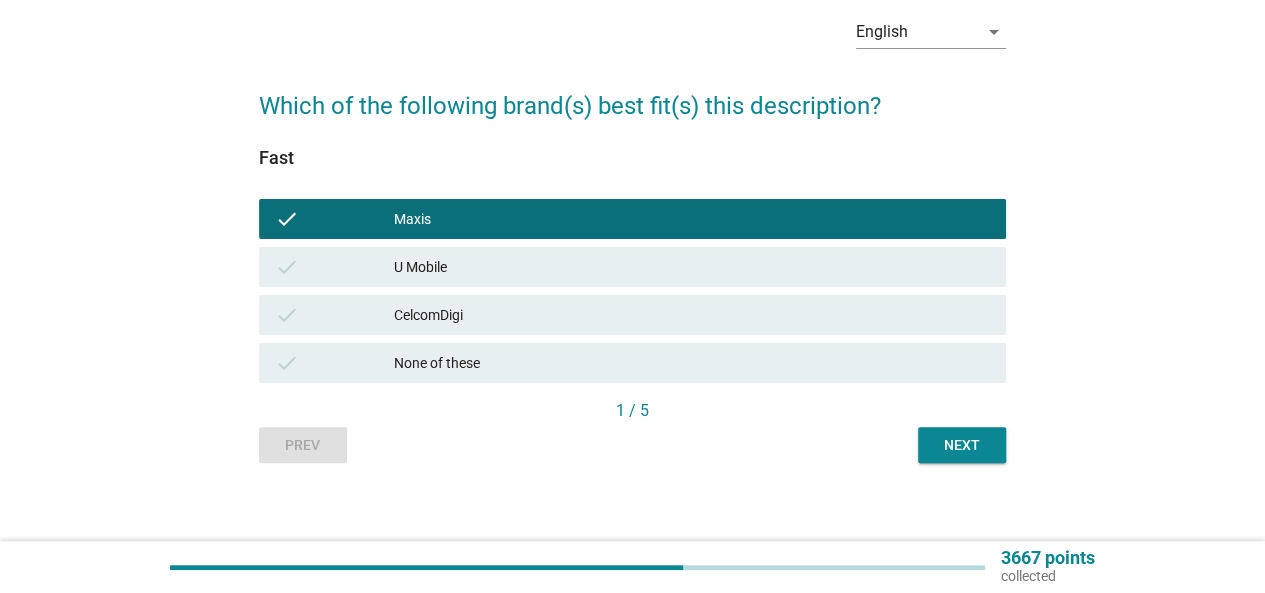 scroll, scrollTop: 102, scrollLeft: 0, axis: vertical 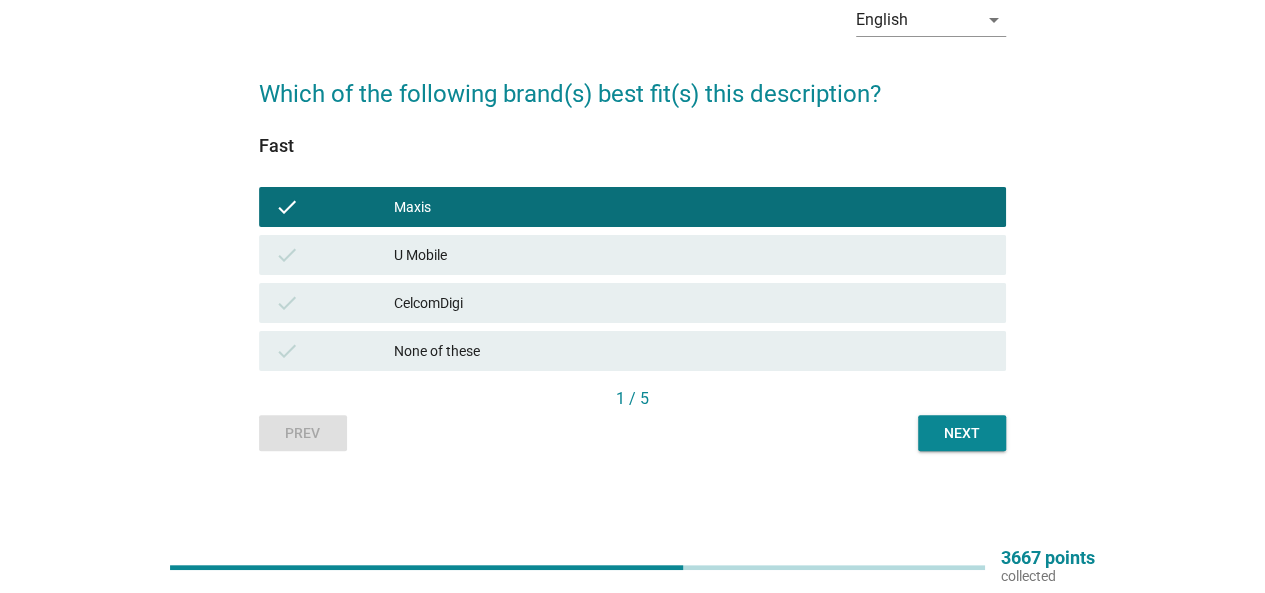 click on "Next" at bounding box center [962, 433] 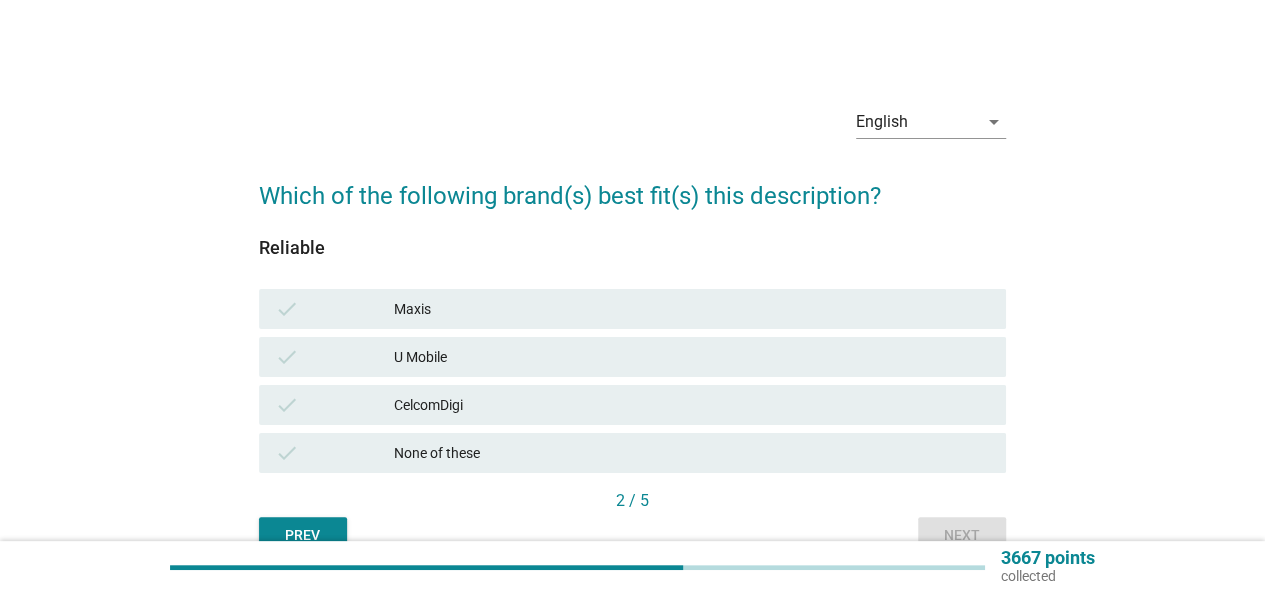 click on "Maxis" at bounding box center [692, 309] 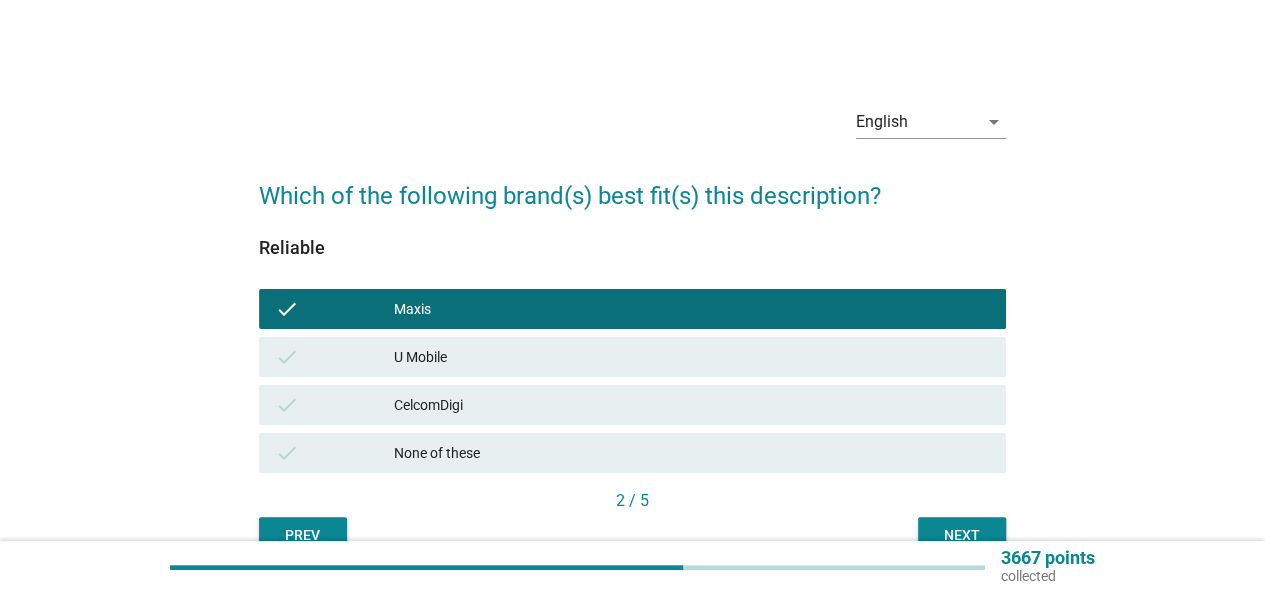 click on "CelcomDigi" at bounding box center (692, 405) 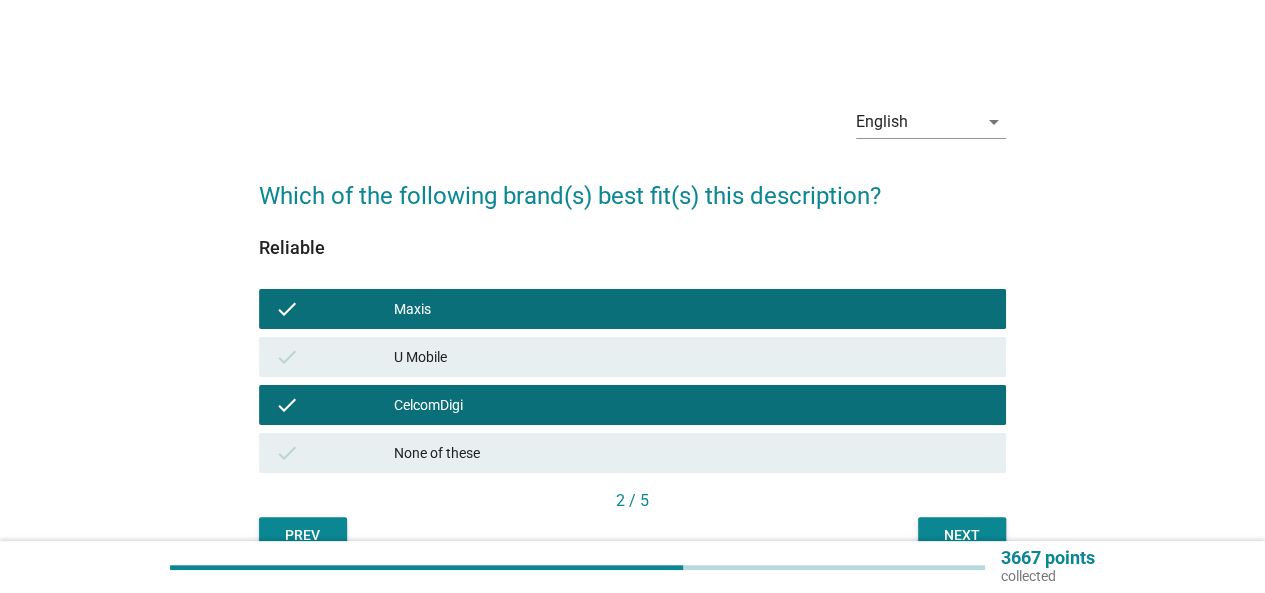click on "Next" at bounding box center [962, 535] 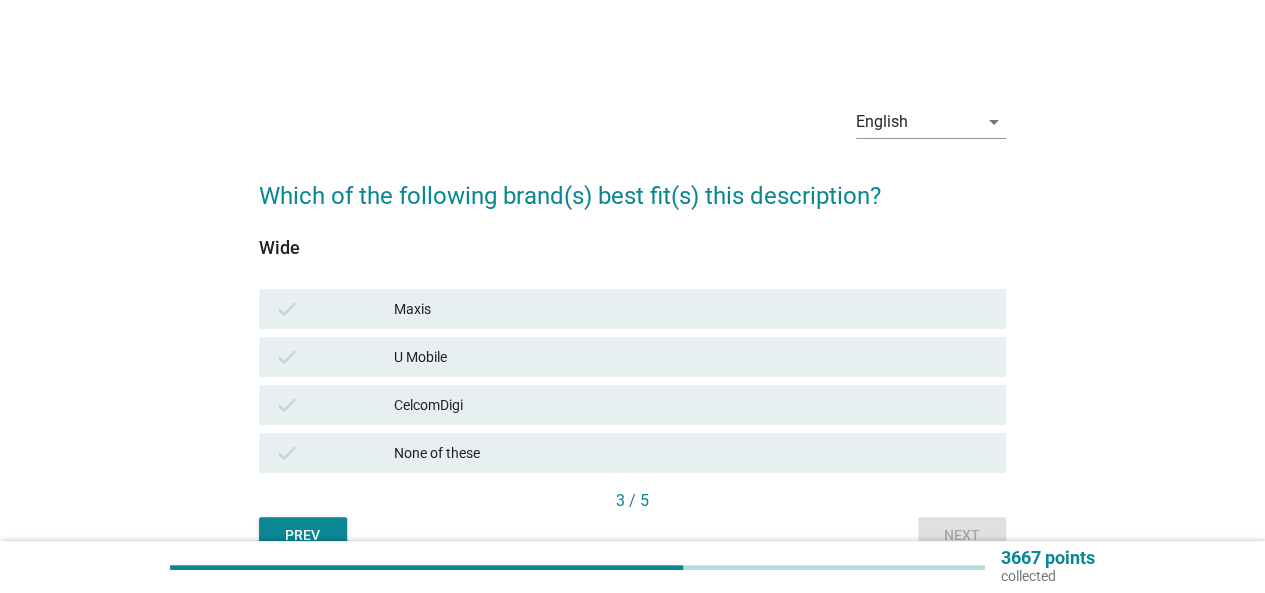 click on "U Mobile" at bounding box center [692, 357] 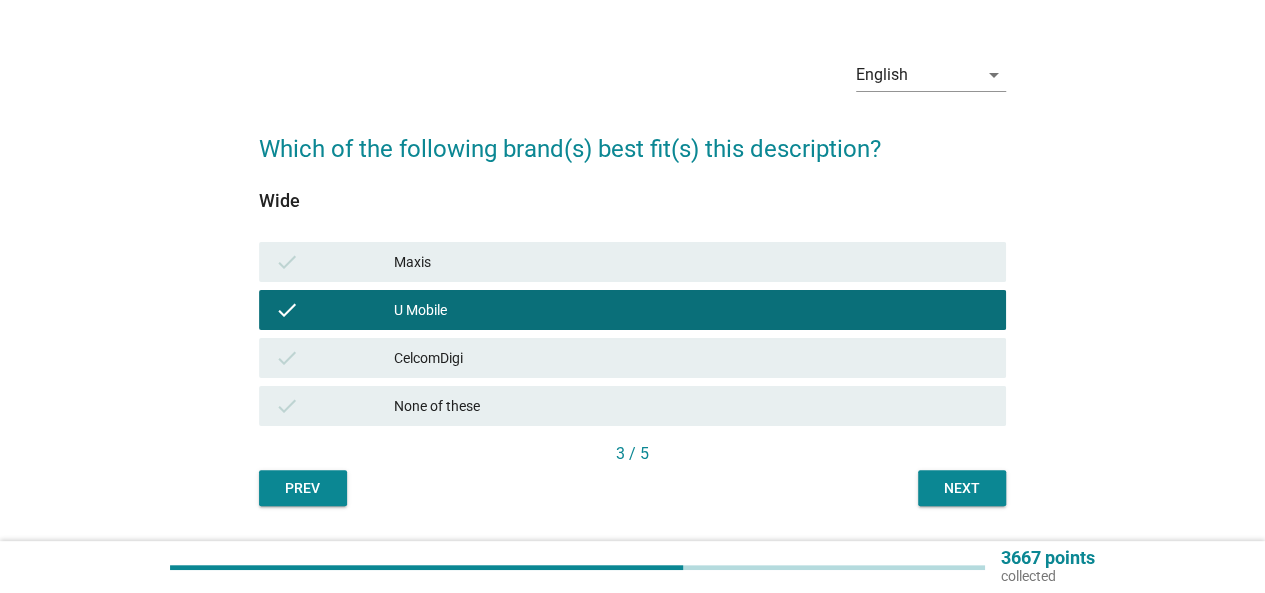 scroll, scrollTop: 102, scrollLeft: 0, axis: vertical 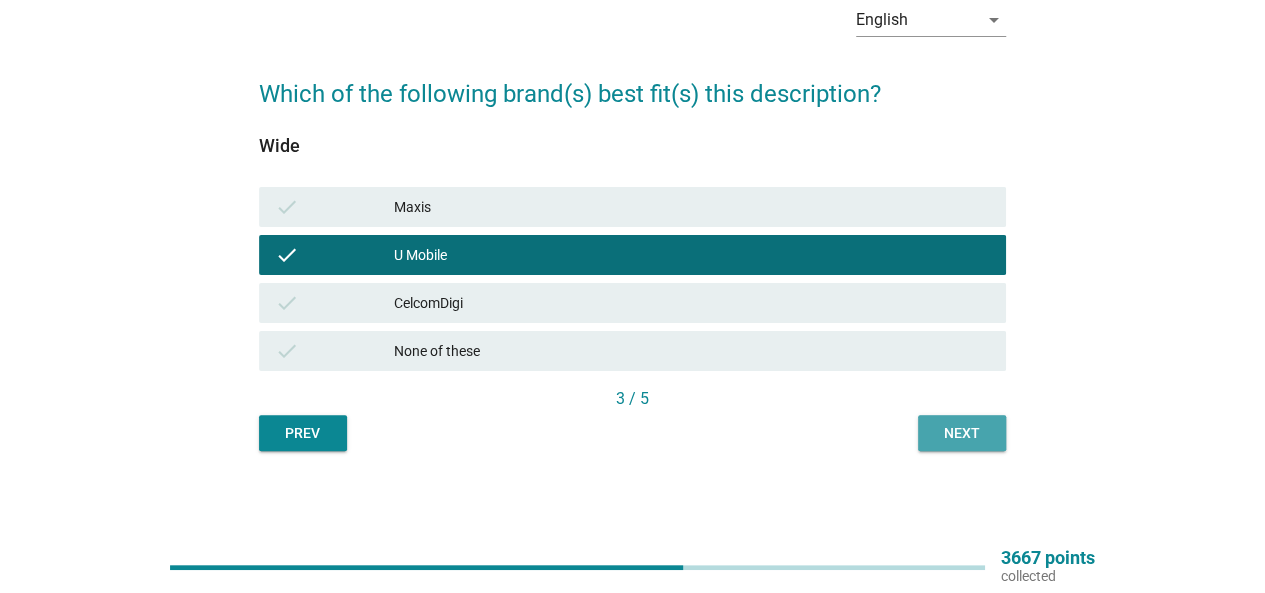 click on "Next" at bounding box center (962, 433) 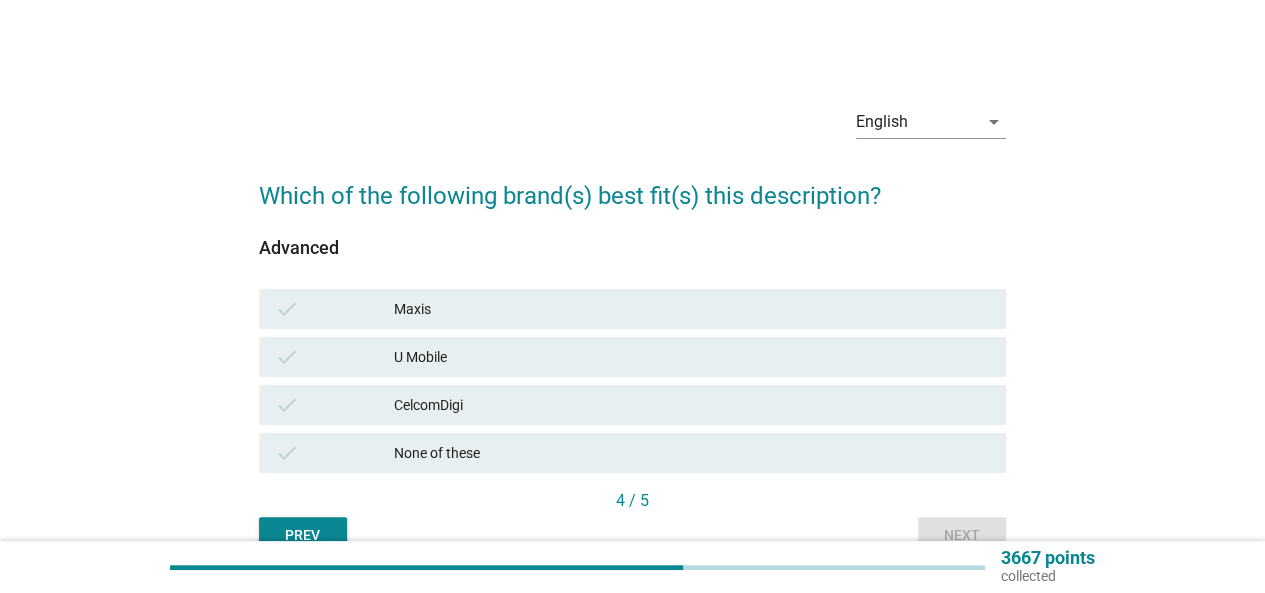 click on "check   Maxis" at bounding box center (632, 309) 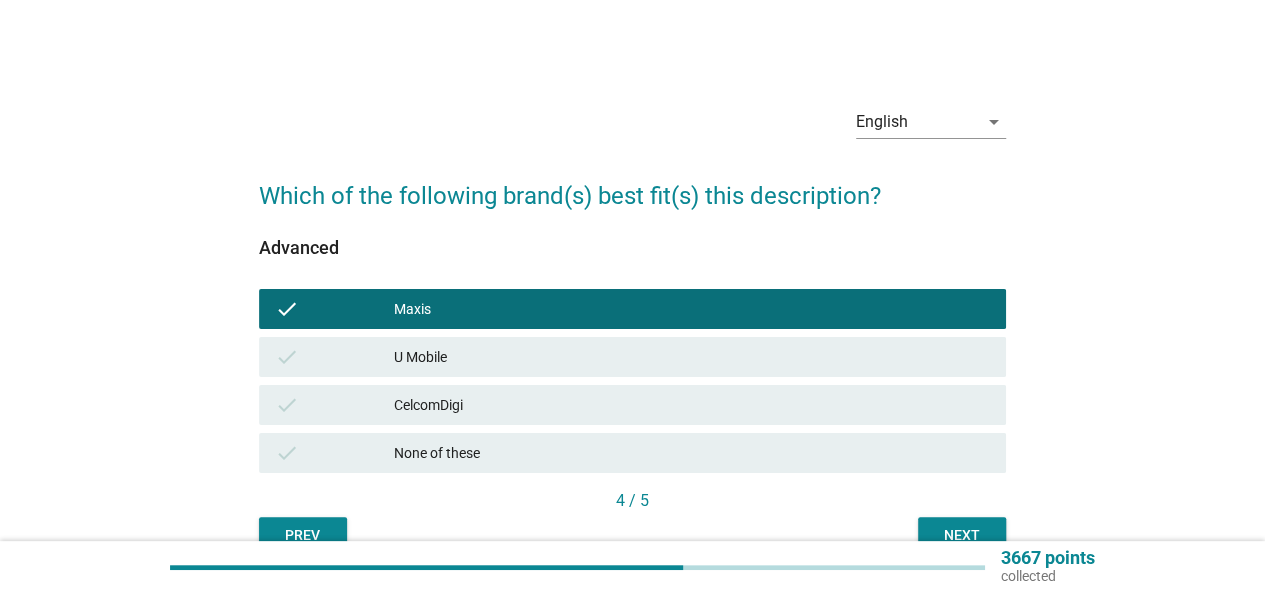 click on "4 / 5" at bounding box center (632, 503) 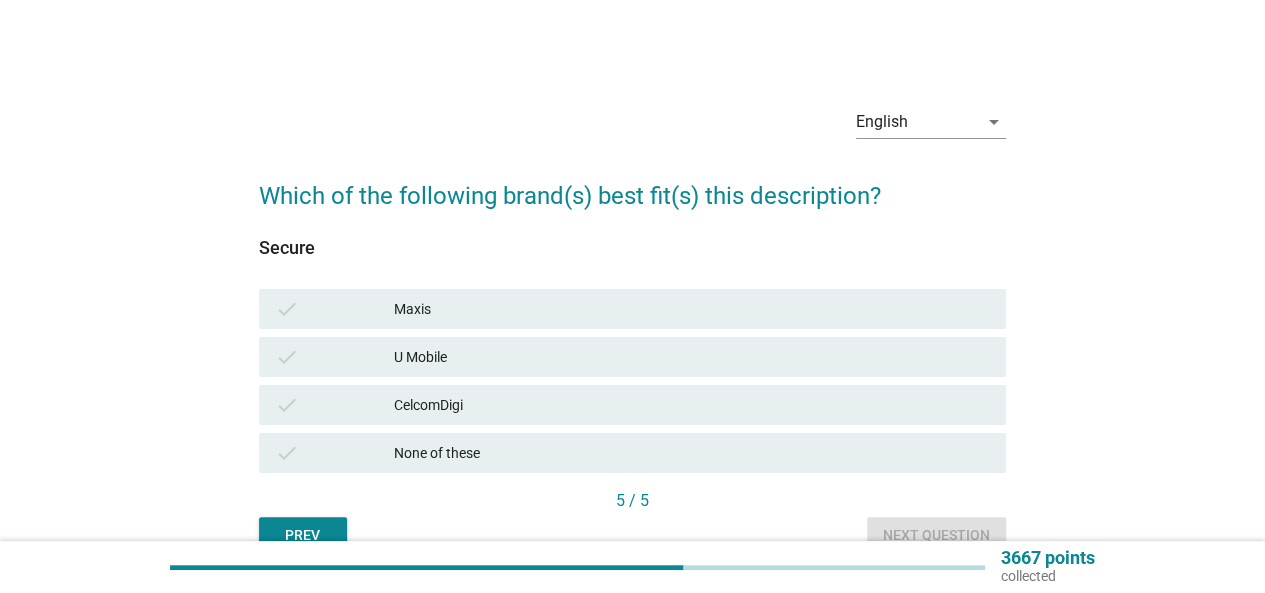 click on "CelcomDigi" at bounding box center (692, 405) 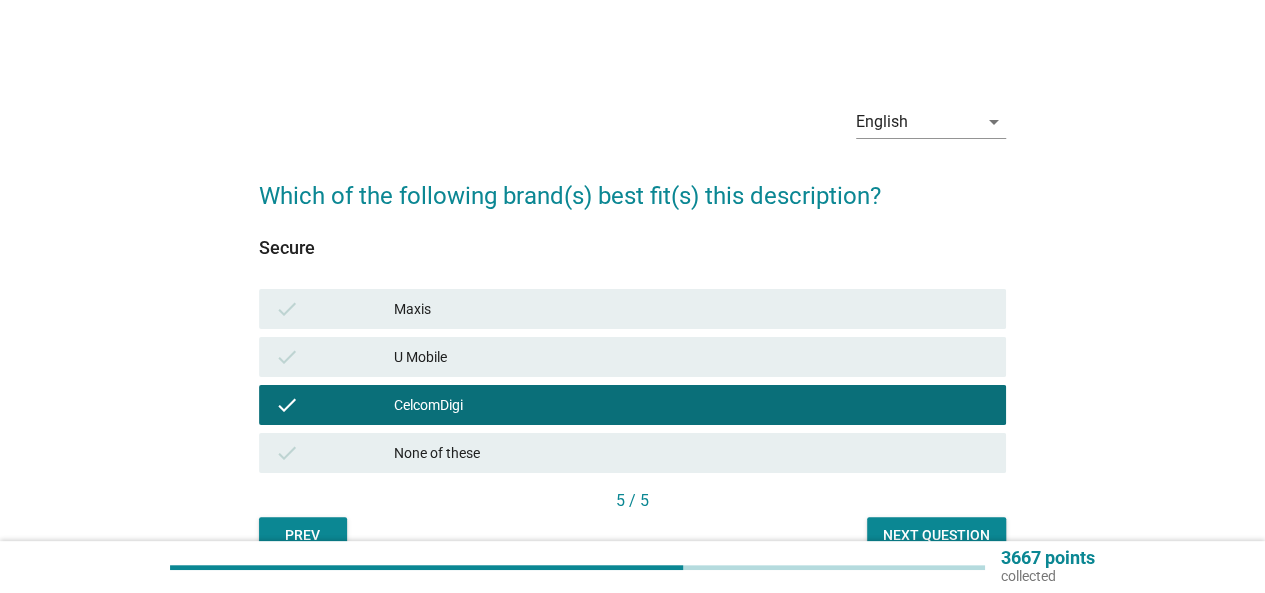click on "Next question" at bounding box center (936, 535) 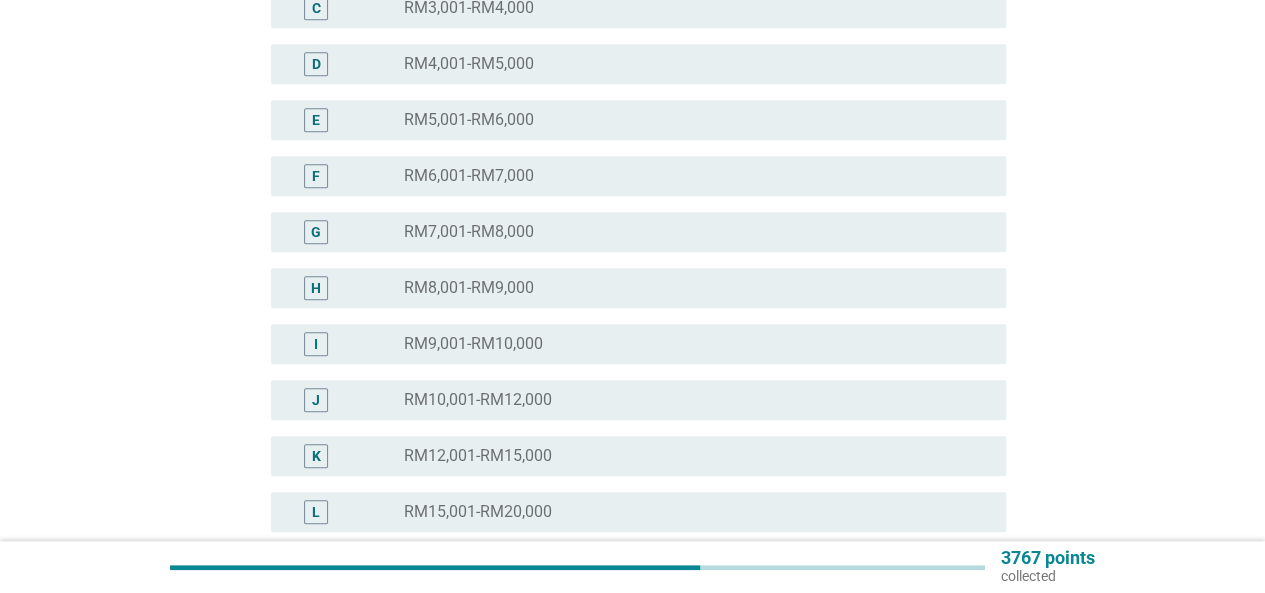 scroll, scrollTop: 706, scrollLeft: 0, axis: vertical 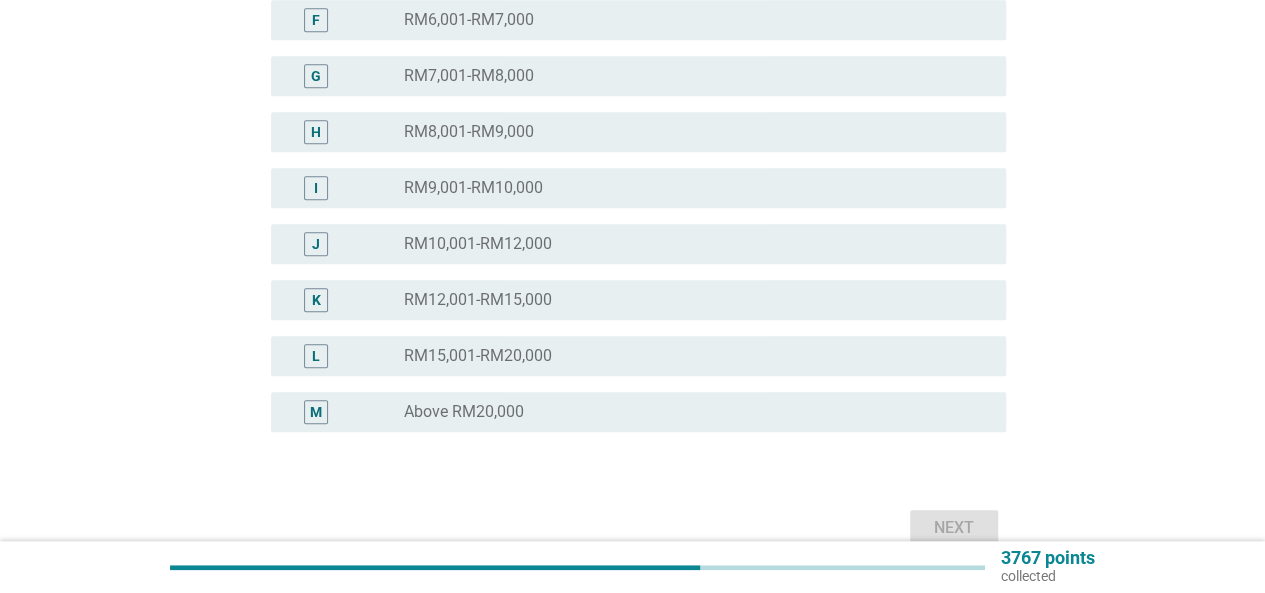 click on "radio_button_unchecked RM15,001-RM20,000" at bounding box center [689, 356] 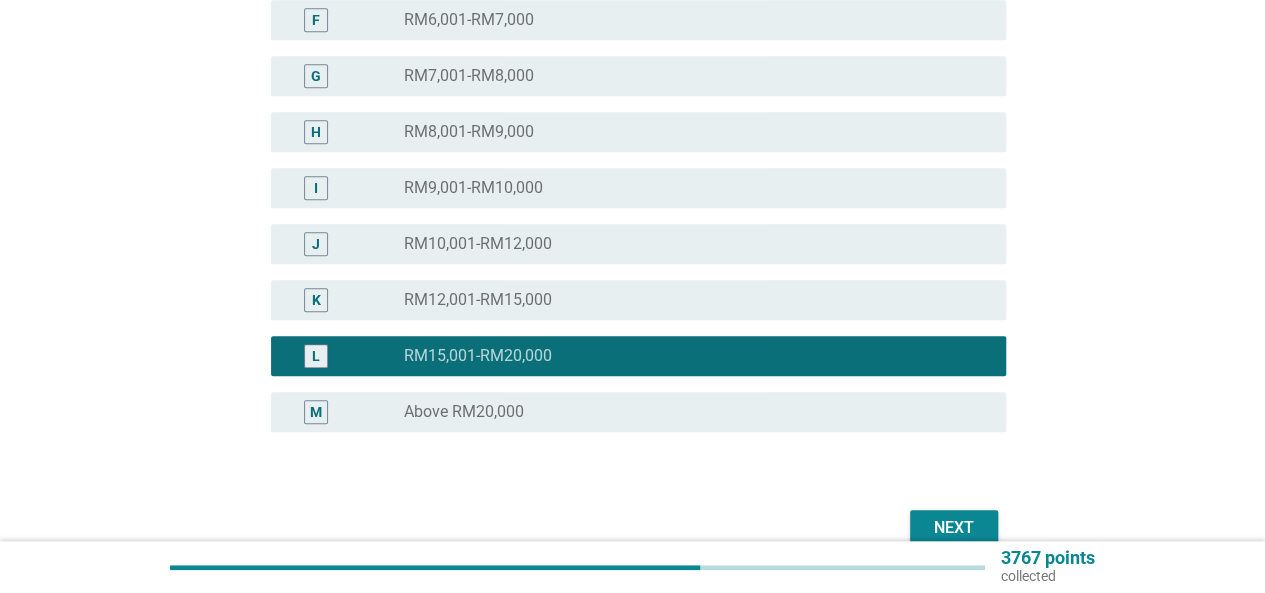 click on "Next" at bounding box center [954, 528] 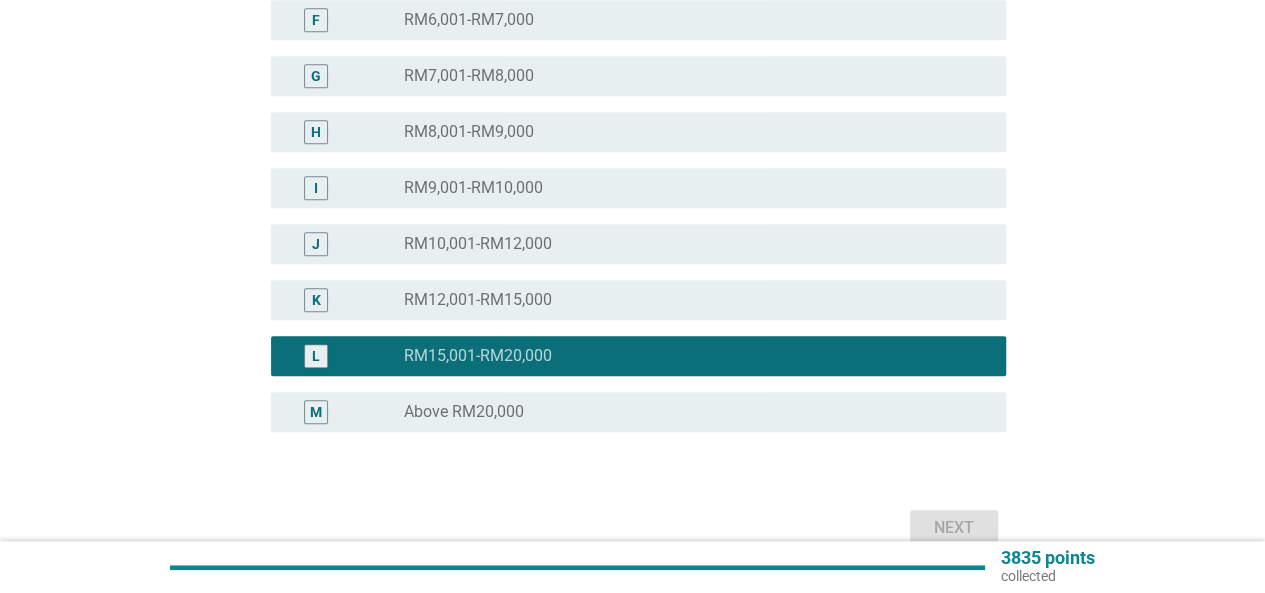 scroll, scrollTop: 0, scrollLeft: 0, axis: both 